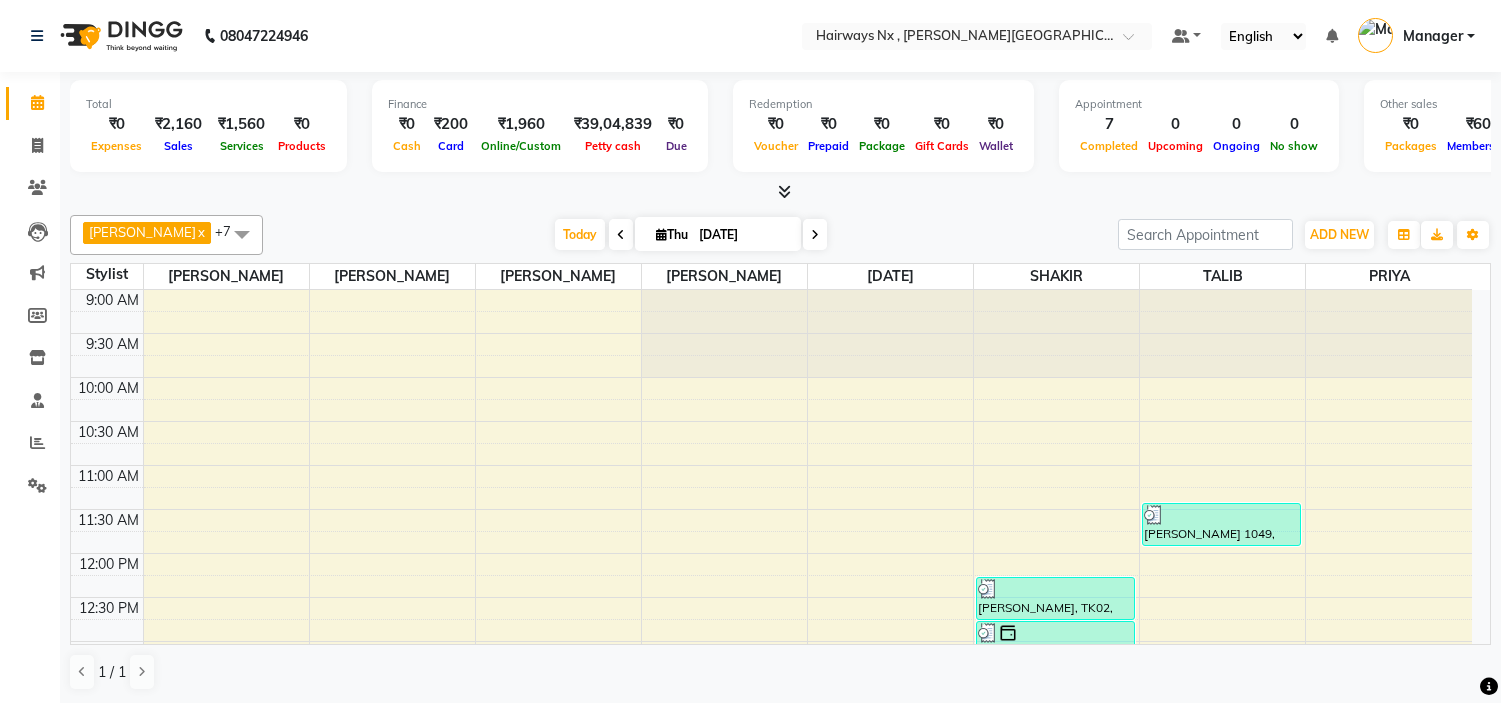 scroll, scrollTop: 0, scrollLeft: 0, axis: both 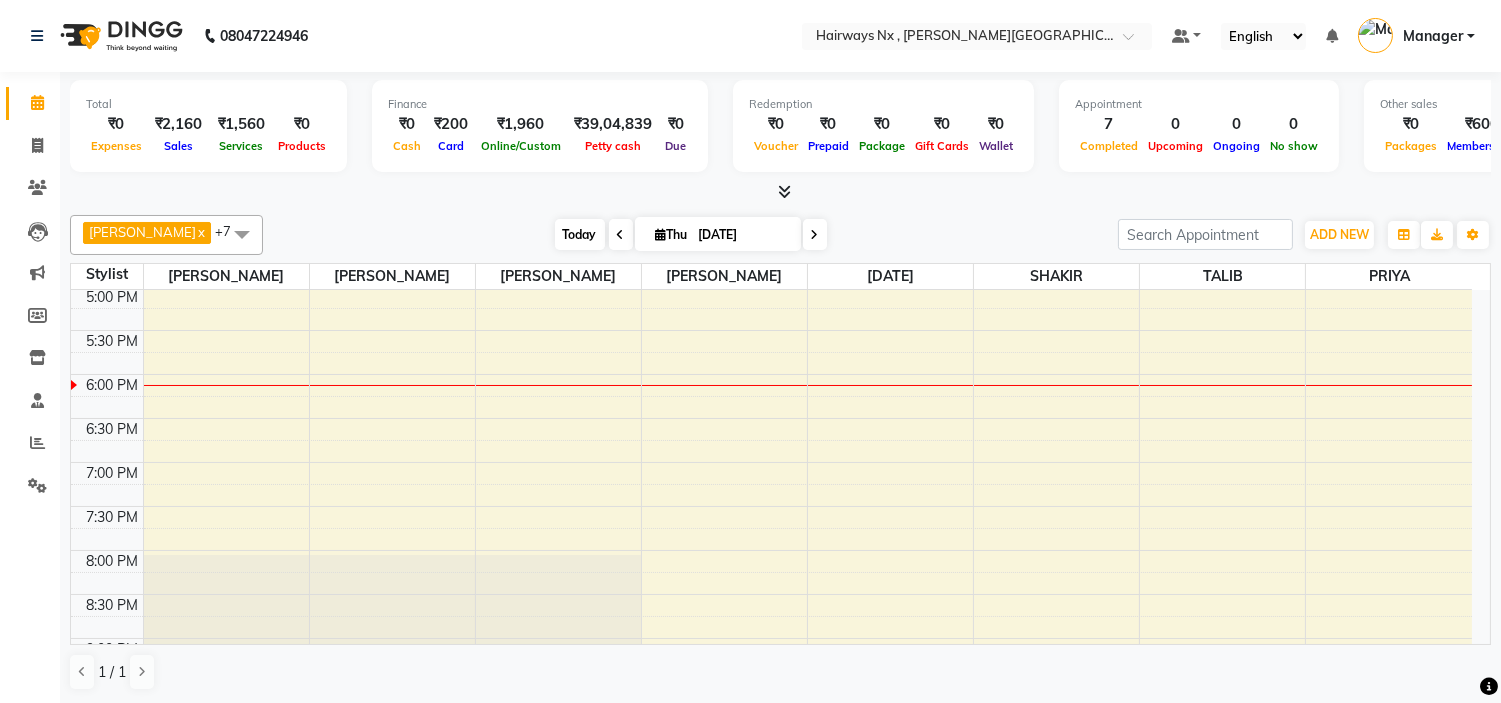click on "Today" at bounding box center [580, 234] 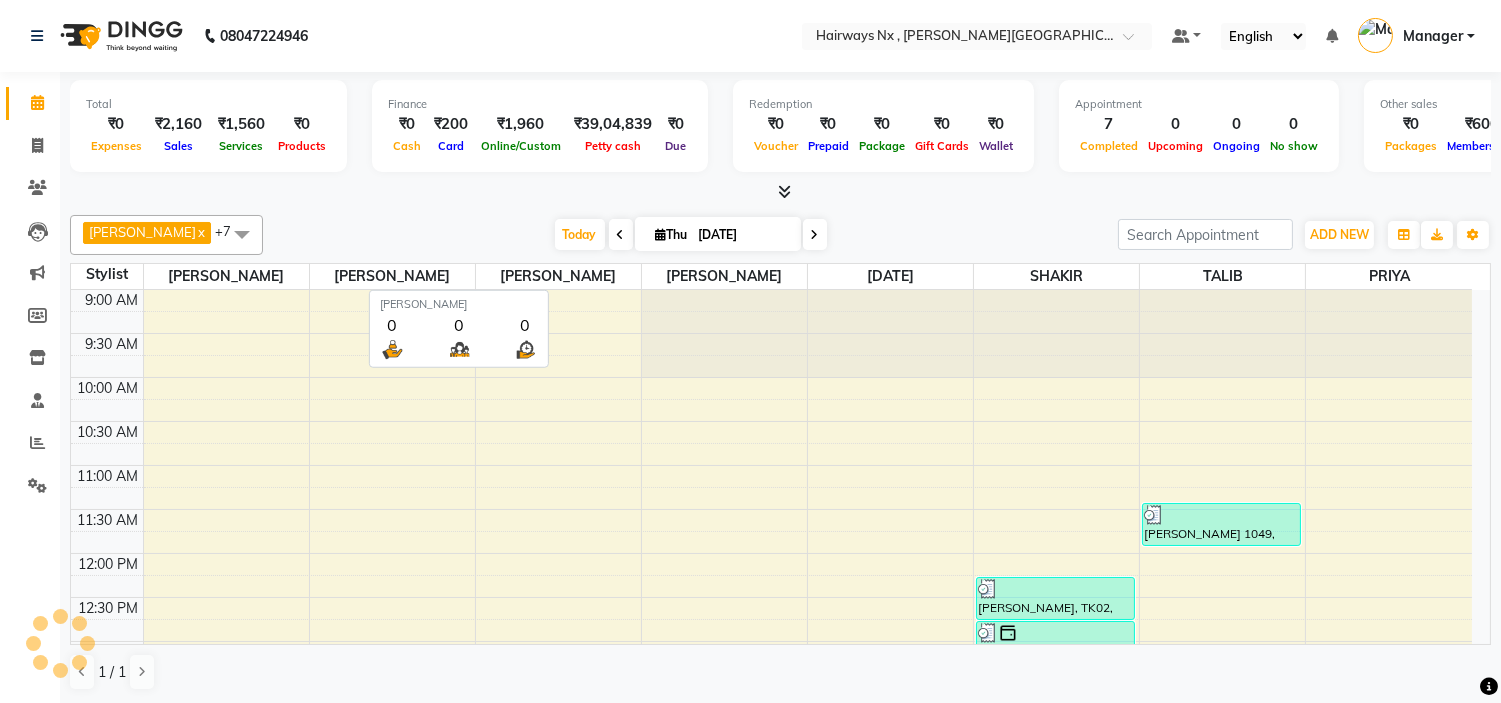 scroll, scrollTop: 796, scrollLeft: 0, axis: vertical 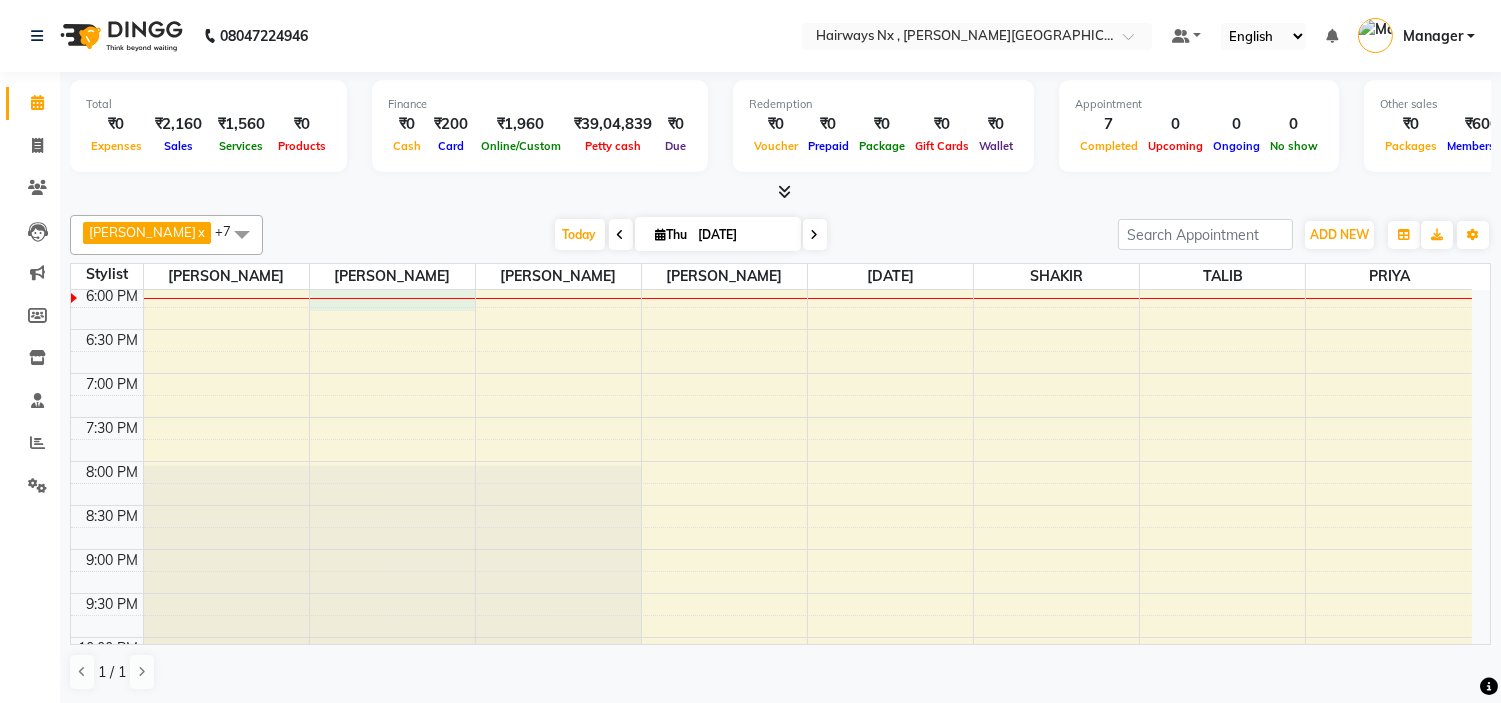 click on "9:00 AM 9:30 AM 10:00 AM 10:30 AM 11:00 AM 11:30 AM 12:00 PM 12:30 PM 1:00 PM 1:30 PM 2:00 PM 2:30 PM 3:00 PM 3:30 PM 4:00 PM 4:30 PM 5:00 PM 5:30 PM 6:00 PM 6:30 PM 7:00 PM 7:30 PM 8:00 PM 8:30 PM 9:00 PM 9:30 PM 10:00 PM 10:30 PM     [PERSON_NAME], TK06, 03:40 PM-04:40 PM, MEN HAIR - HAIR STYLE (₹100),MEN HAIR - REGULAR SHAVE/TRIM (₹150)     [PERSON_NAME], TK02, 12:15 PM-12:45 PM, MEN HAIR - REGULAR SHAVE/TRIM     [PERSON_NAME], TK03, 12:45 PM-01:15 PM, MEN HAIR - HAIR CUT WITH MASTER STYLIST     [PERSON_NAME], TK04, 01:15 PM-01:45 PM, Straight Blow Dry - BELOW SHOULDER     AMIT, TK05, 03:45 PM-04:15 PM, MEN HAIR - HAIR CUT WITH MASTER STYLIST     [PERSON_NAME], TK05, 04:15 PM-04:45 PM, MEN HAIR - REGULAR SHAVE/TRIM     [PERSON_NAME] 1049, TK01, 11:25 AM-11:55 AM, MEN HAIR - HAIR CUT (₹250)" at bounding box center (771, 109) 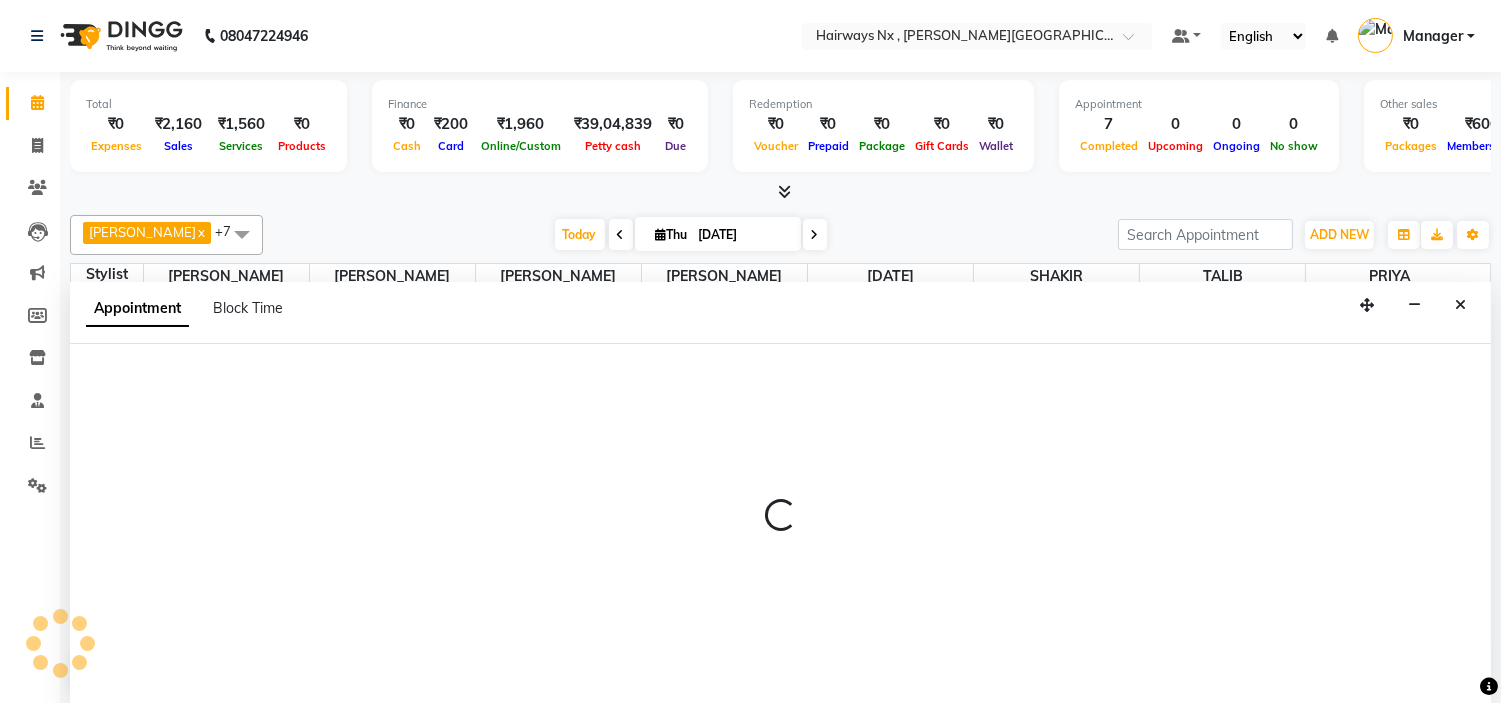 scroll, scrollTop: 1, scrollLeft: 0, axis: vertical 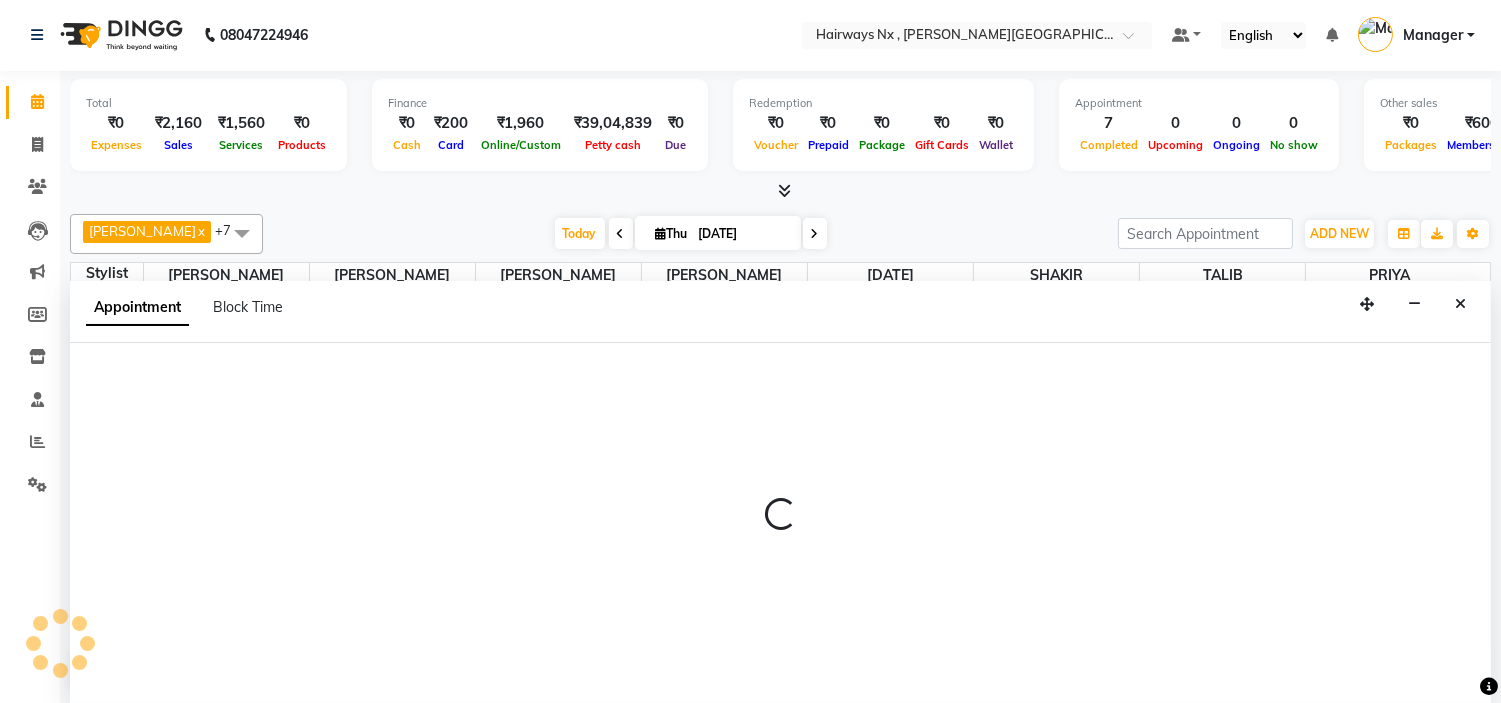 select on "12972" 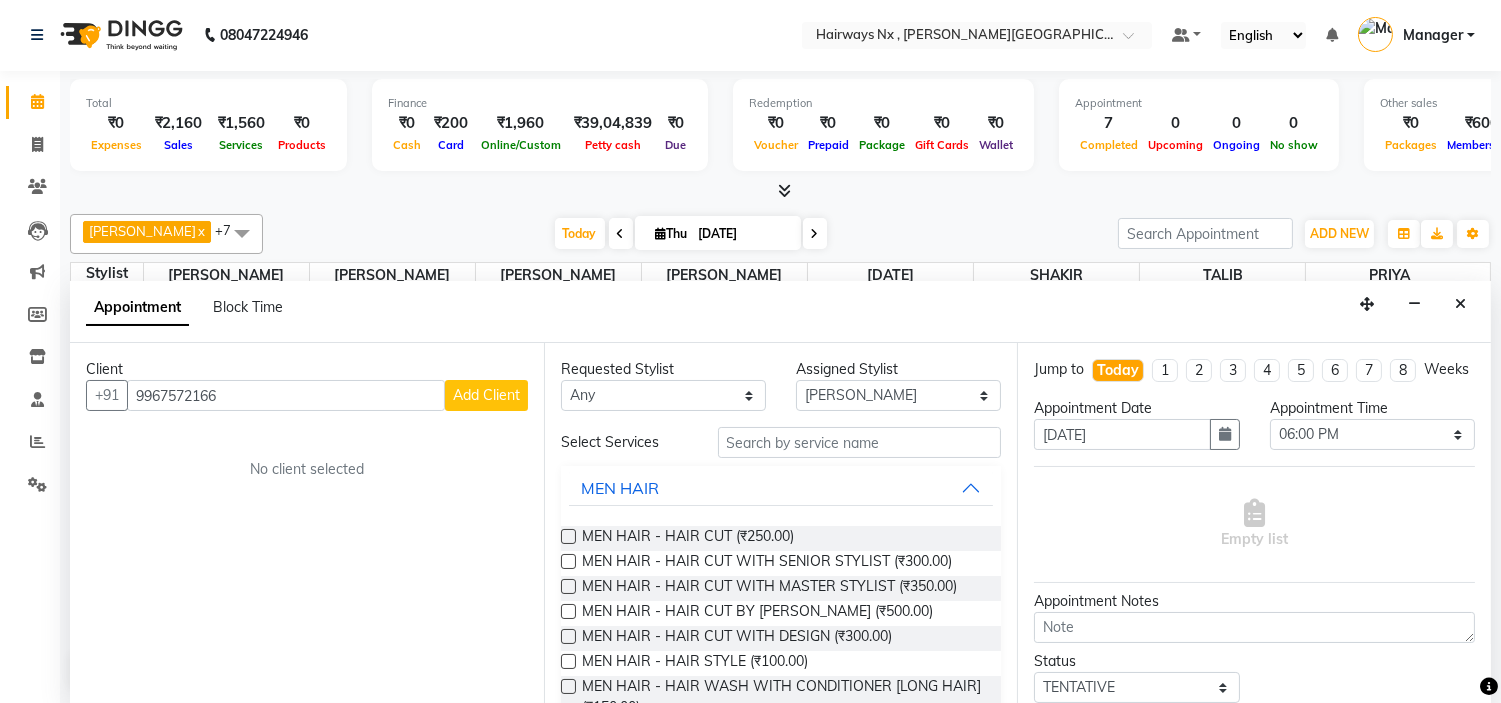 click on "9967572166" at bounding box center (286, 395) 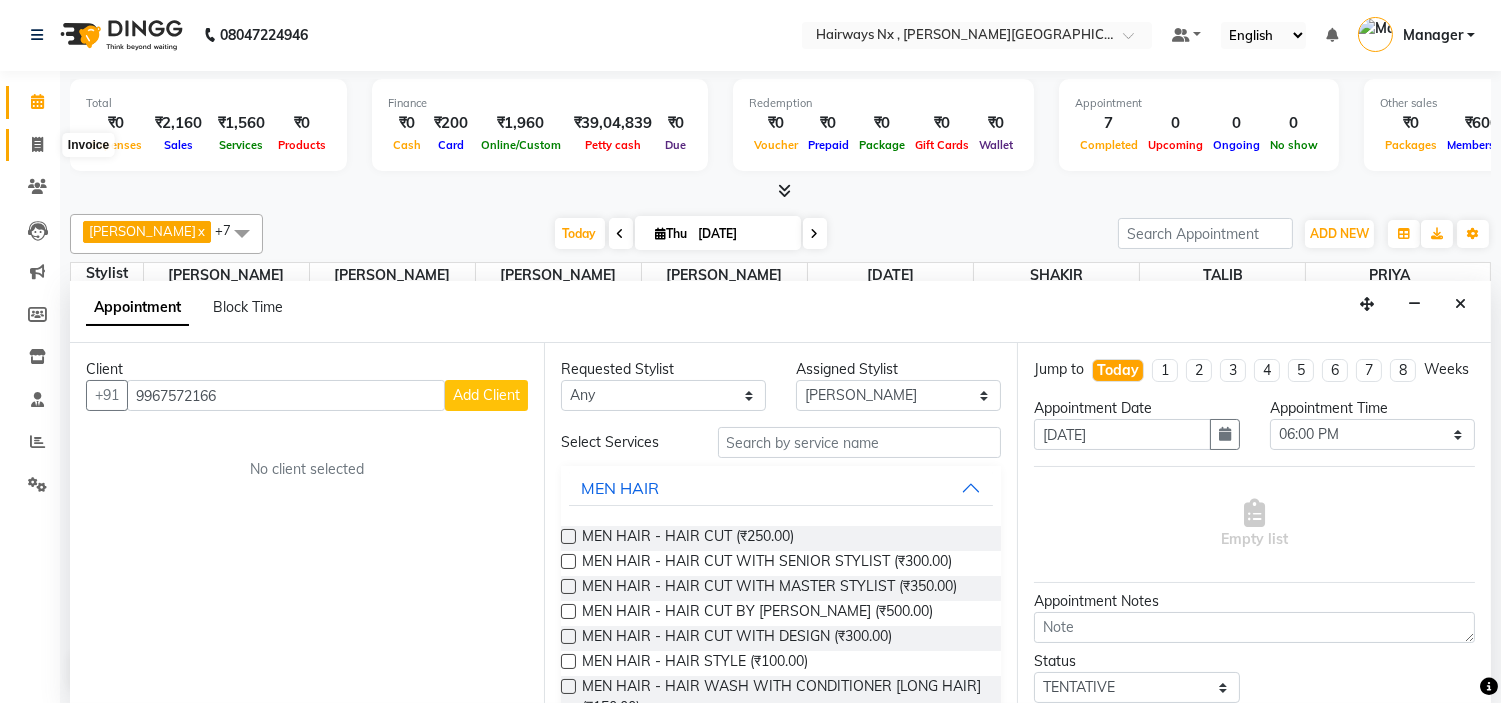 type on "9967572166" 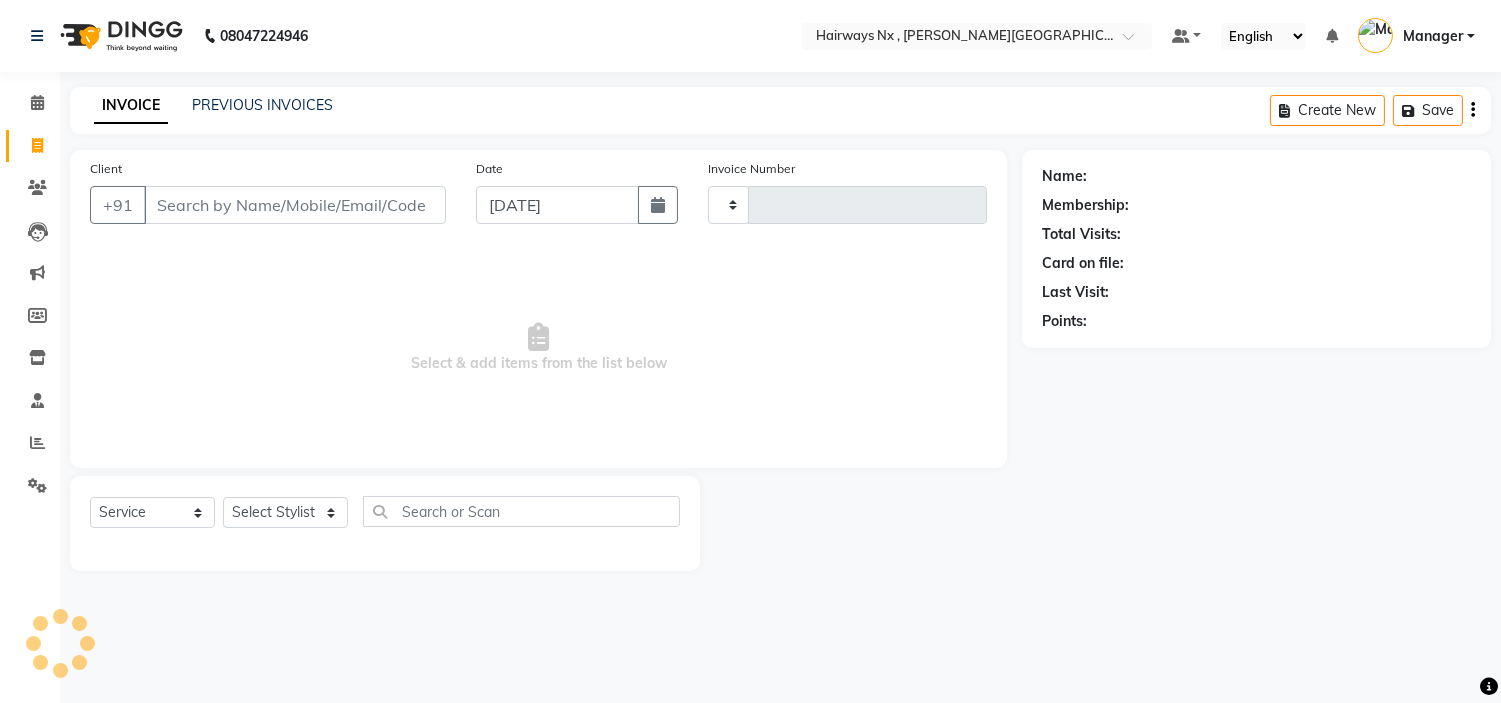 type on "0752" 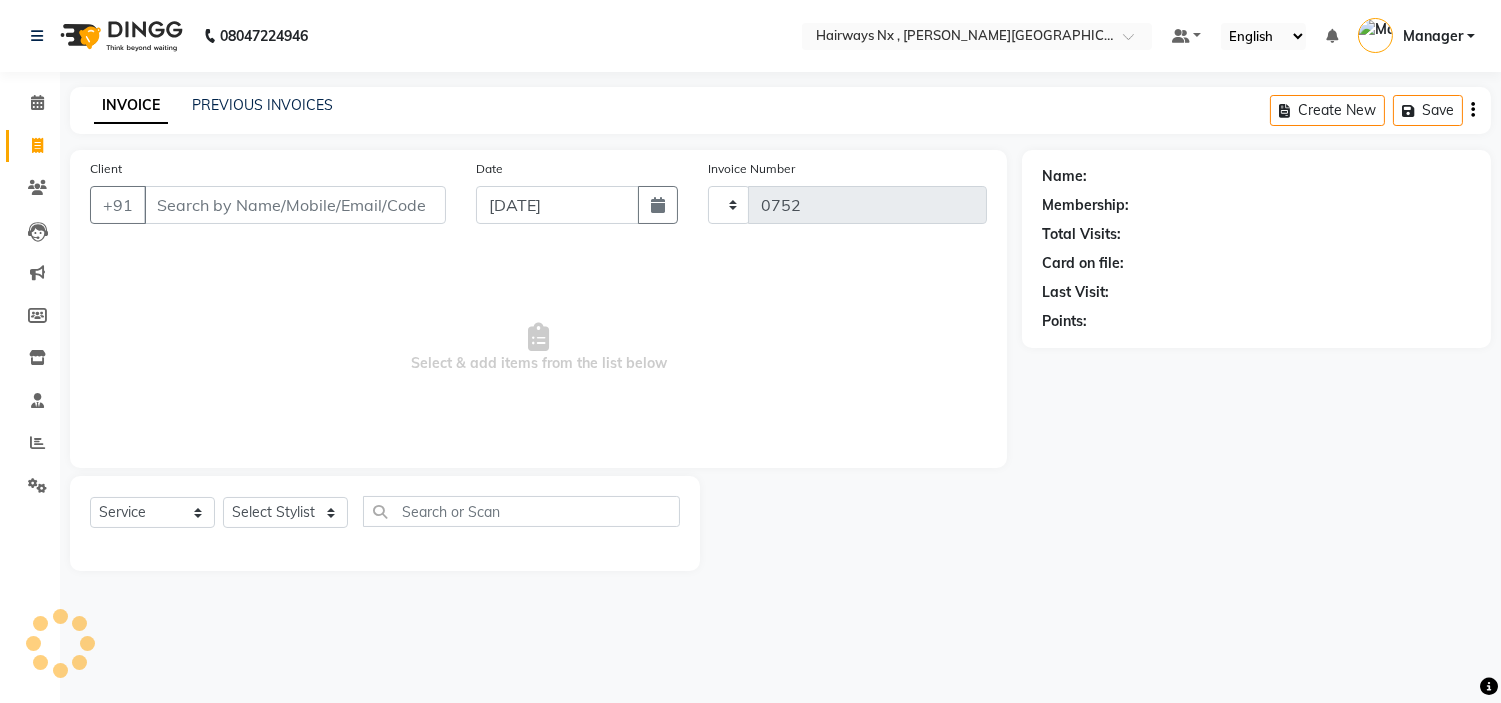 scroll, scrollTop: 0, scrollLeft: 0, axis: both 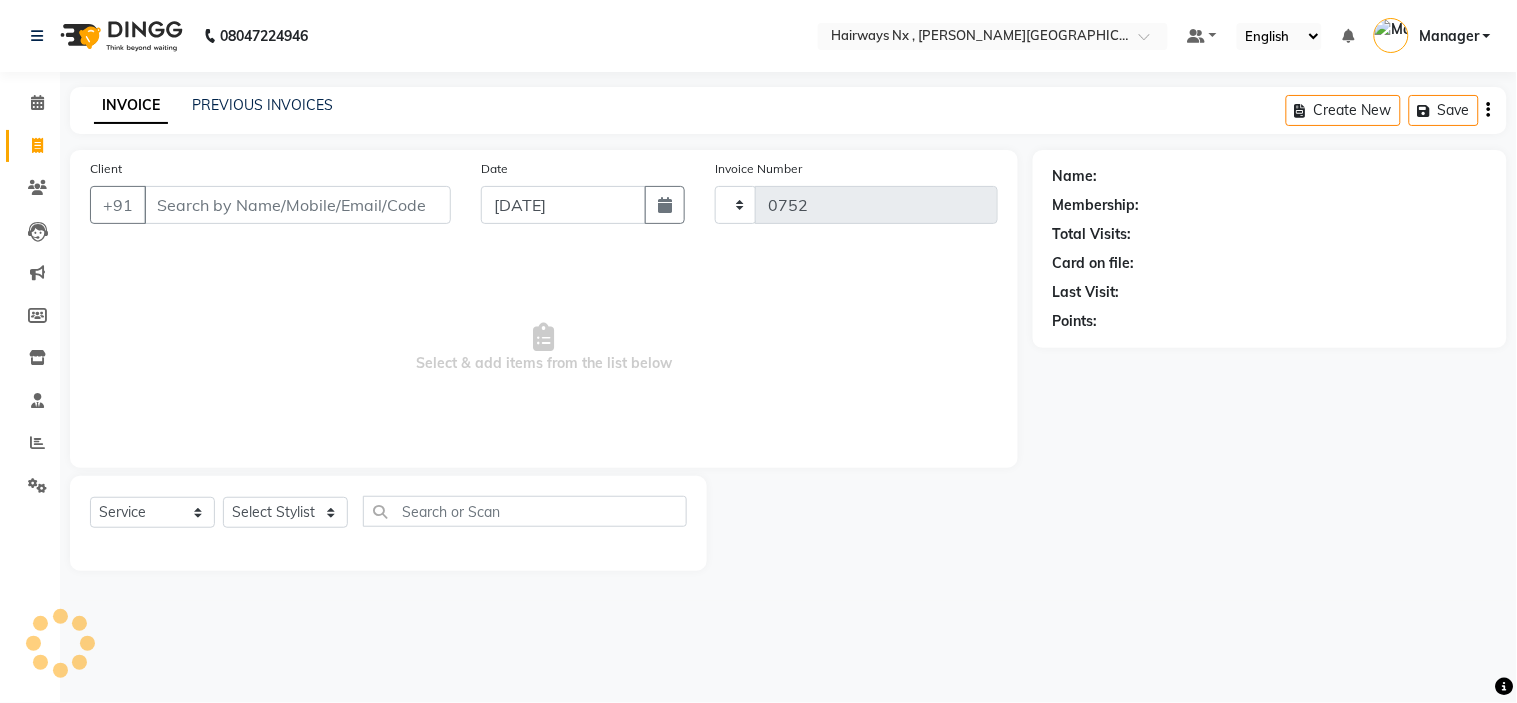 select on "778" 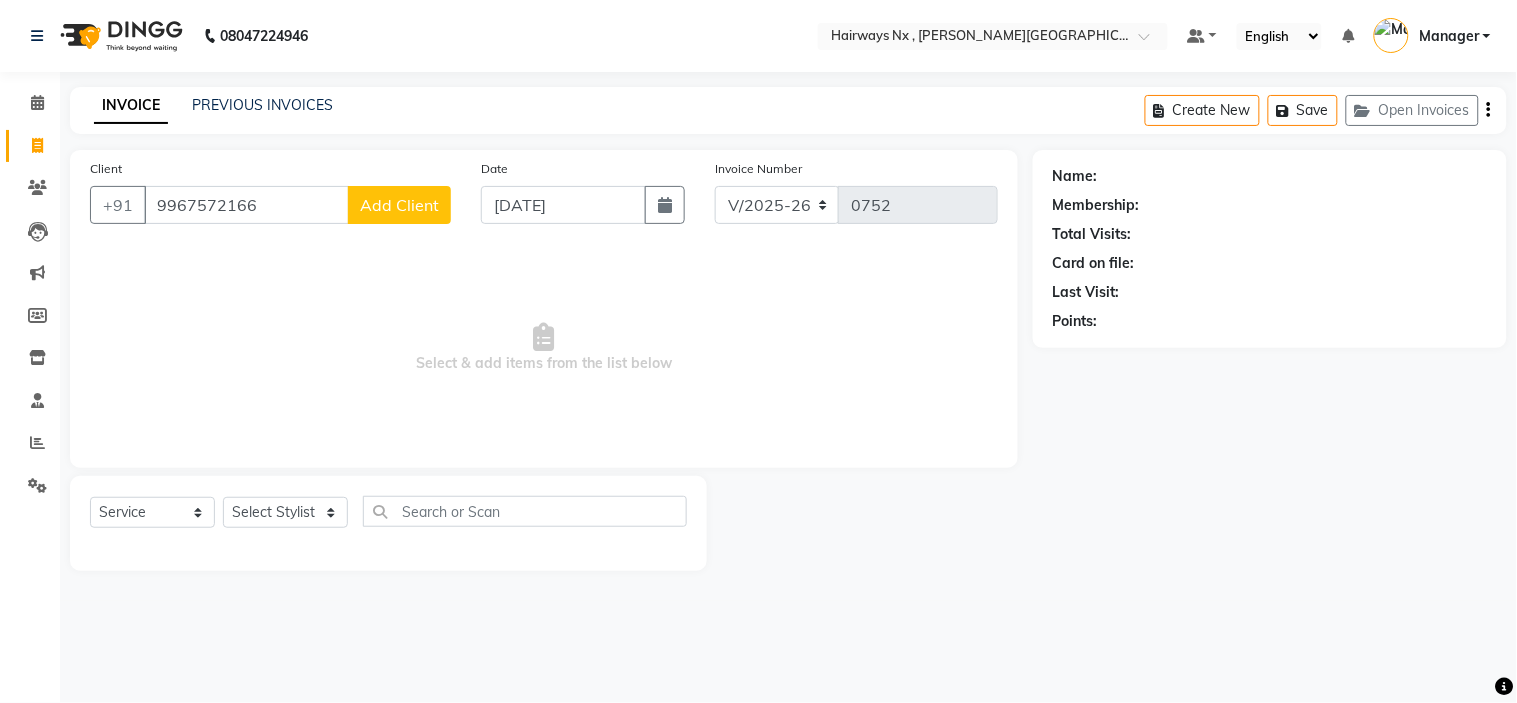 click on "9967572166" at bounding box center (246, 205) 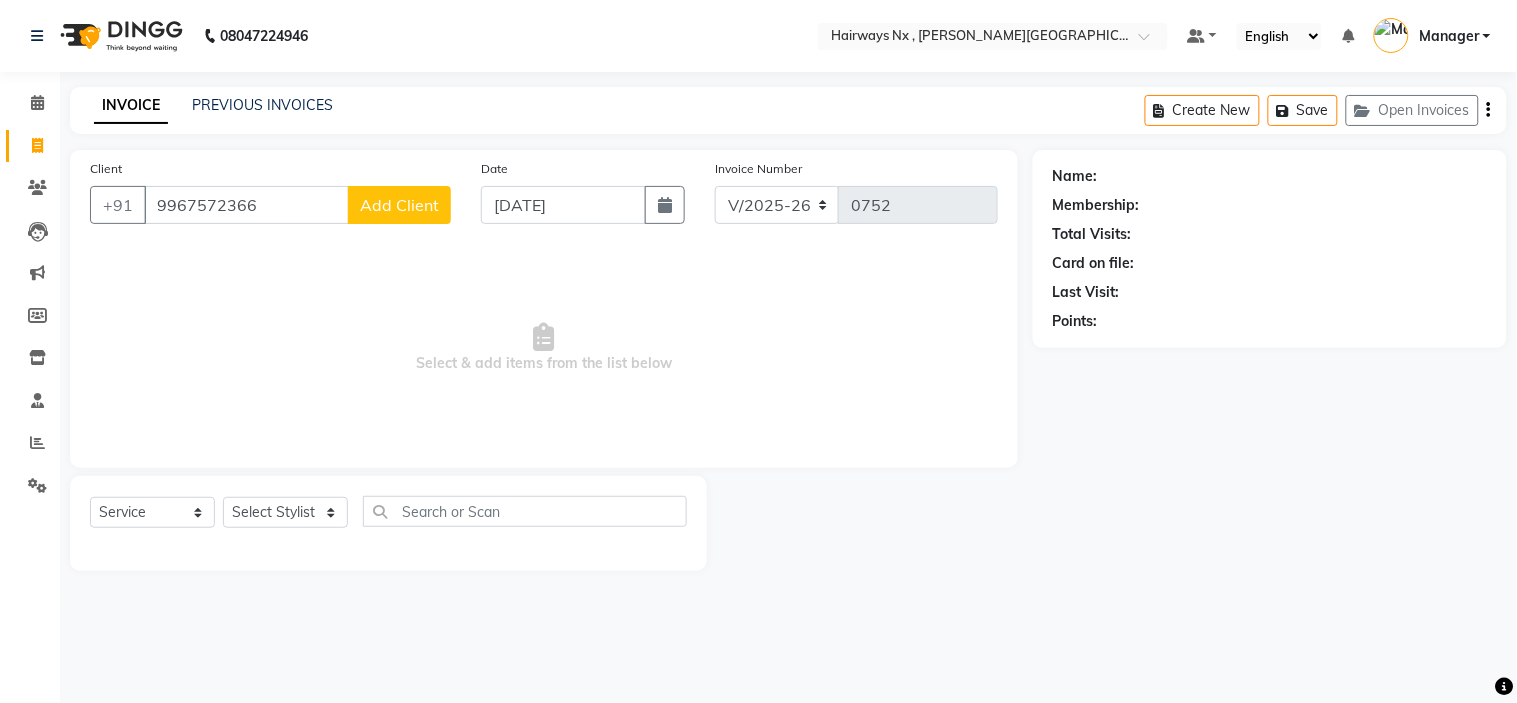 type on "9967572366" 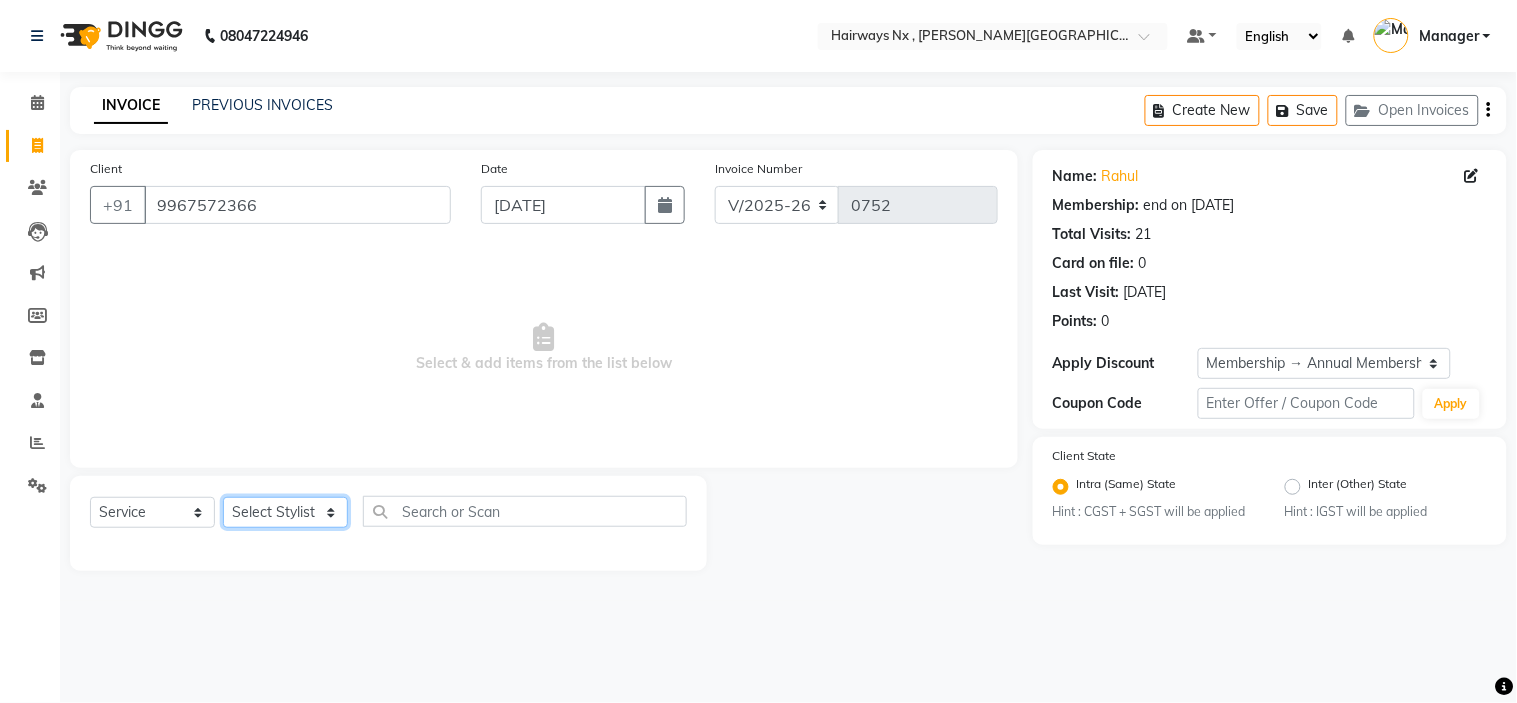 click on "Select Stylist [PERSON_NAME] KAMAL [PERSON_NAME] Manager [PERSON_NAME][DATE]  [PERSON_NAME]  [PERSON_NAME] [PERSON_NAME] [PERSON_NAME]" 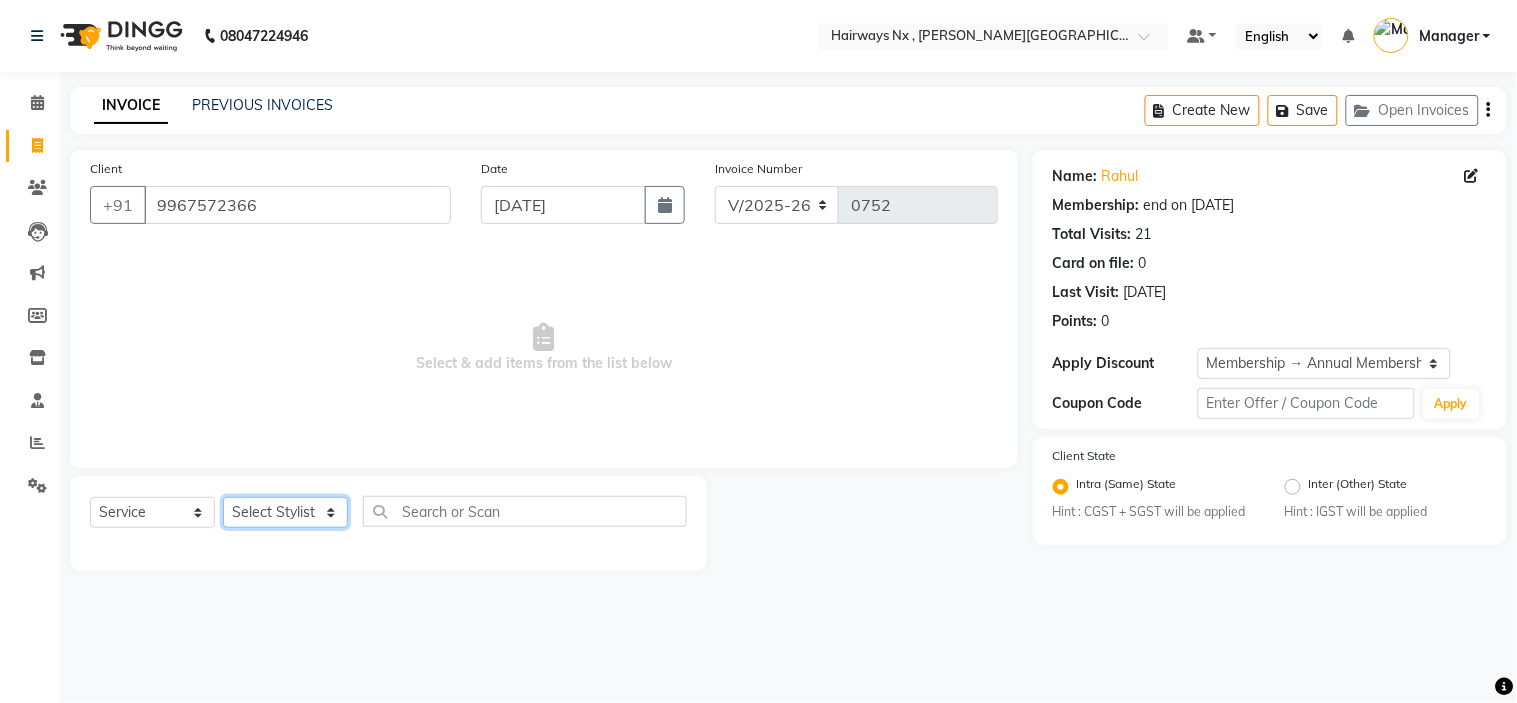 select on "67654" 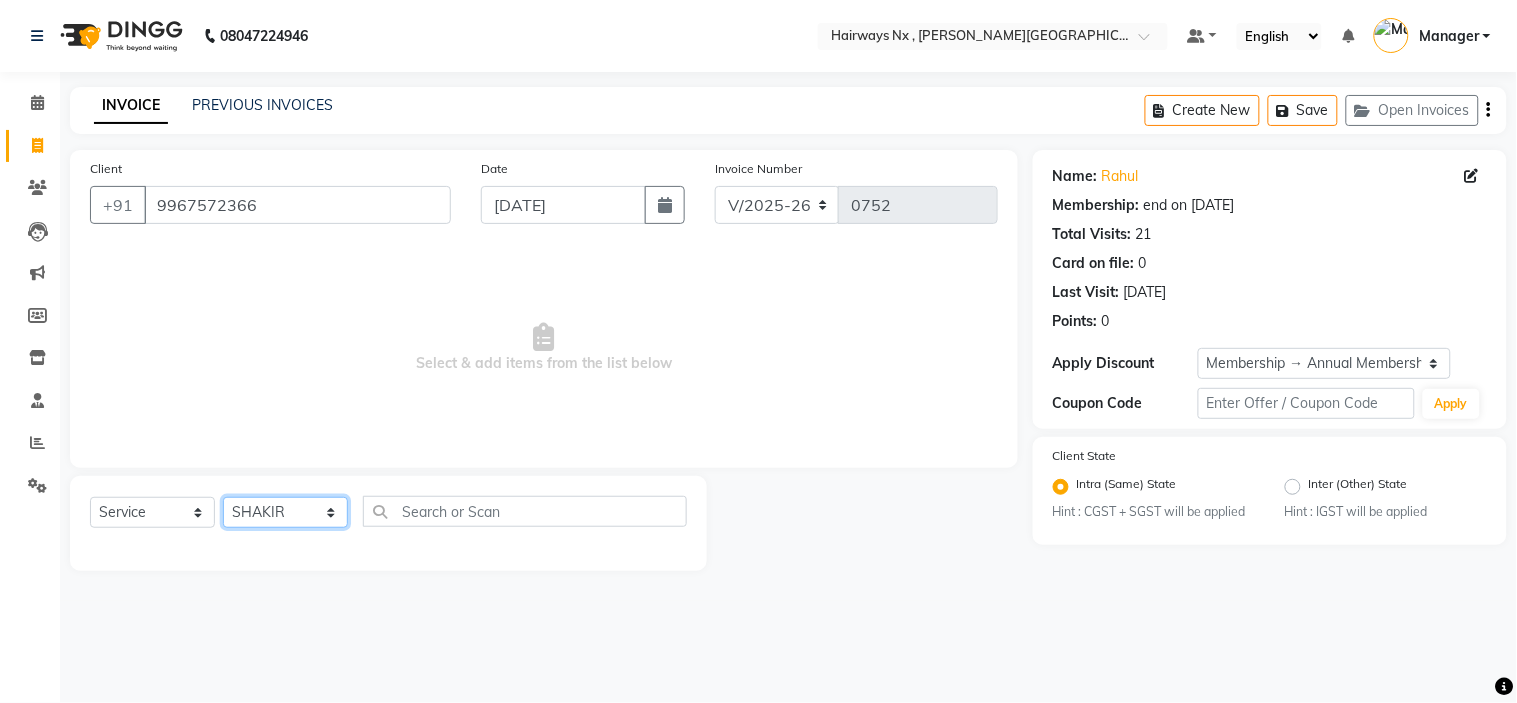 click on "Select Stylist [PERSON_NAME] KAMAL [PERSON_NAME] Manager [PERSON_NAME][DATE]  [PERSON_NAME]  [PERSON_NAME] [PERSON_NAME] [PERSON_NAME]" 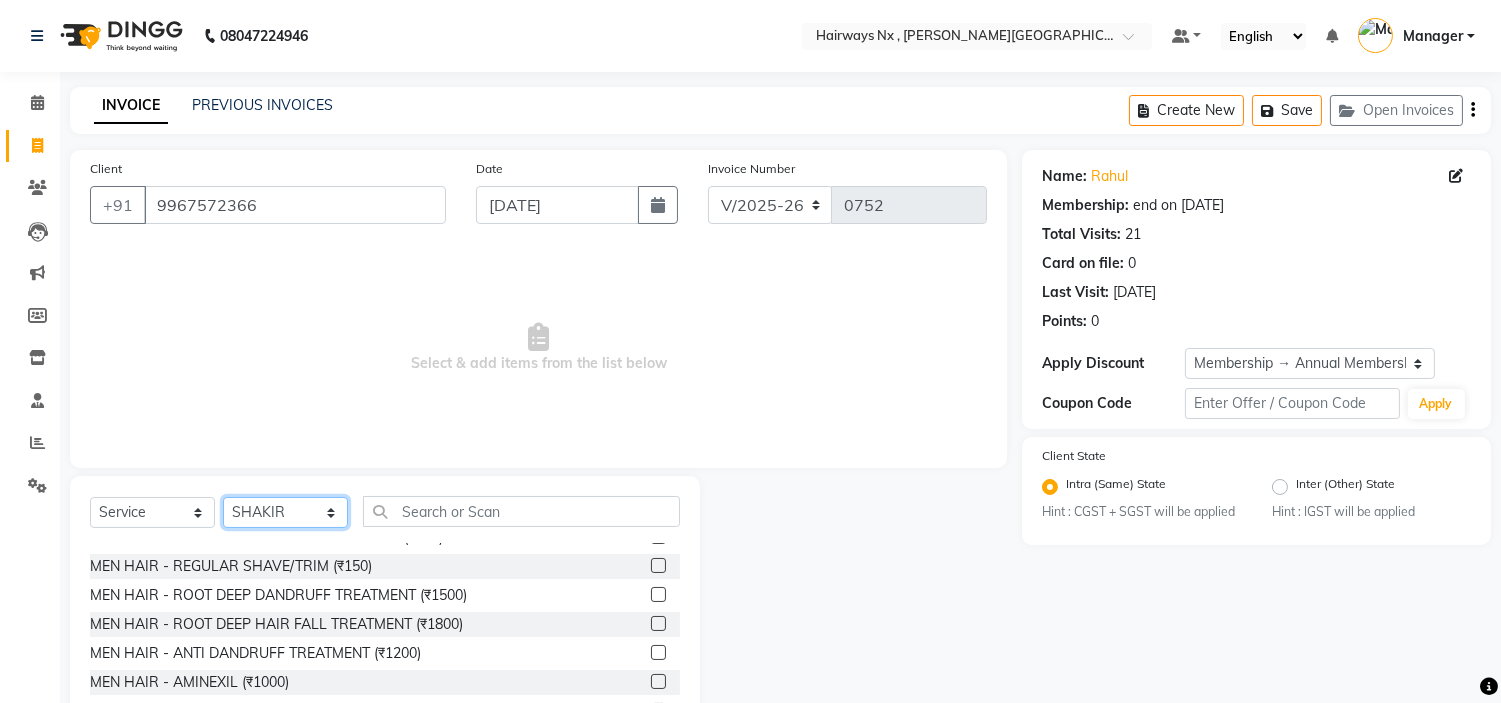 scroll, scrollTop: 222, scrollLeft: 0, axis: vertical 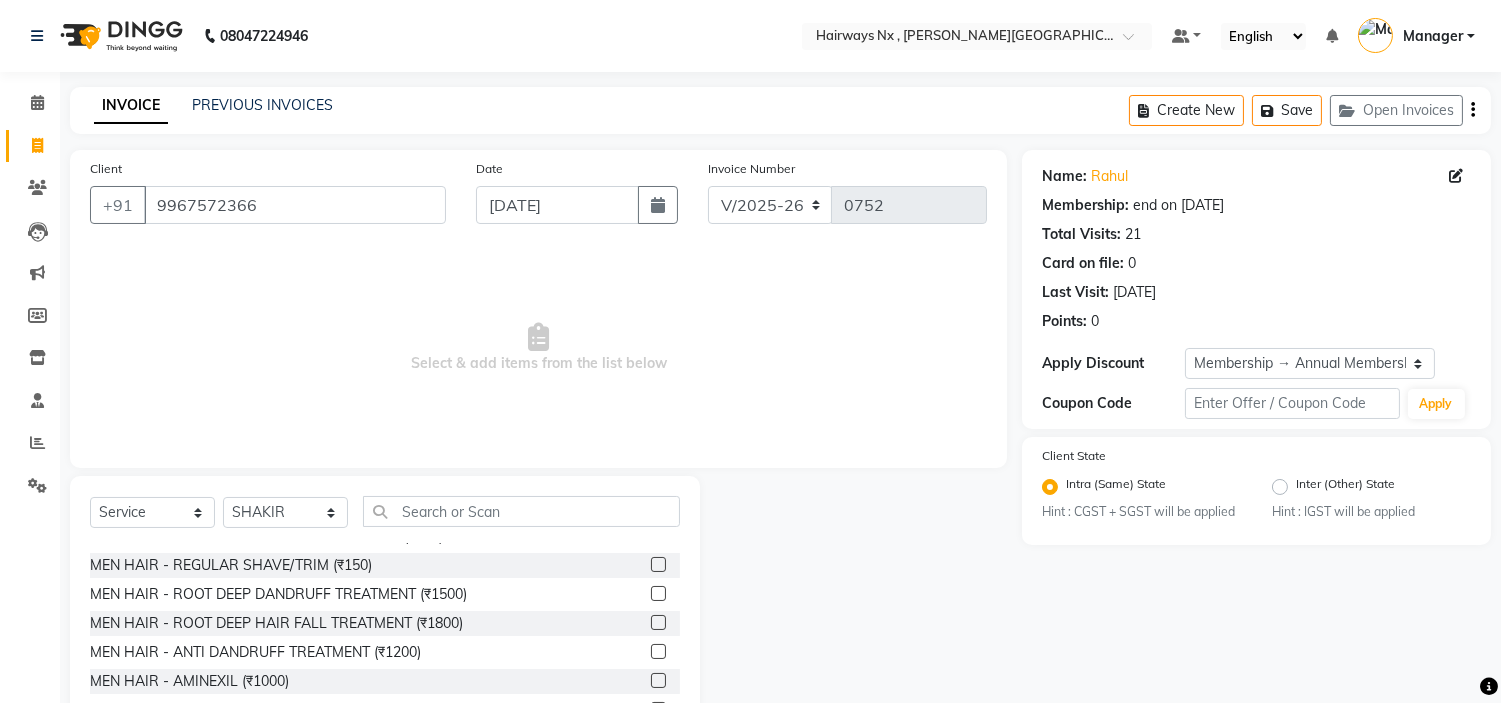 click 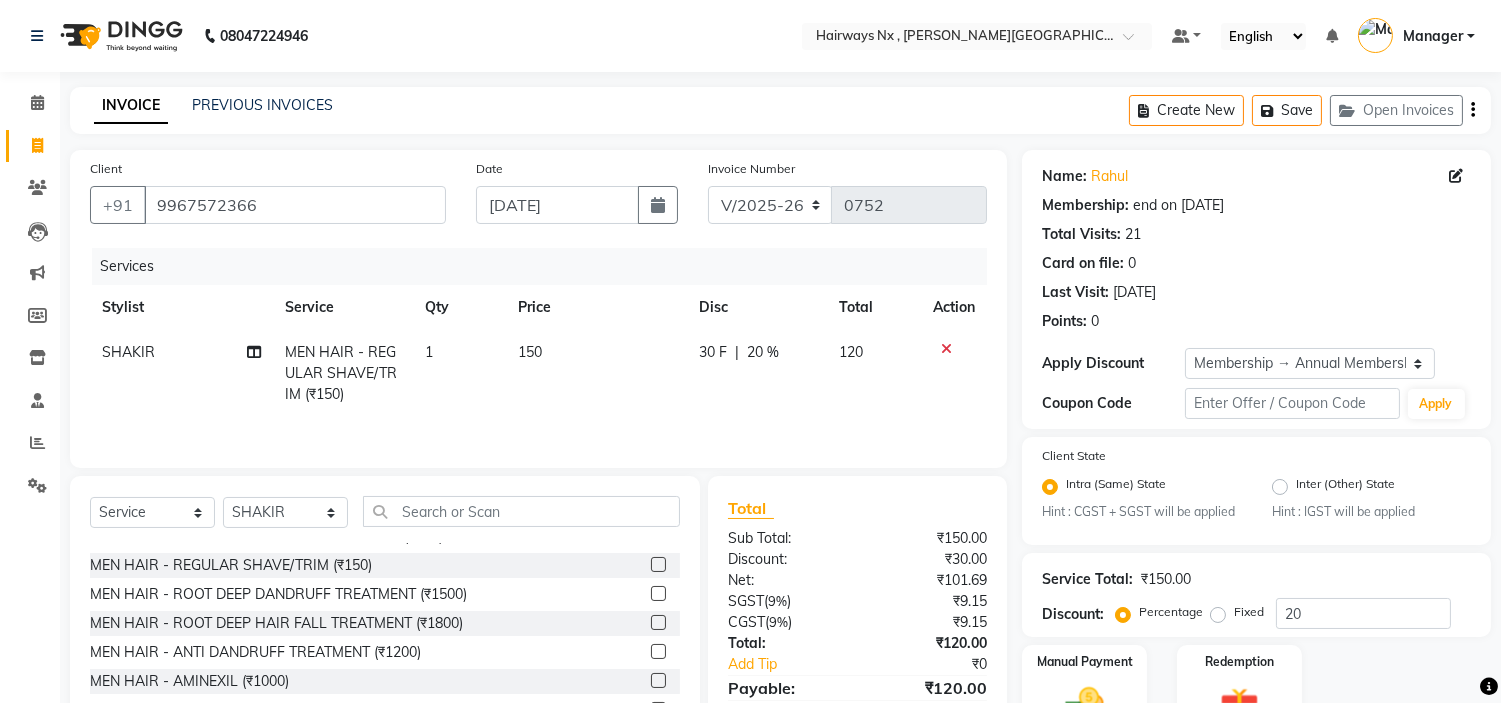 click 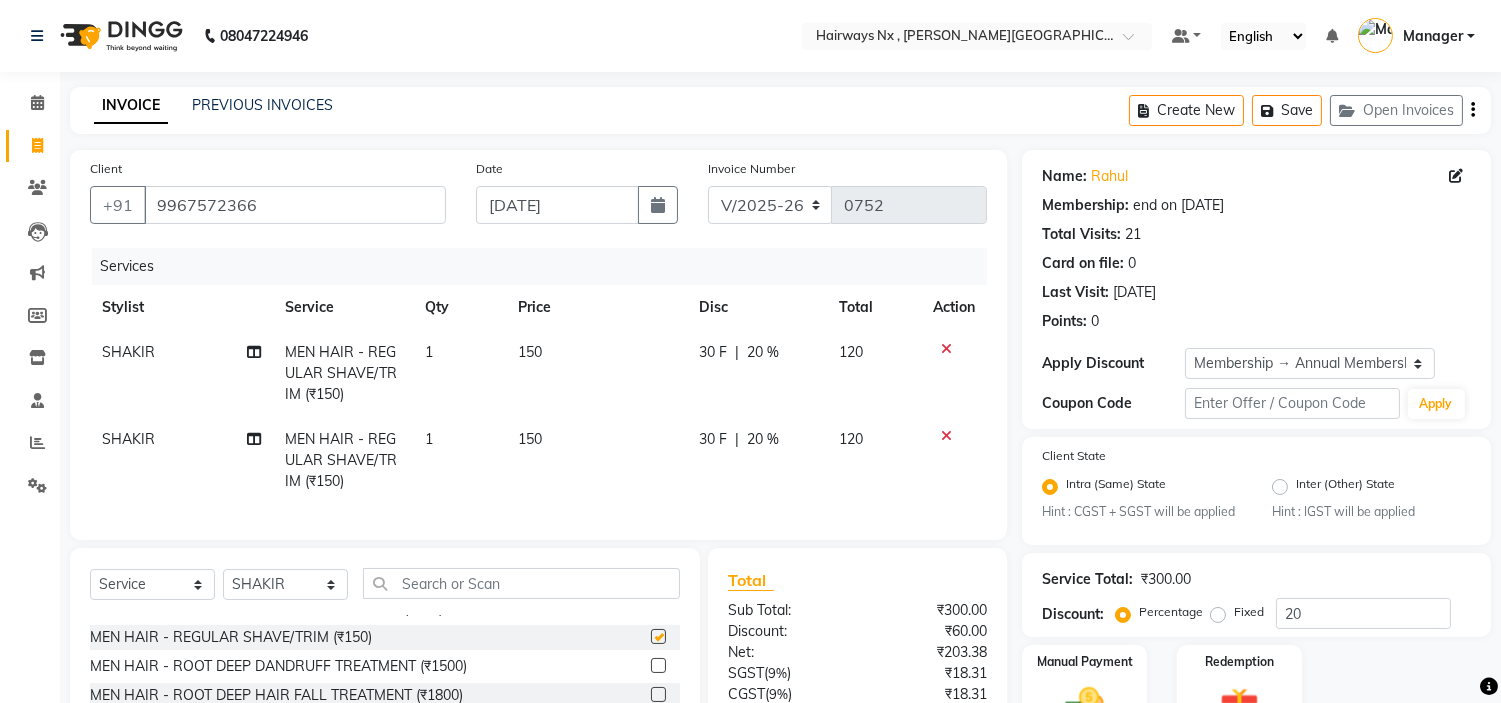 checkbox on "false" 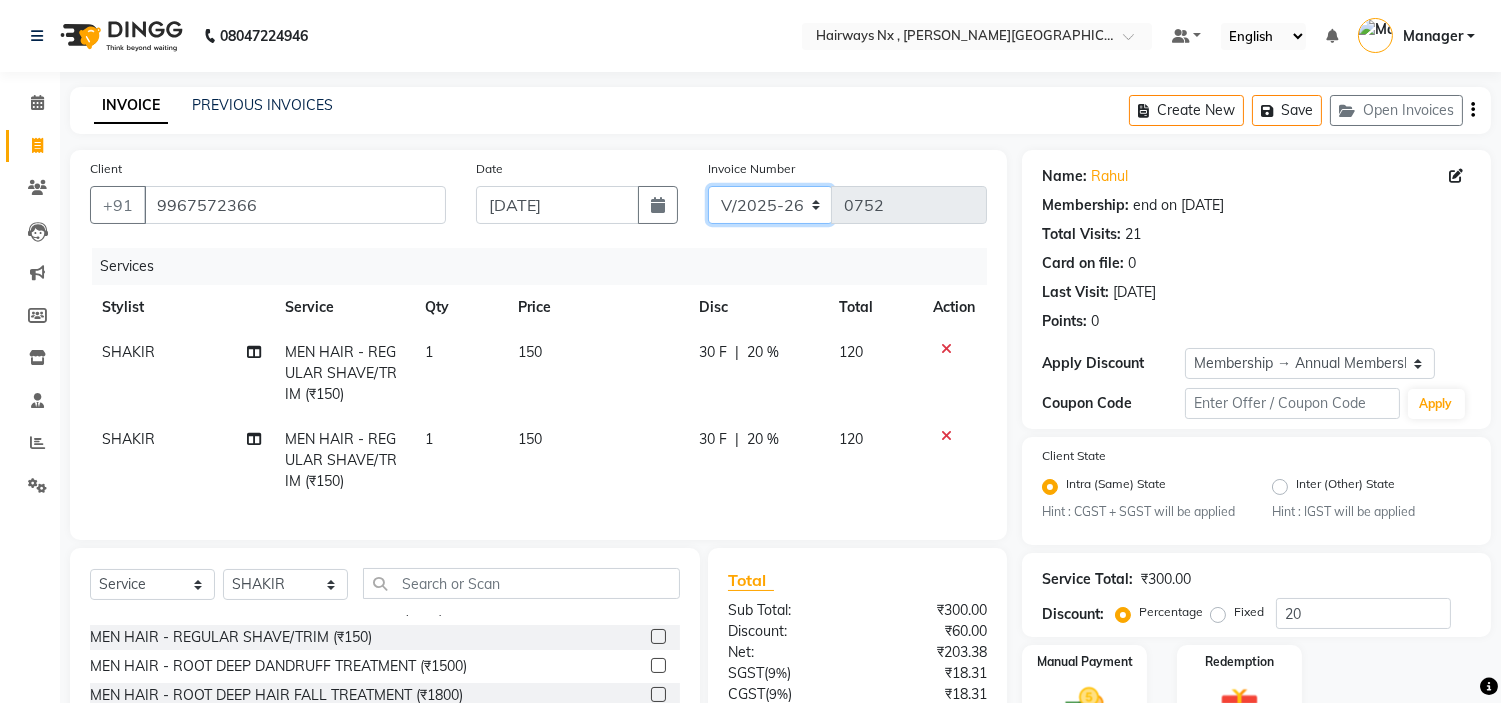 click on "INV/25-26 V/2025-26" 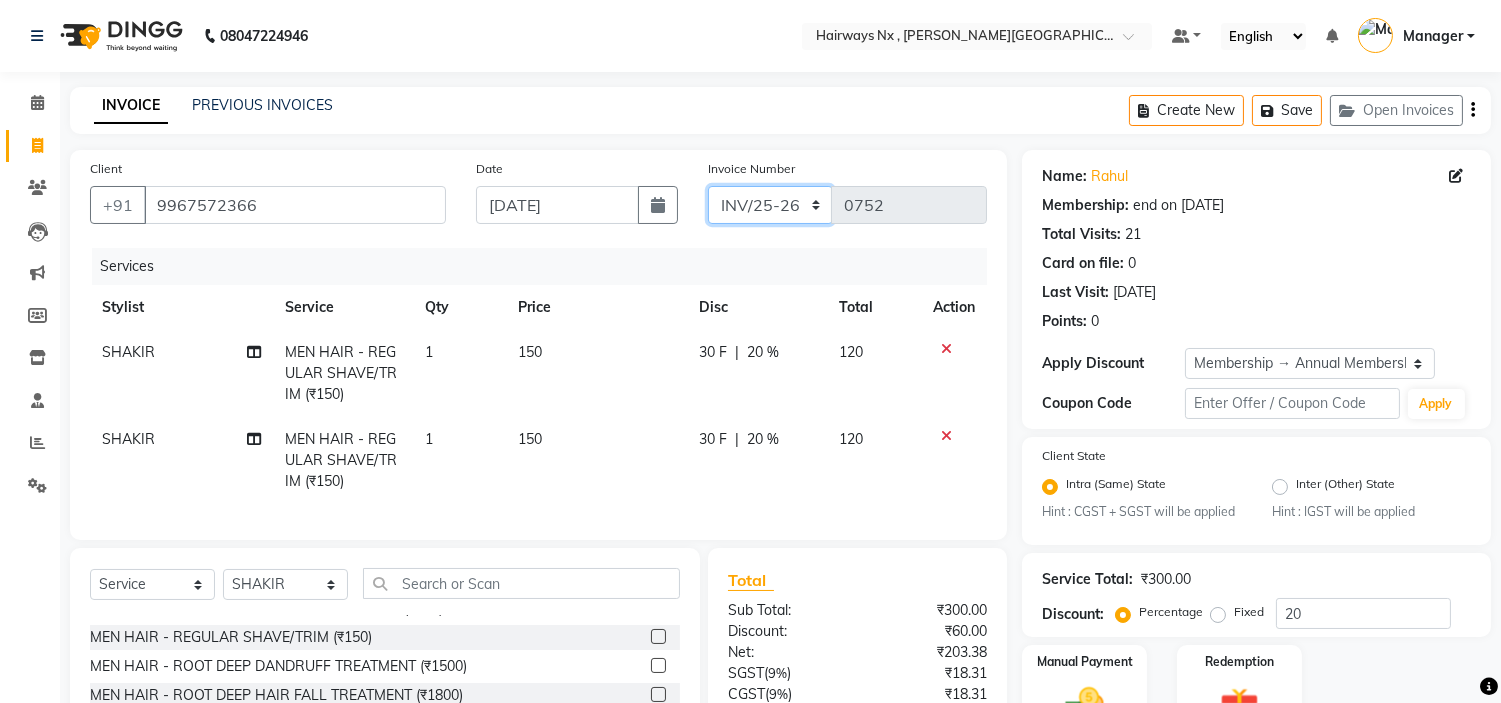 click on "INV/25-26 V/2025-26" 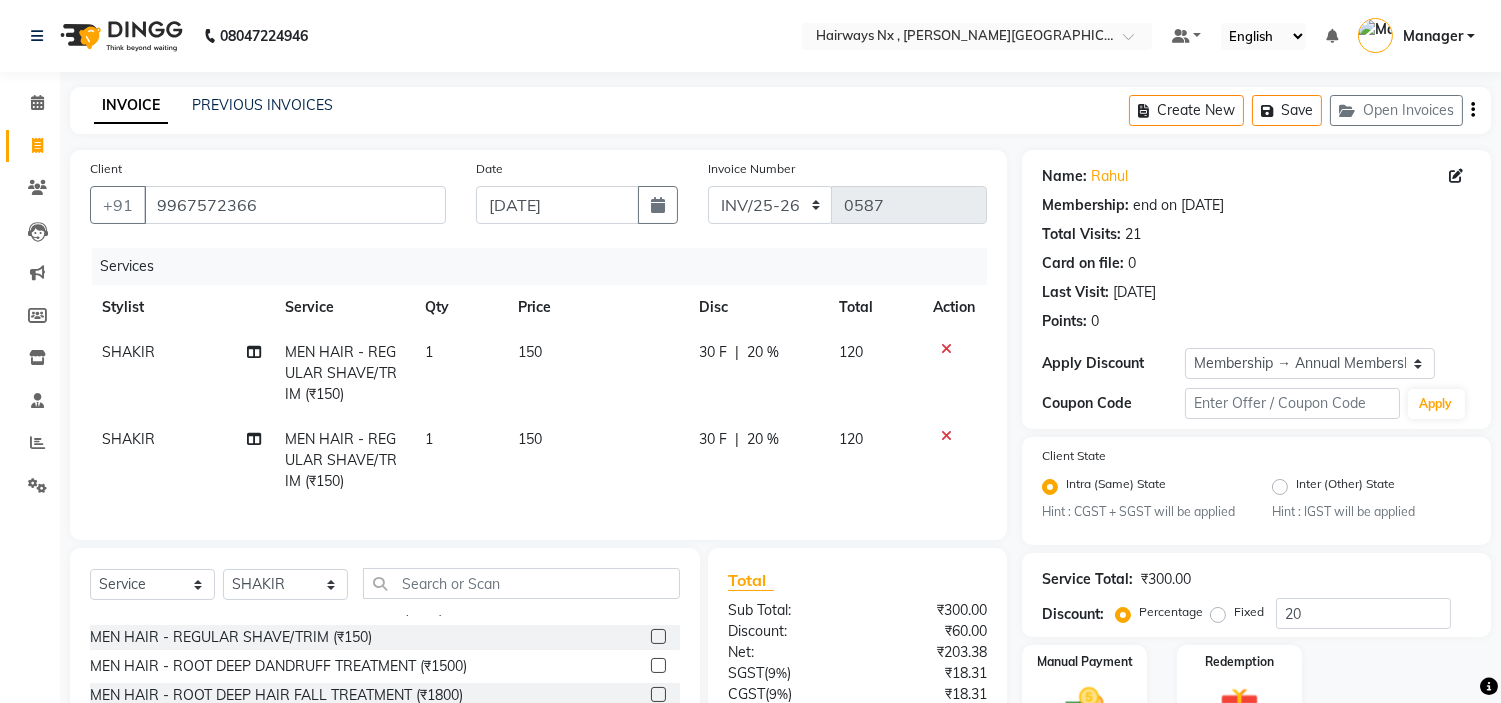 click 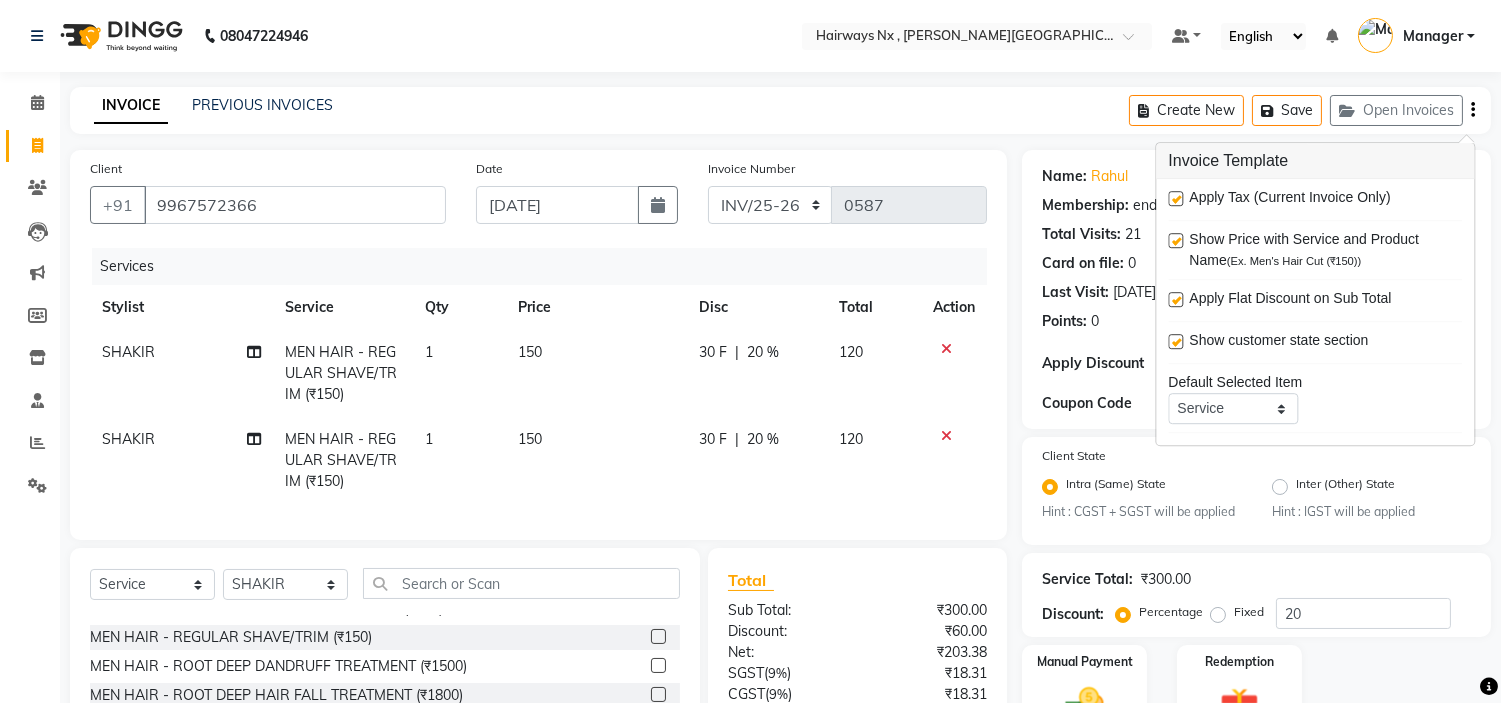 click at bounding box center [1175, 198] 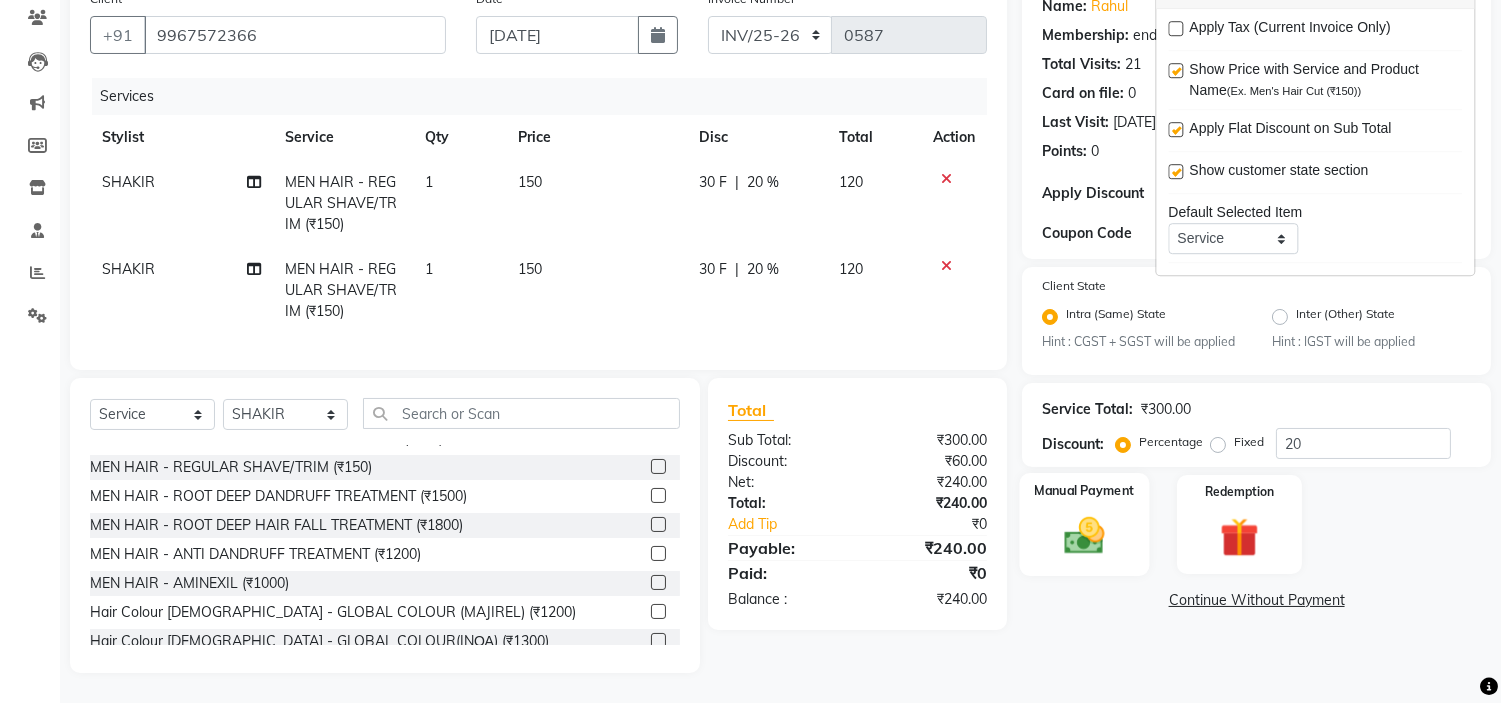 click 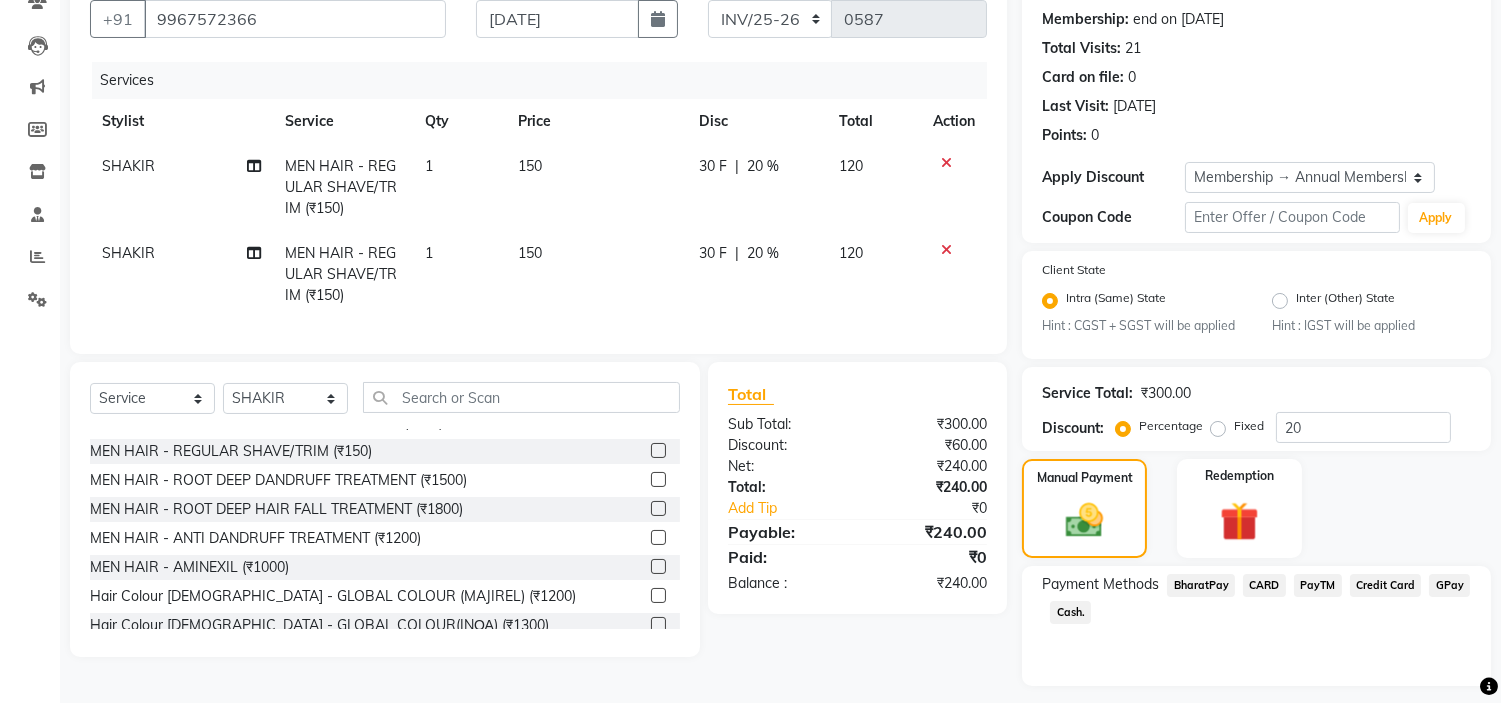 scroll, scrollTop: 240, scrollLeft: 0, axis: vertical 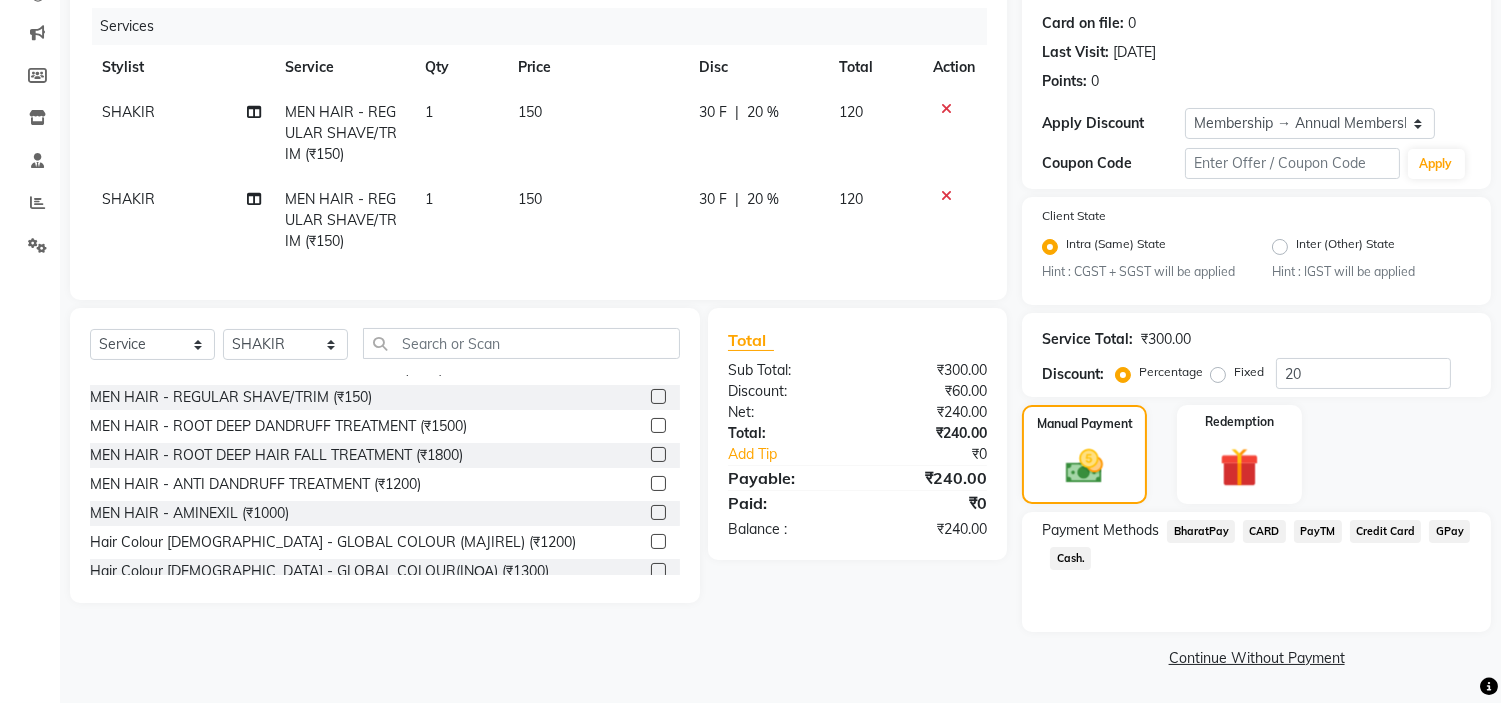 click on "Cash." 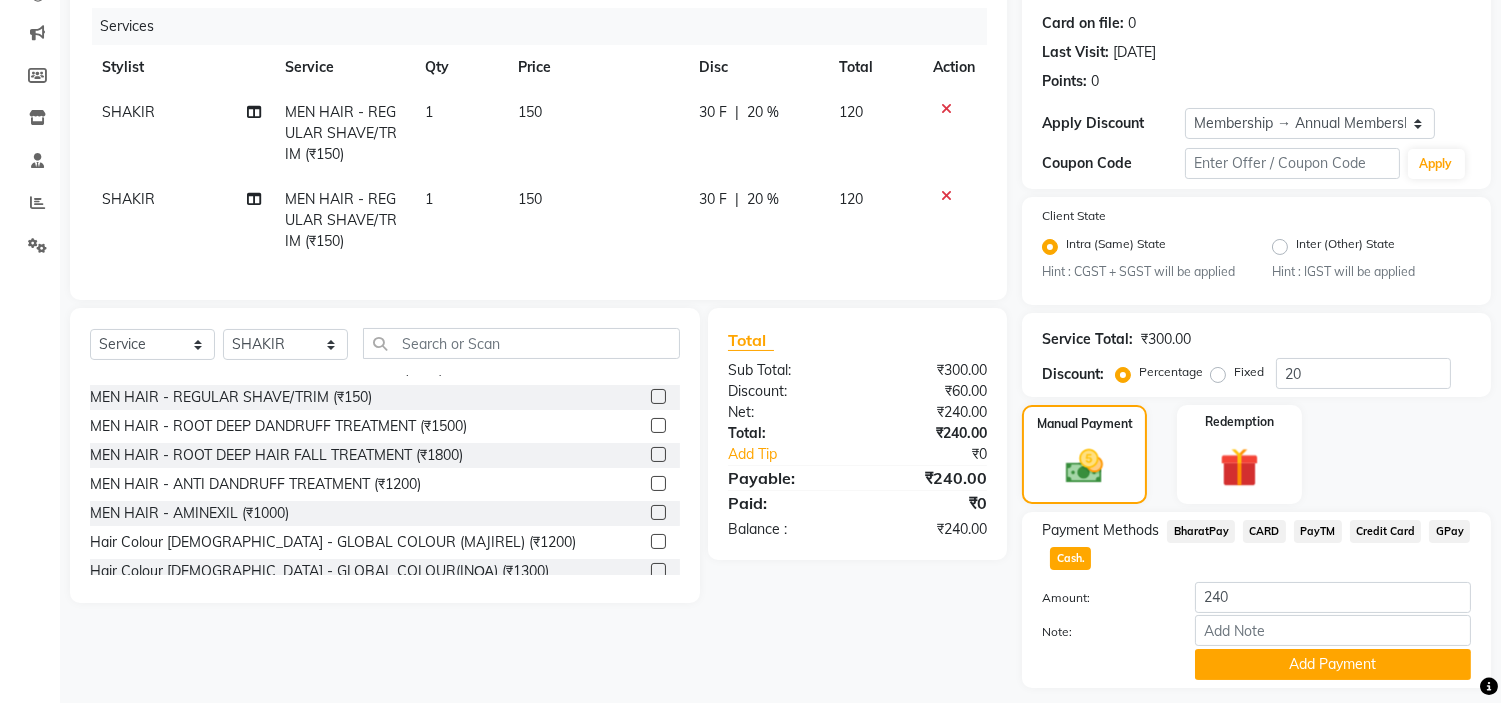 scroll, scrollTop: 296, scrollLeft: 0, axis: vertical 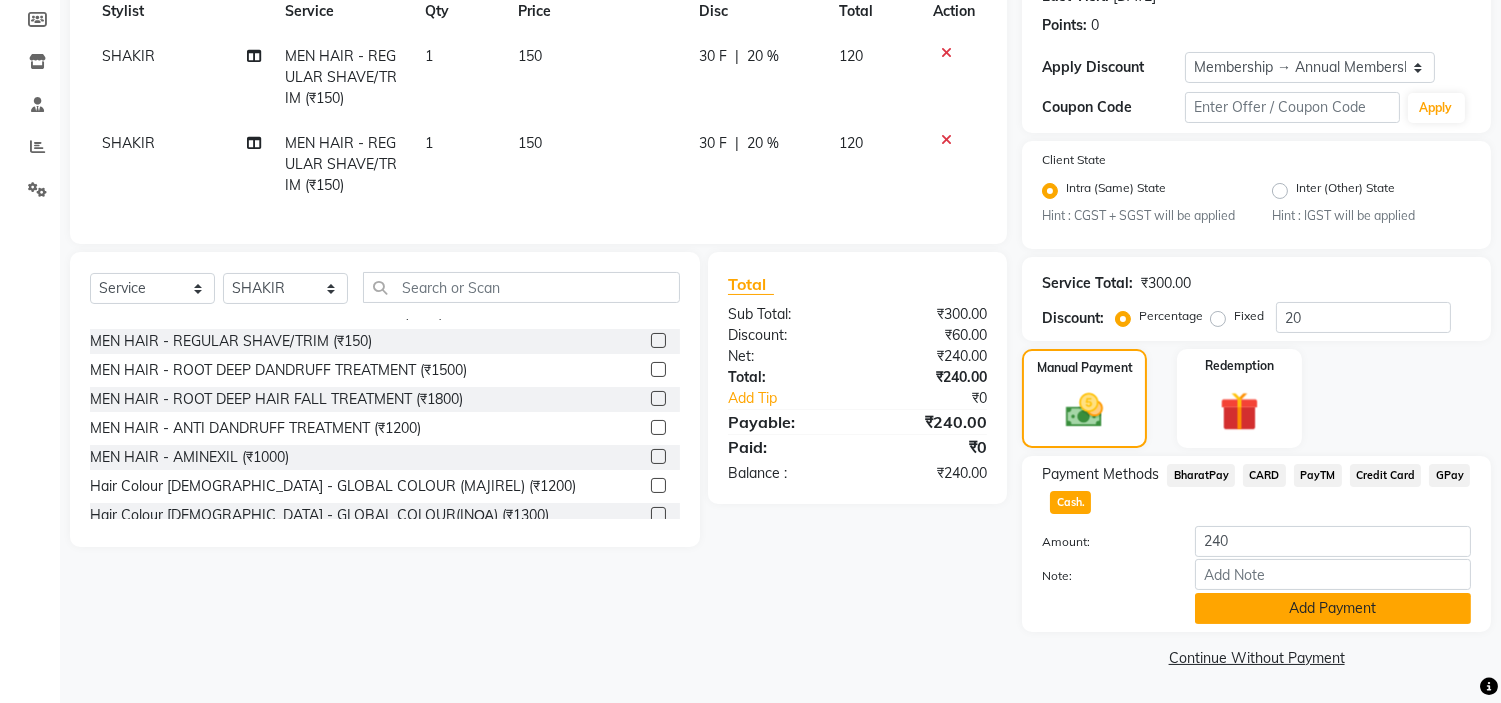 click on "Add Payment" 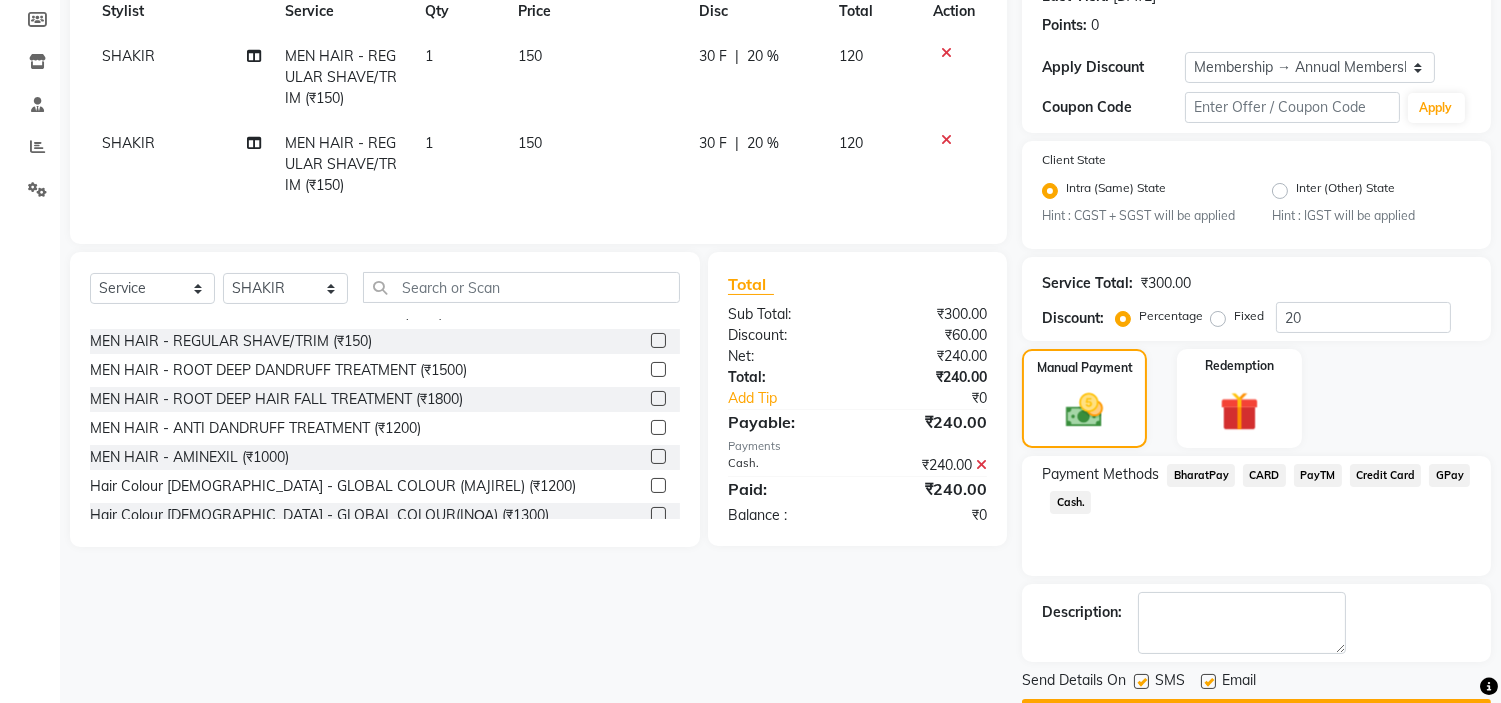 scroll, scrollTop: 353, scrollLeft: 0, axis: vertical 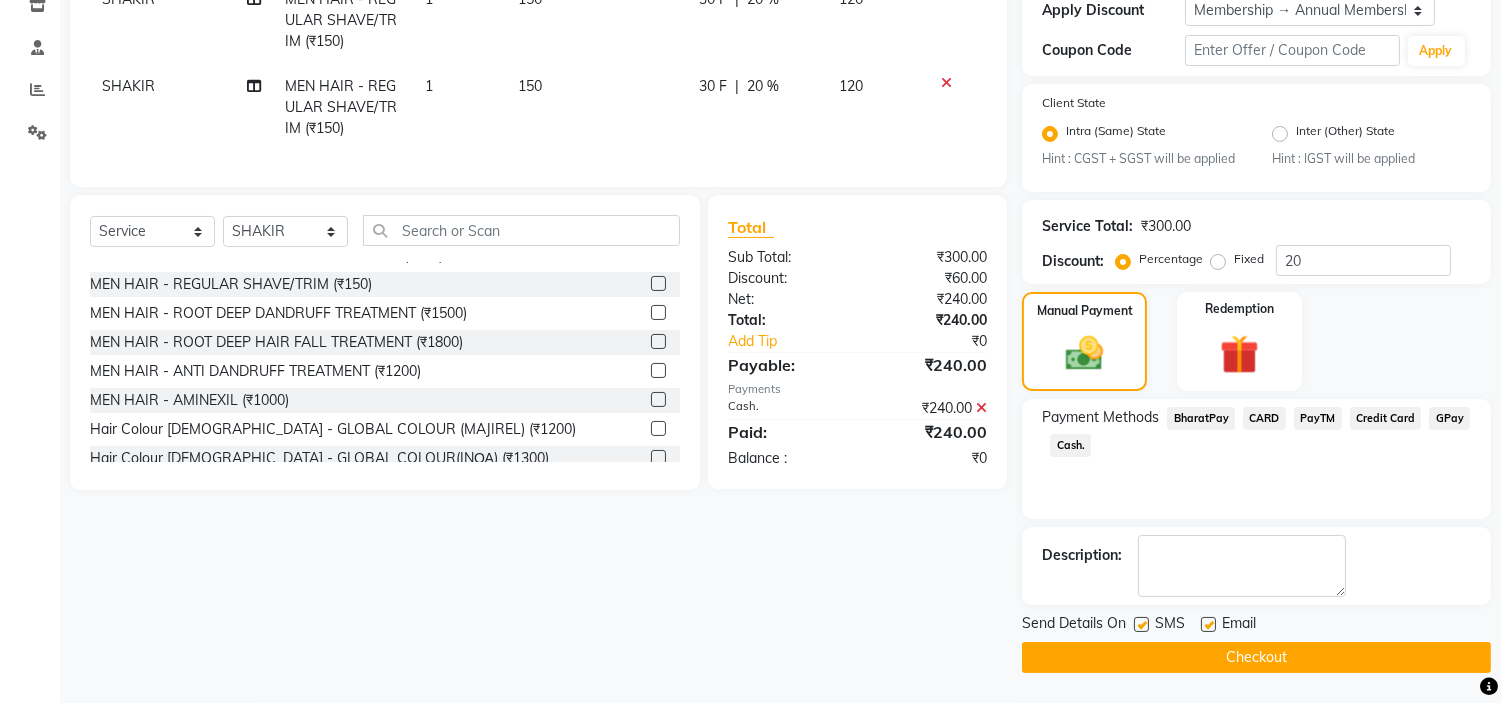 click 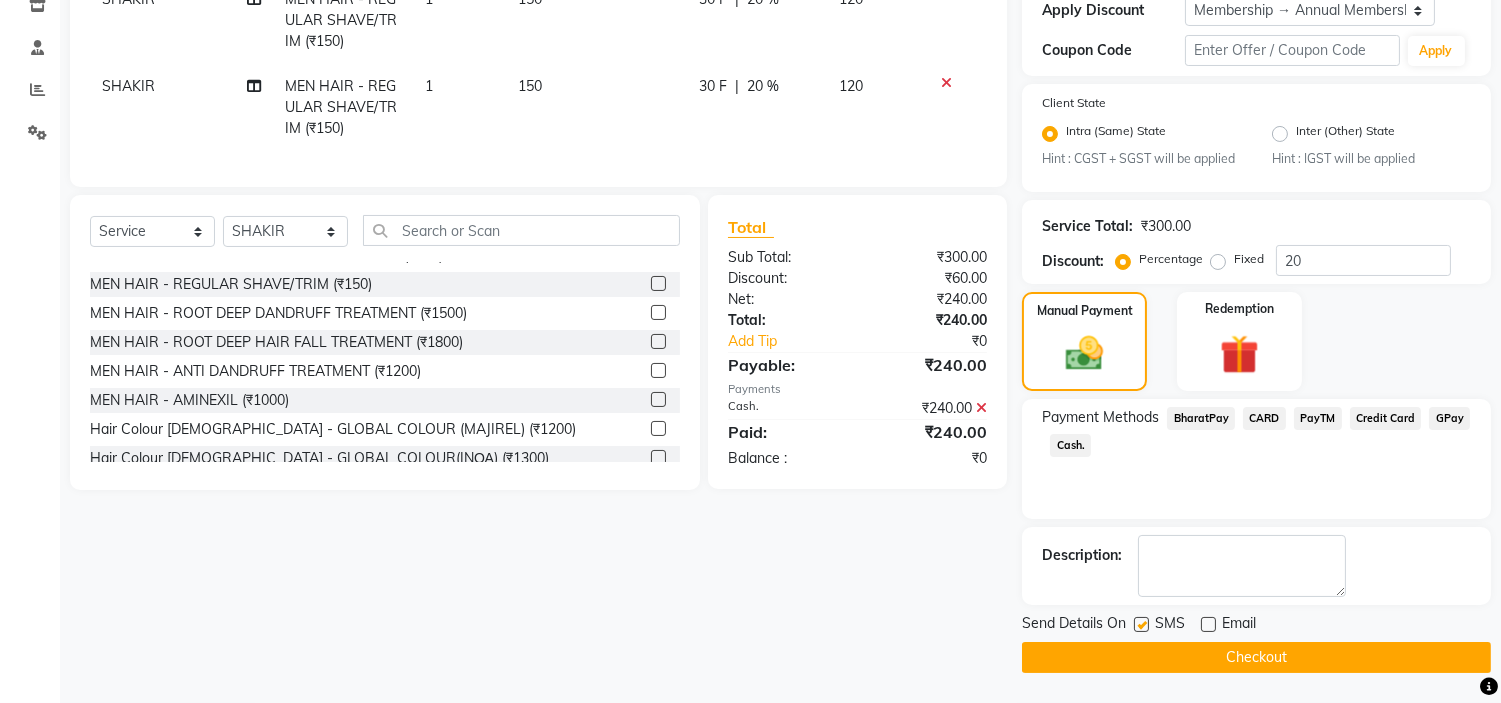 click 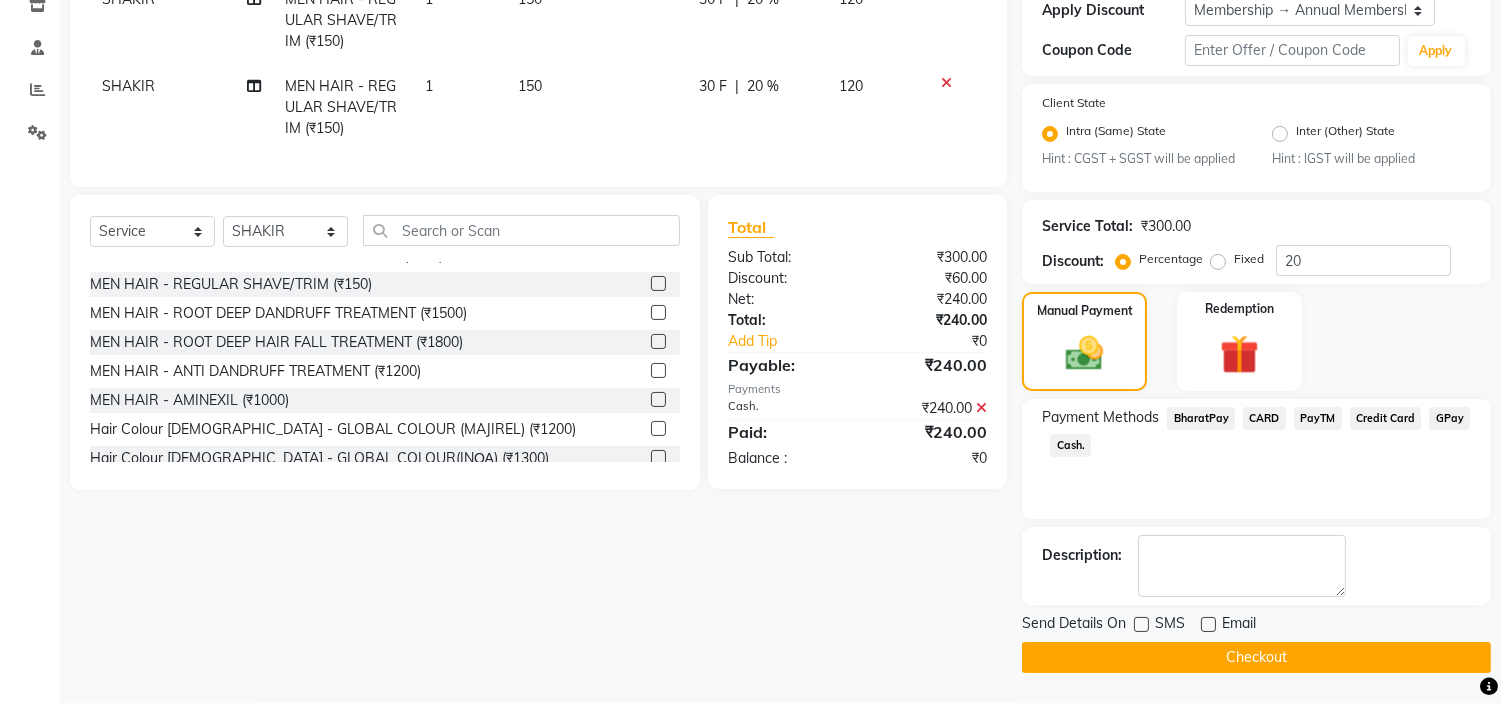 click on "Checkout" 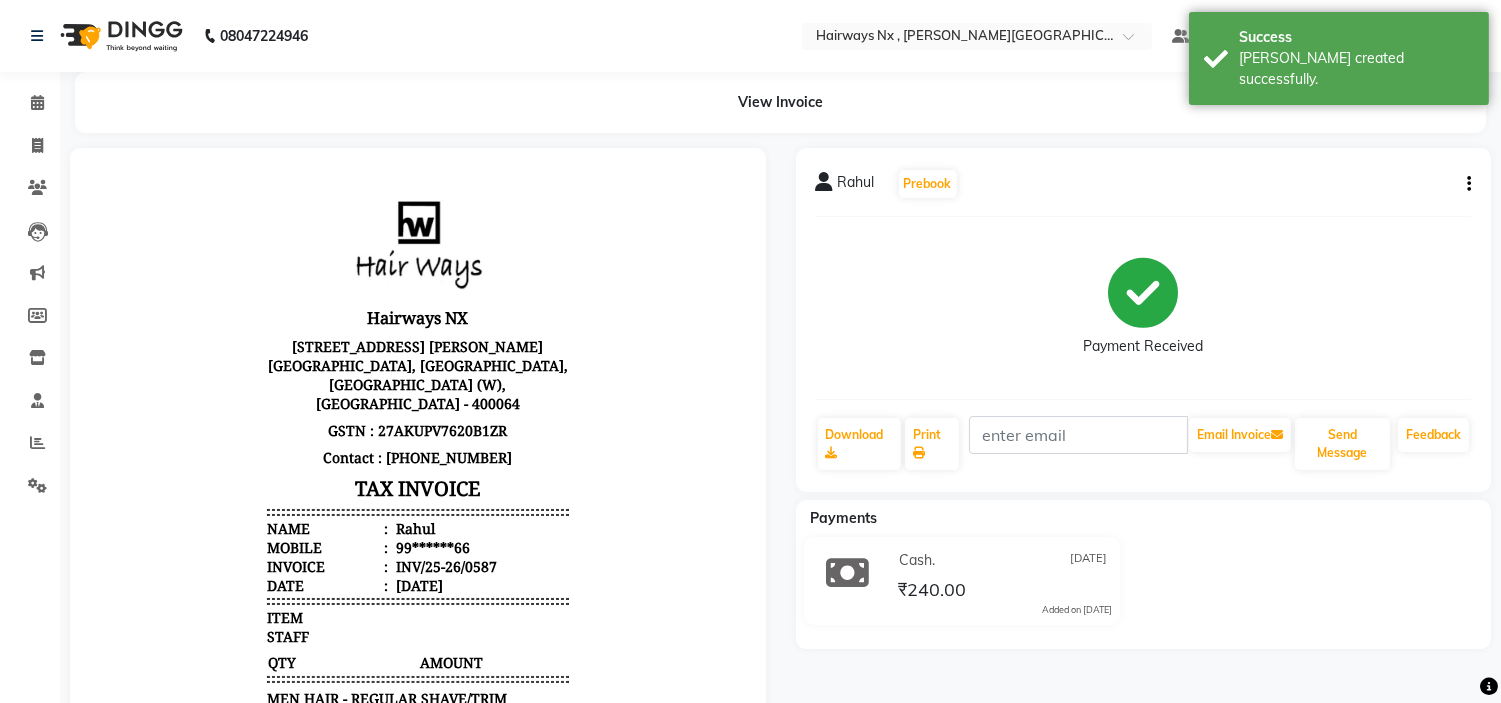 scroll, scrollTop: 0, scrollLeft: 0, axis: both 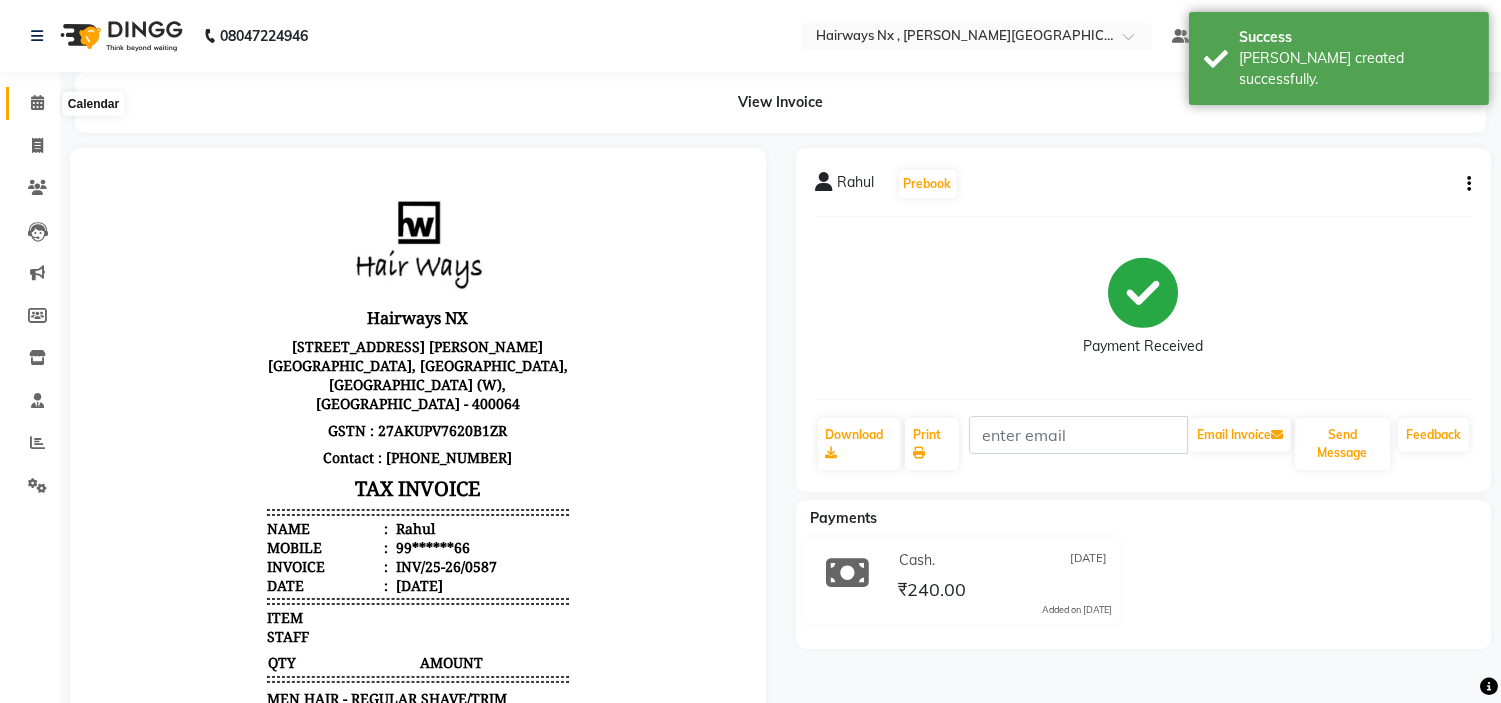 click 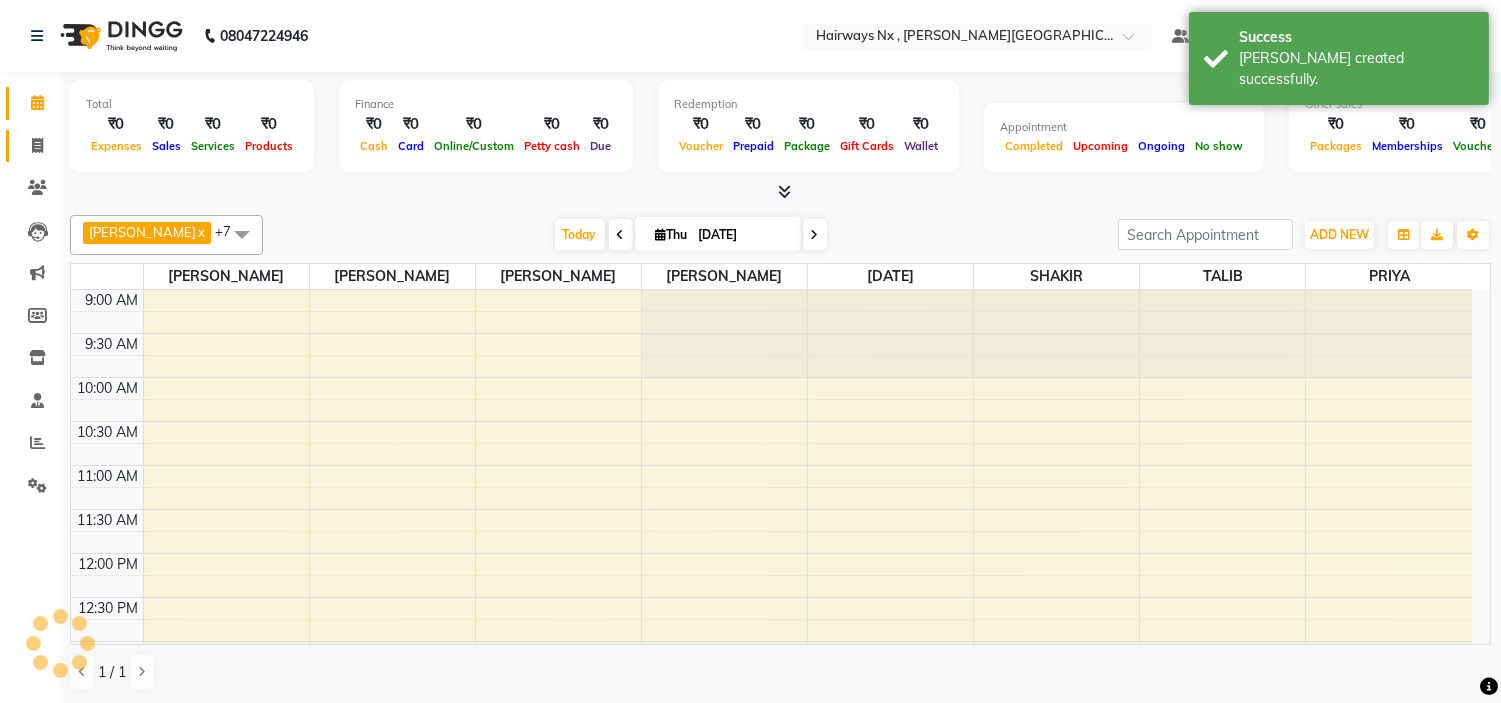 scroll, scrollTop: 0, scrollLeft: 0, axis: both 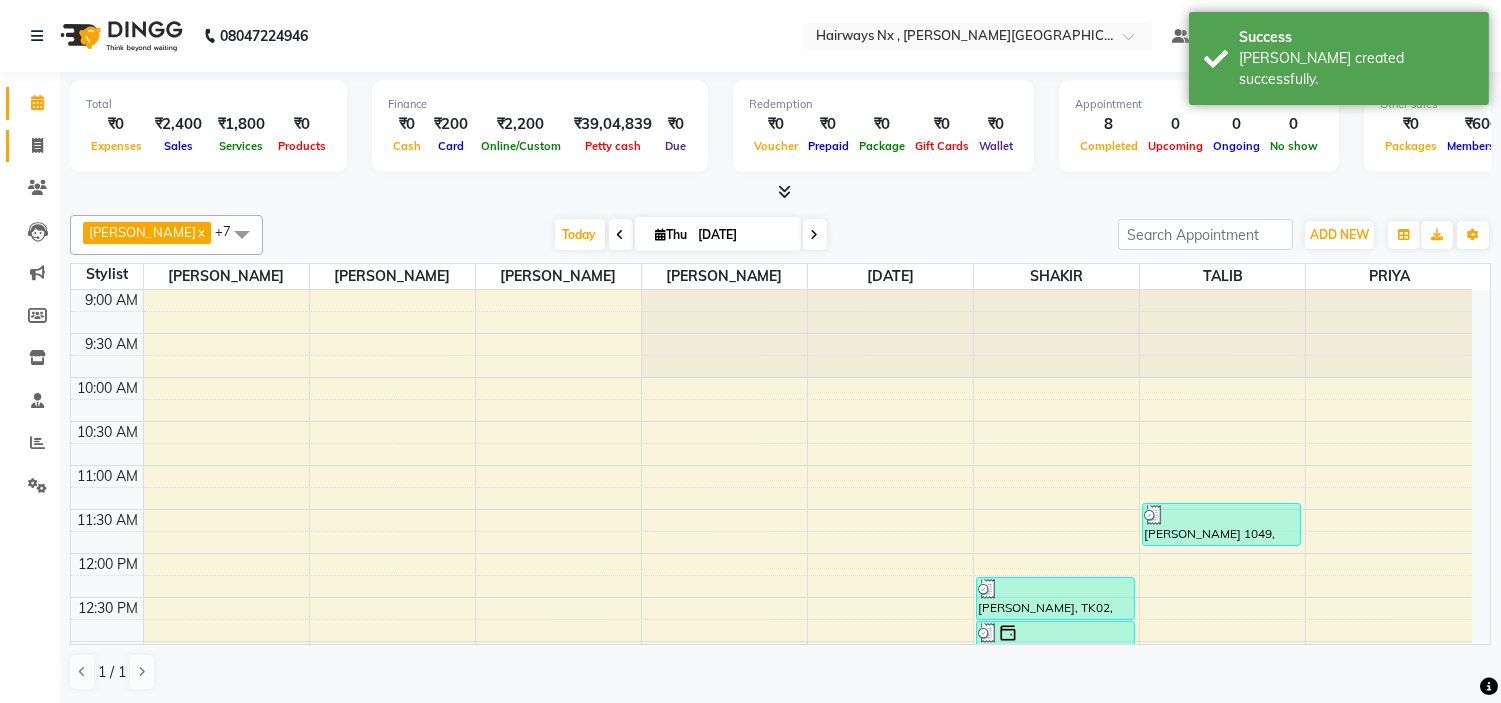 click 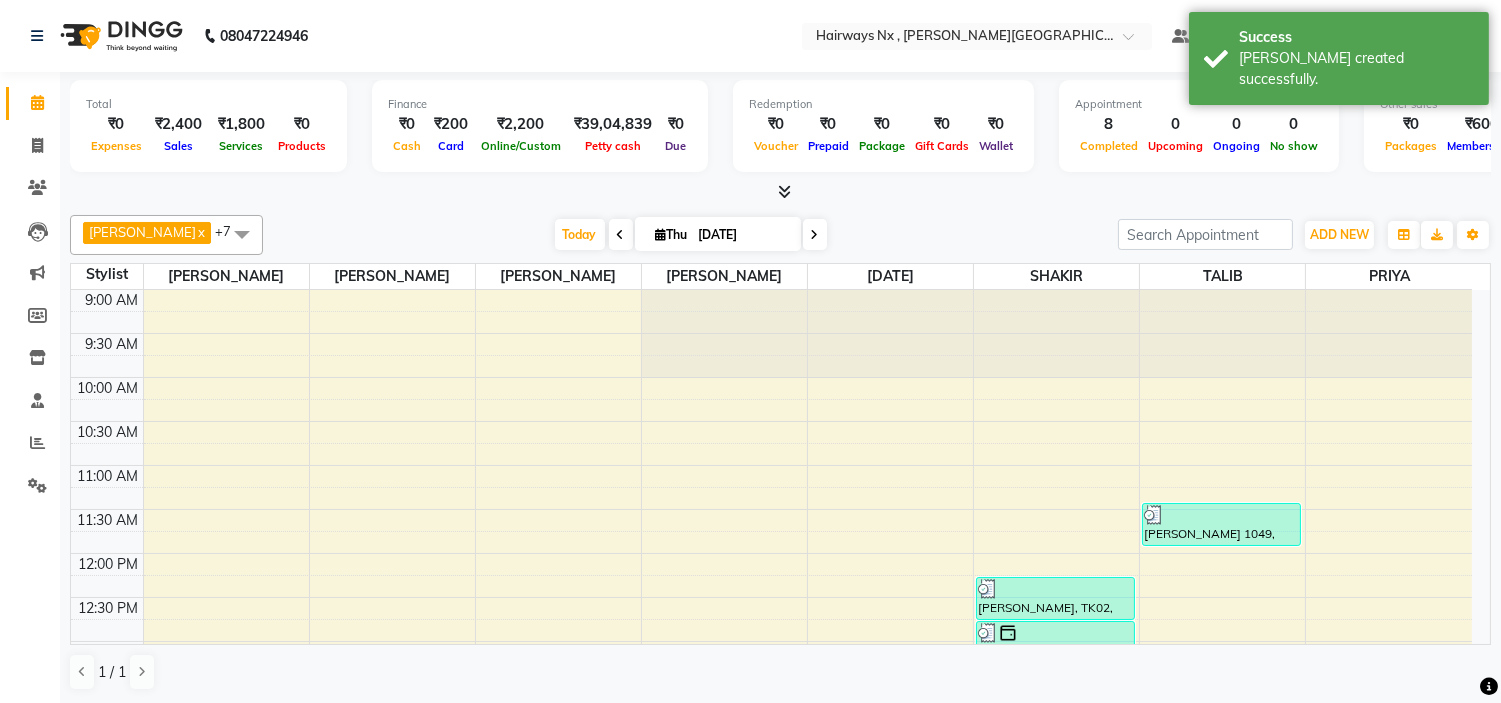 select on "service" 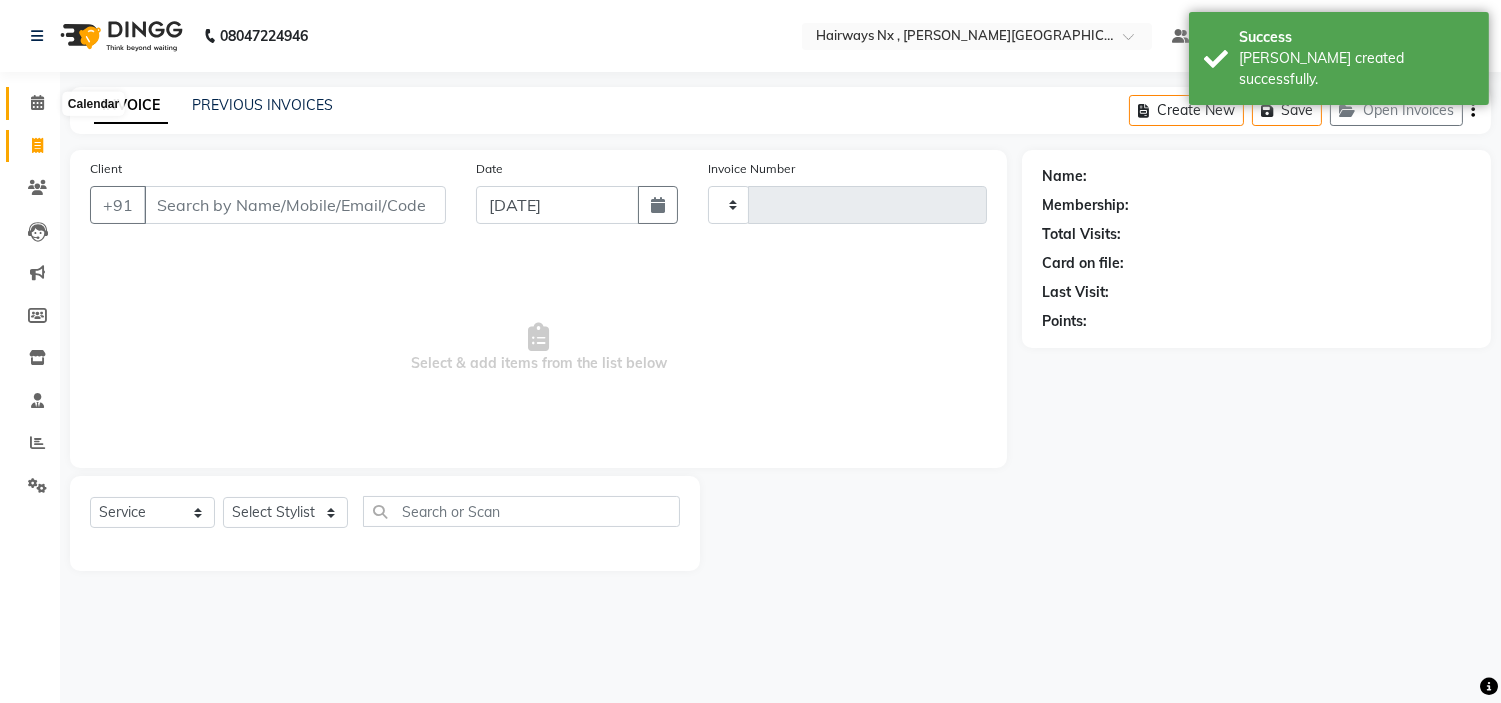 type on "0752" 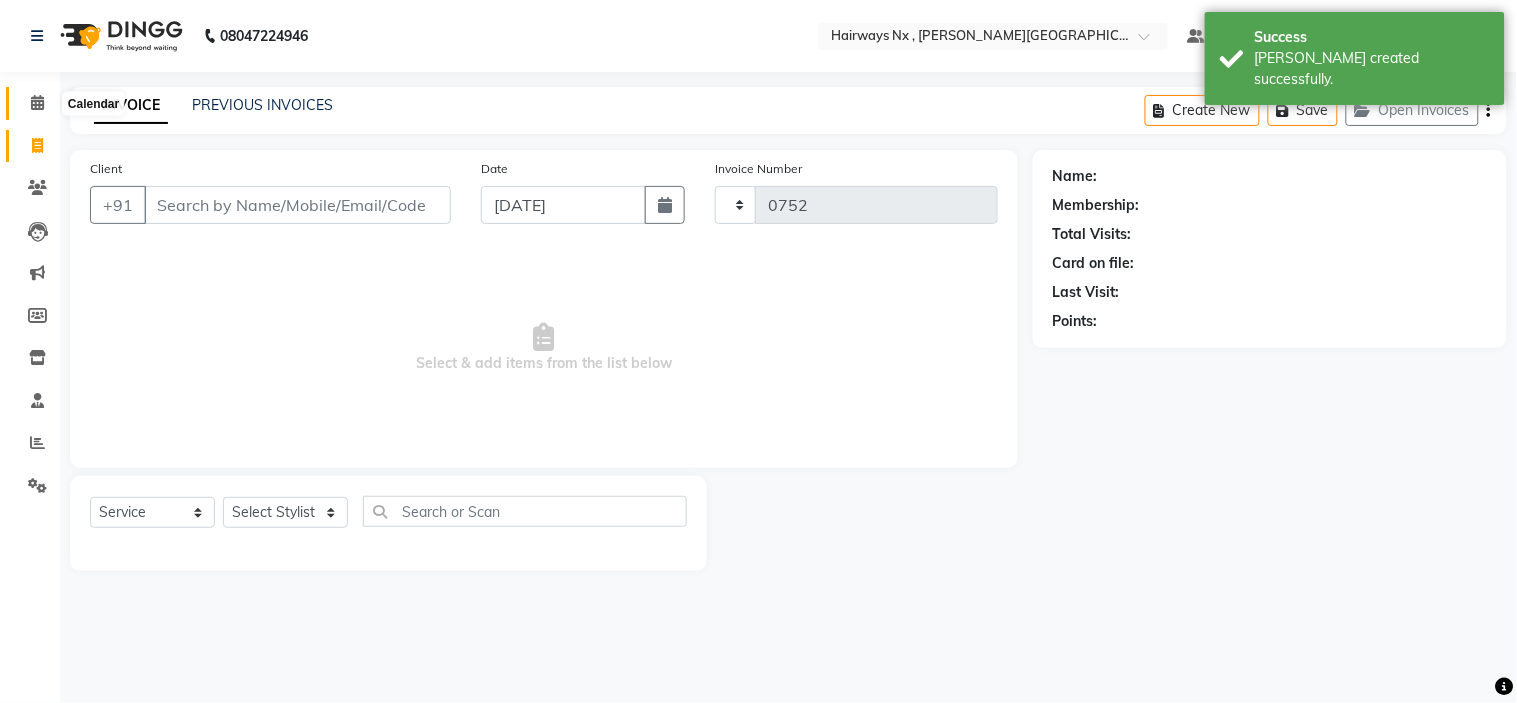 select on "778" 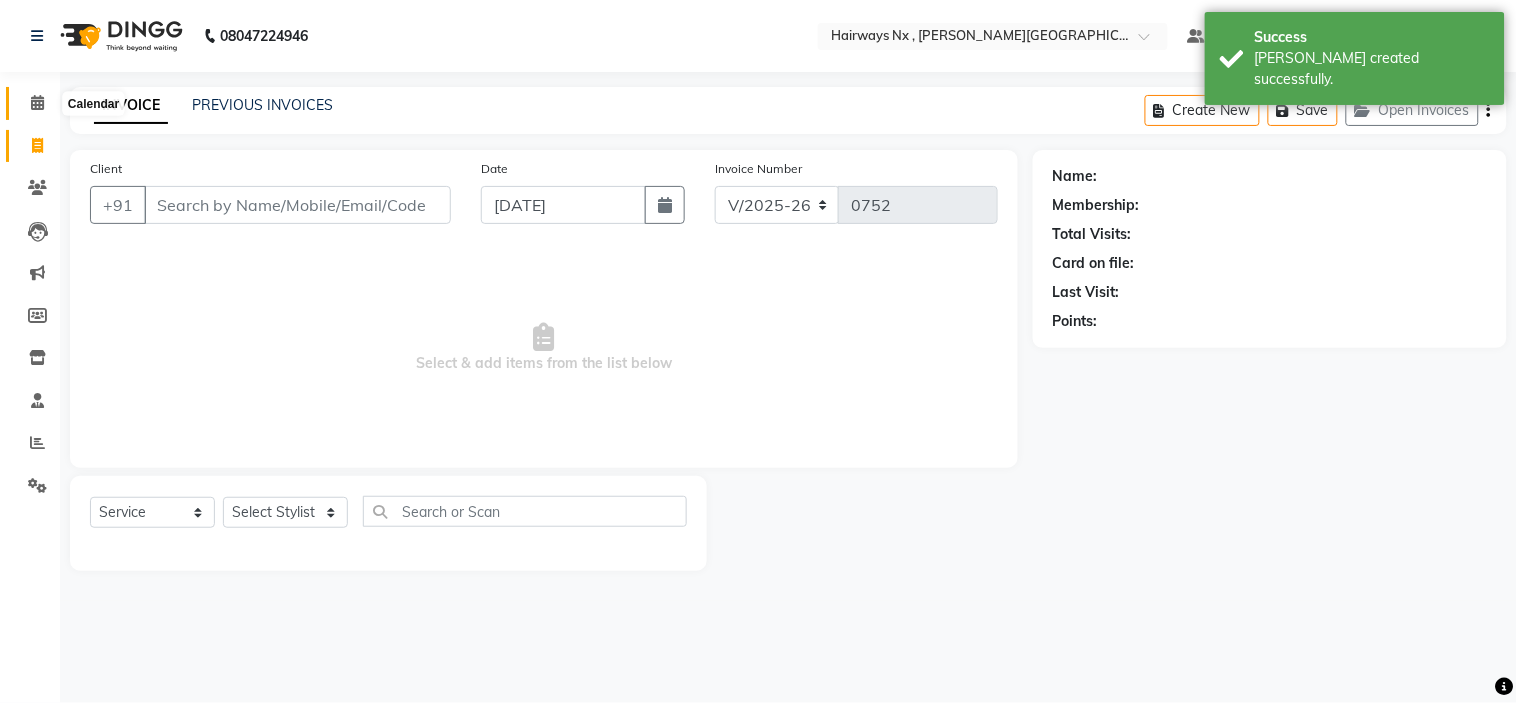 click 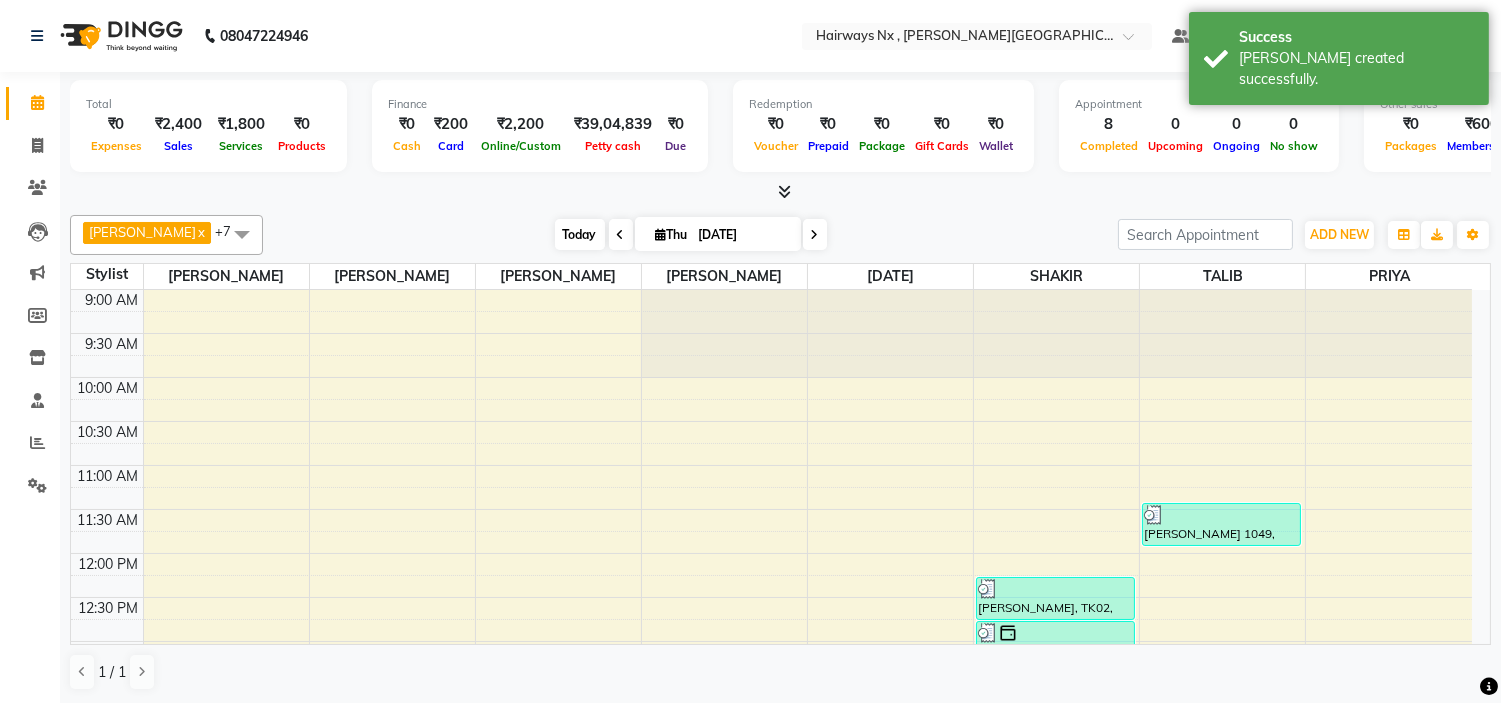 click on "Today" at bounding box center (580, 234) 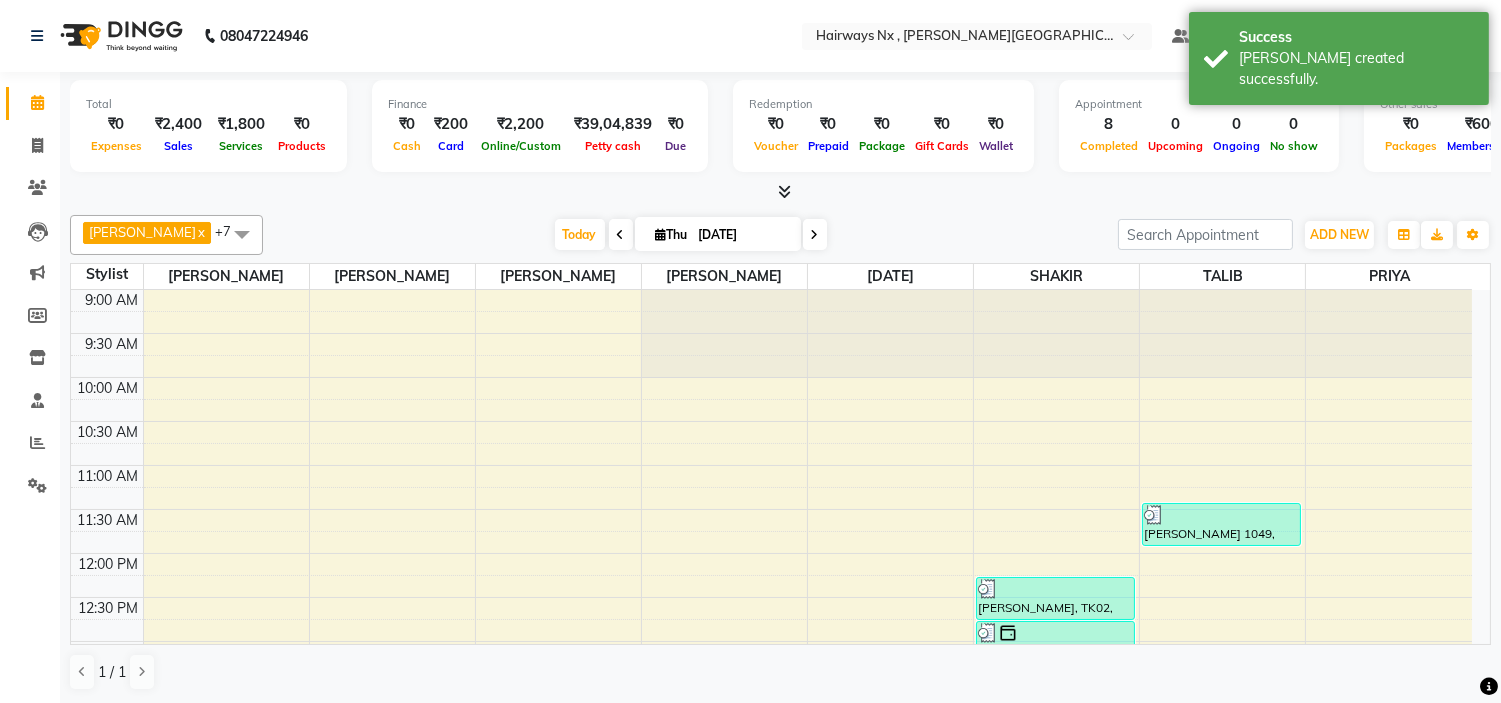 scroll, scrollTop: 796, scrollLeft: 0, axis: vertical 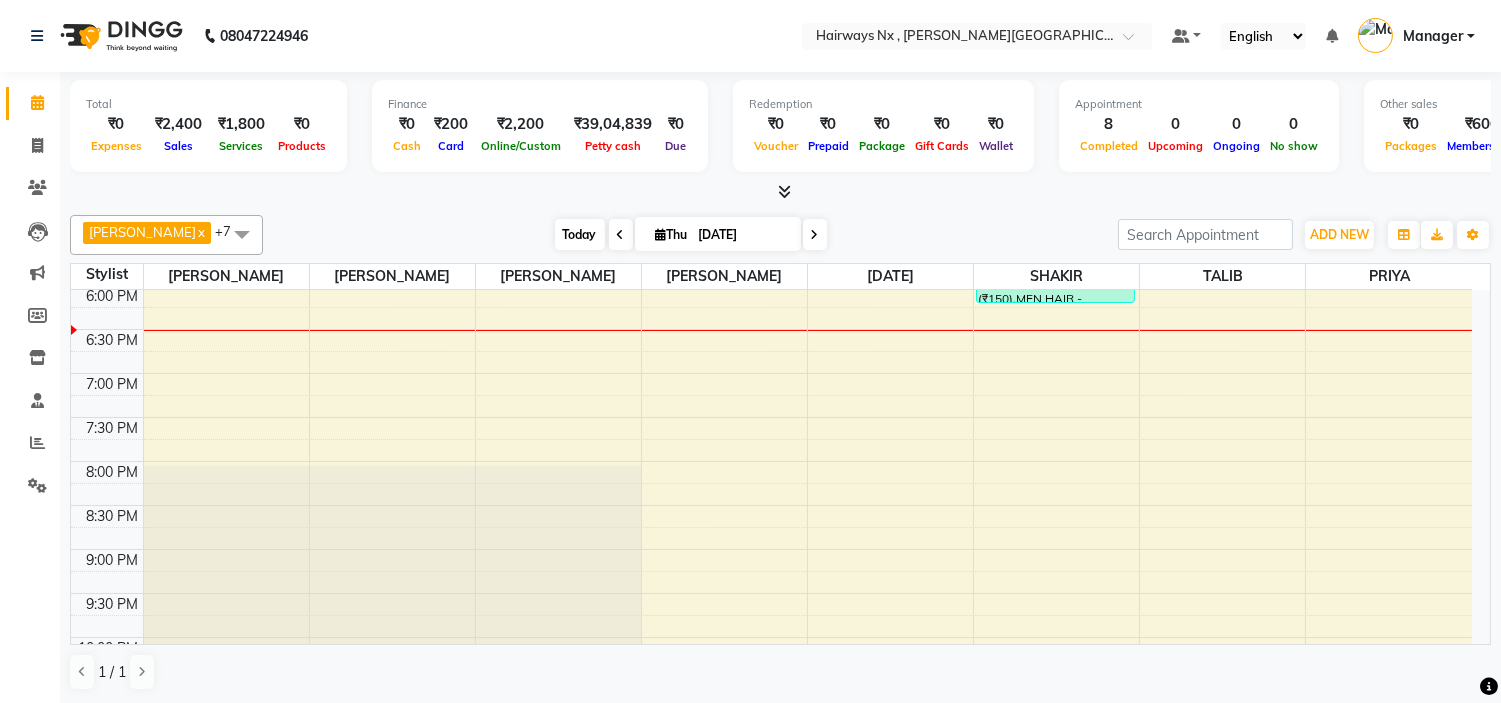 click on "Today" at bounding box center [580, 234] 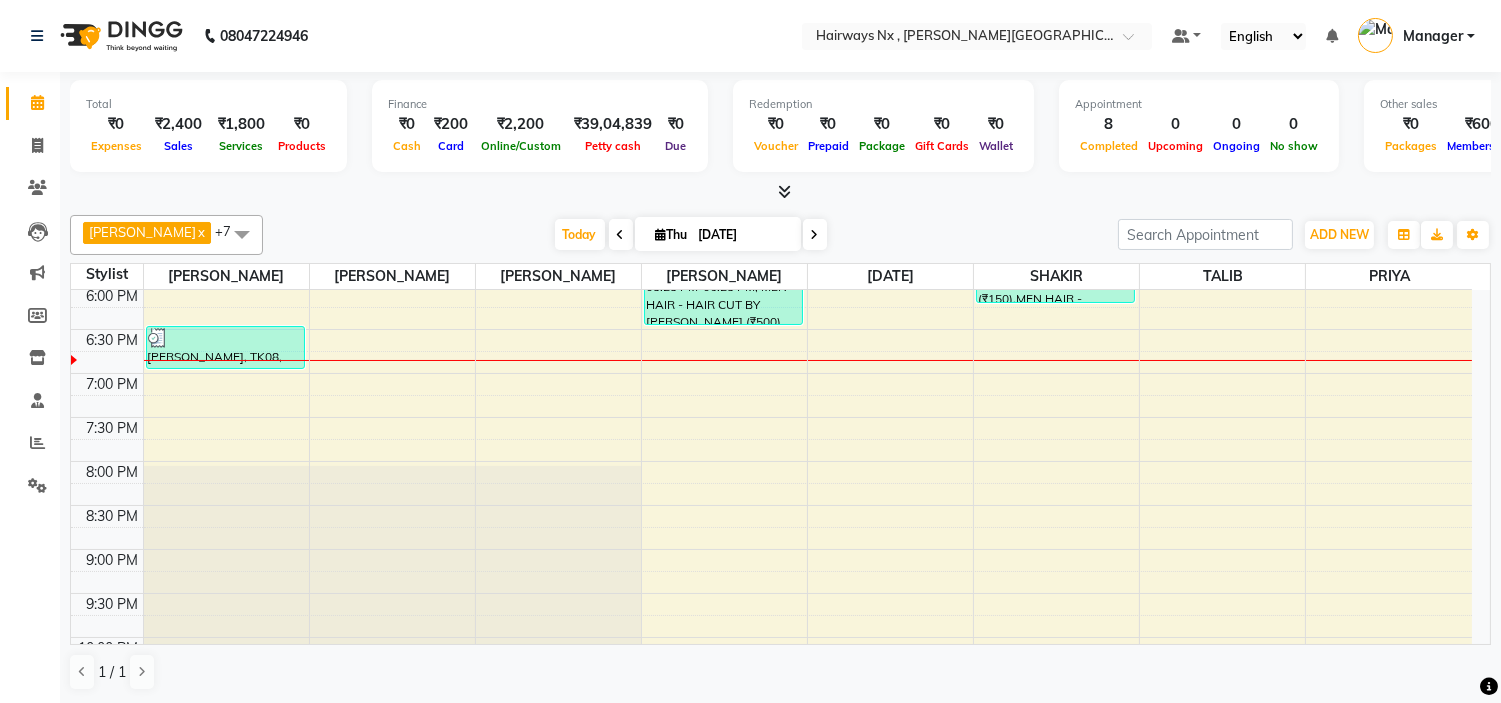 click on "9:00 AM 9:30 AM 10:00 AM 10:30 AM 11:00 AM 11:30 AM 12:00 PM 12:30 PM 1:00 PM 1:30 PM 2:00 PM 2:30 PM 3:00 PM 3:30 PM 4:00 PM 4:30 PM 5:00 PM 5:30 PM 6:00 PM 6:30 PM 7:00 PM 7:30 PM 8:00 PM 8:30 PM 9:00 PM 9:30 PM 10:00 PM 10:30 PM     [PERSON_NAME], TK06, 03:40 PM-04:40 PM, MEN HAIR - HAIR STYLE (₹100),MEN HAIR - REGULAR SHAVE/TRIM (₹150)     [PERSON_NAME], TK08, 06:25 PM-06:55 PM, MEN HAIR - REGULAR SHAVE/TRIM (₹150)     [PERSON_NAME], TK08, 05:25 PM-06:25 PM, MEN HAIR - HAIR CUT BY [PERSON_NAME] (₹500)     [PERSON_NAME], TK02, 12:15 PM-12:45 PM, MEN HAIR - REGULAR SHAVE/TRIM     [PERSON_NAME], TK03, 12:45 PM-01:15 PM, MEN HAIR - HAIR CUT WITH MASTER STYLIST     [PERSON_NAME], TK04, 01:15 PM-01:45 PM, Straight Blow Dry - BELOW SHOULDER     AMIT, TK05, 03:45 PM-04:15 PM, MEN HAIR - HAIR CUT WITH MASTER STYLIST     AMIT, TK05, 04:15 PM-04:45 PM, MEN HAIR - REGULAR SHAVE/TRIM     Rahul, TK07, 05:10 PM-06:10 PM, MEN HAIR - REGULAR SHAVE/TRIM (₹150),MEN HAIR - REGULAR SHAVE/TRIM (₹150)" at bounding box center [771, 109] 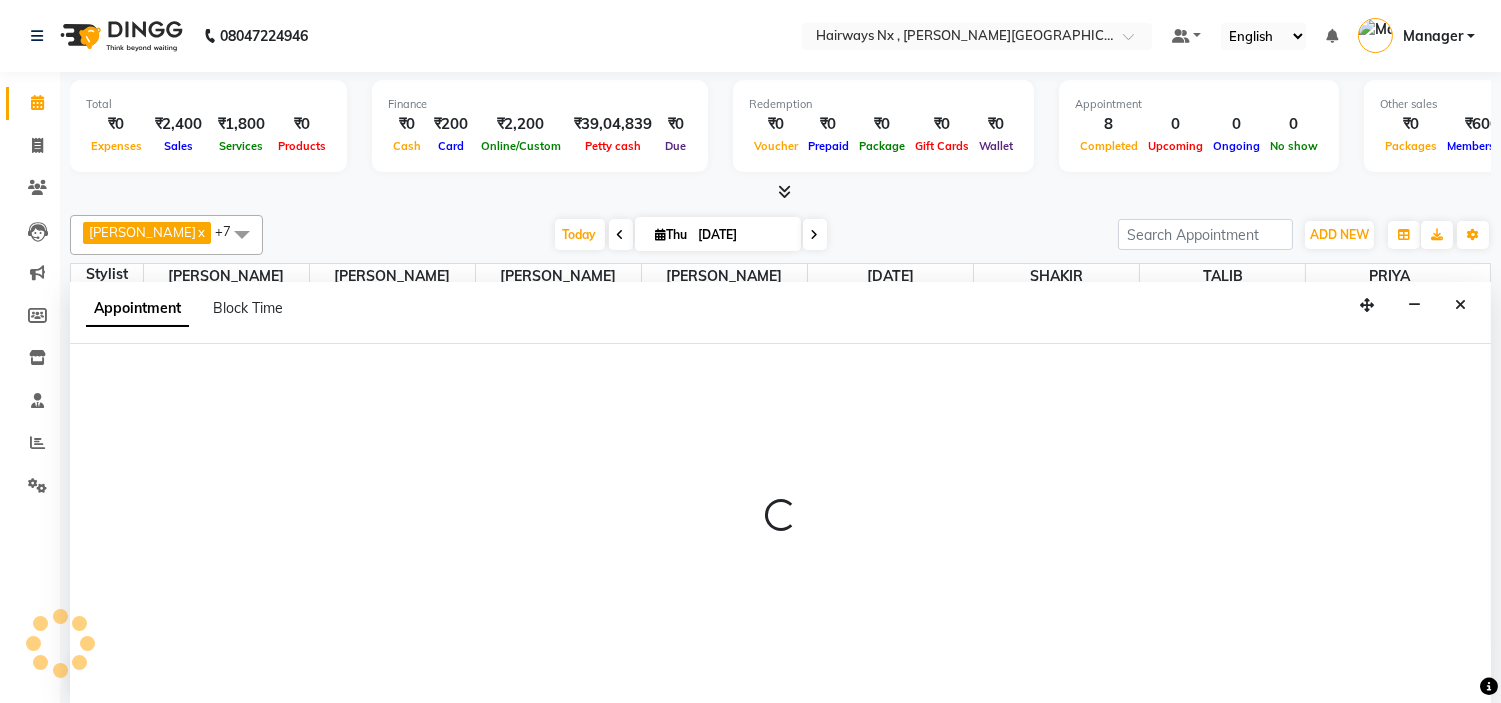 scroll, scrollTop: 1, scrollLeft: 0, axis: vertical 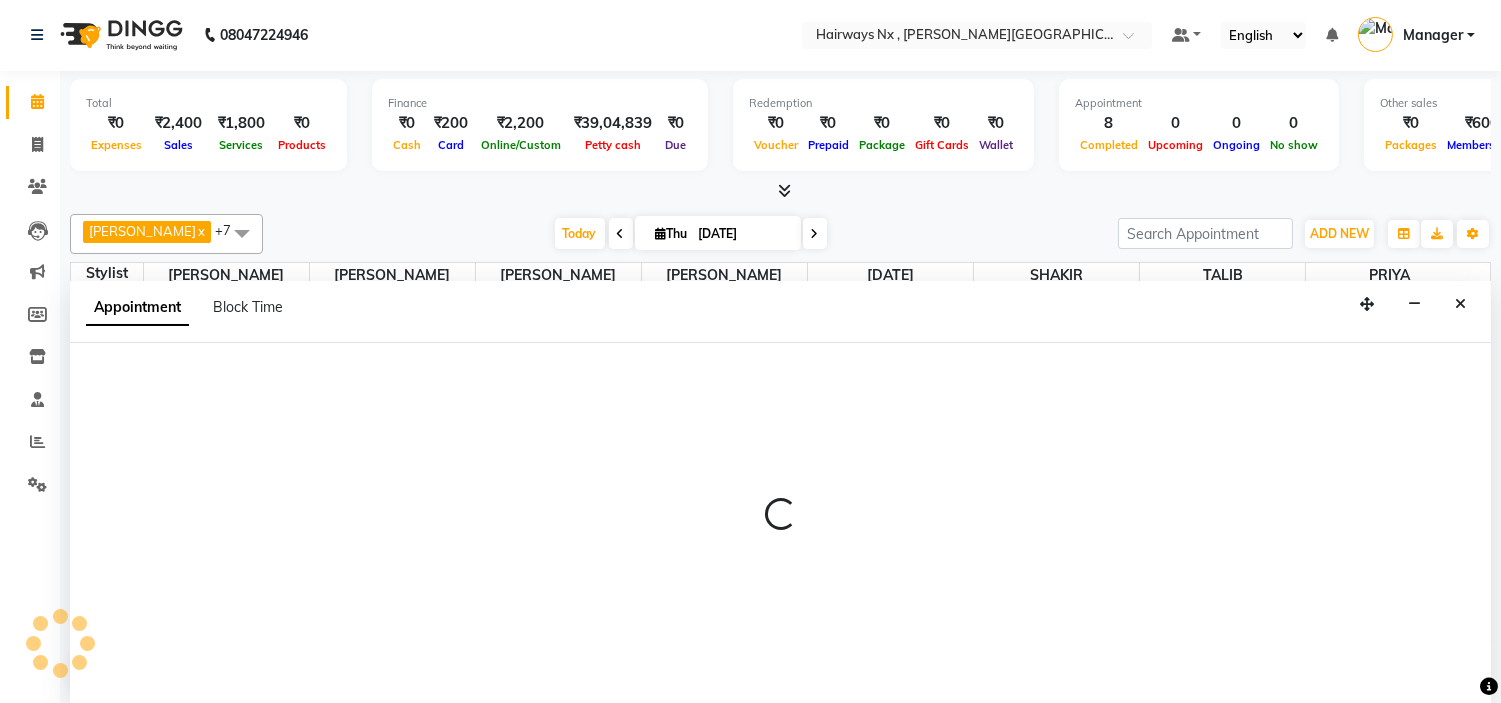 select on "12982" 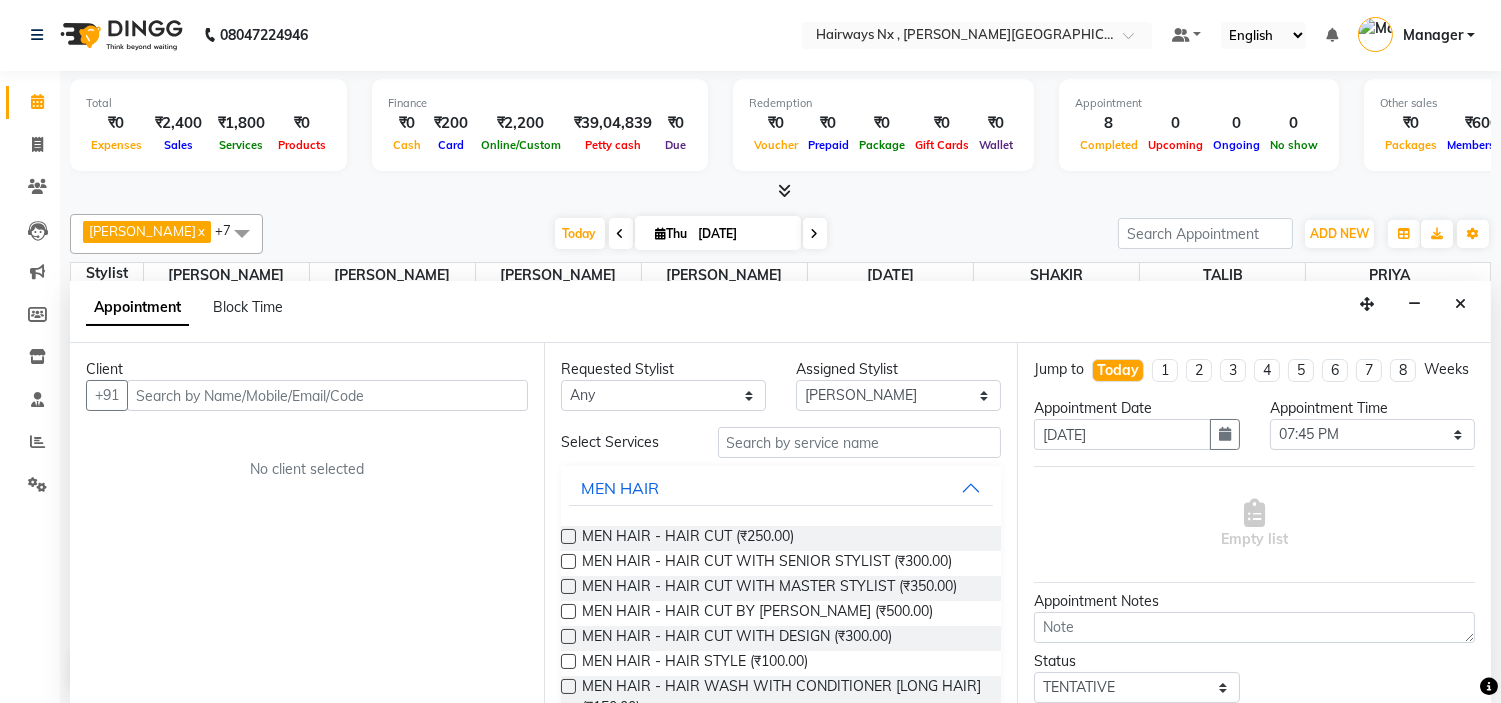 click on "Select Services    MEN HAIR MEN HAIR - HAIR CUT (₹250.00) MEN HAIR - HAIR CUT WITH SENIOR STYLIST (₹300.00) MEN HAIR - HAIR CUT WITH MASTER STYLIST (₹350.00) MEN HAIR - HAIR CUT BY [PERSON_NAME] (₹500.00) MEN HAIR - HAIR CUT WITH DESIGN (₹300.00) MEN HAIR - HAIR STYLE (₹100.00) MEN HAIR - HAIR WASH WITH CONDITIONER [LONG HAIR] (₹150.00) MEN HAIR - HAIR WASH WITH CONDITIONER (₹250.00) MEN HAIR - REGULAR SHAVE/TRIM (₹150.00) MEN HAIR - ROOT DEEP DANDRUFF TREATMENT (₹1,500.00) MEN HAIR - ROOT DEEP HAIR FALL TREATMENT (₹1,800.00) MEN HAIR - ANTI DANDRUFF TREATMENT (₹1,200.00) MEN HAIR - AMINEXIL (₹1,000.00)    Hair Colour [DEMOGRAPHIC_DATA]    Hair Rituals [DEMOGRAPHIC_DATA]    Ola Plex Treatment [DEMOGRAPHIC_DATA]    WOMEN HAIR    Hair wash with Conditioner    Straight Blow Dry    Out Curls    Ironing    Ironing Steam Pod    Ironing Curls    Colour For Women    Global Colour / Highlights    Global Colour With Highlights / Balayage    Only Highlights / Balyage    Super Straightening / Rebonding    Keratin    Nano Plastia" at bounding box center (781, 1623) 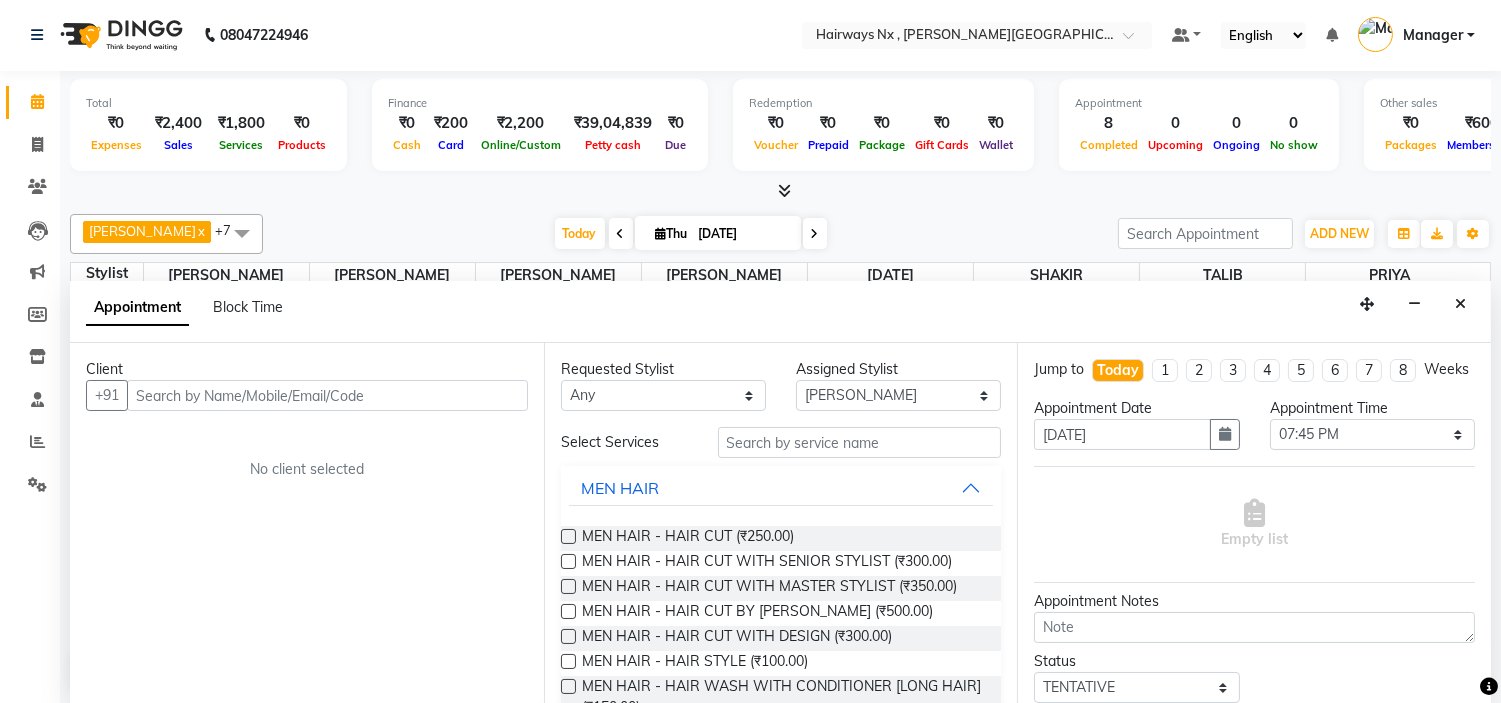 drag, startPoint x: 622, startPoint y: 462, endPoint x: 624, endPoint y: 448, distance: 14.142136 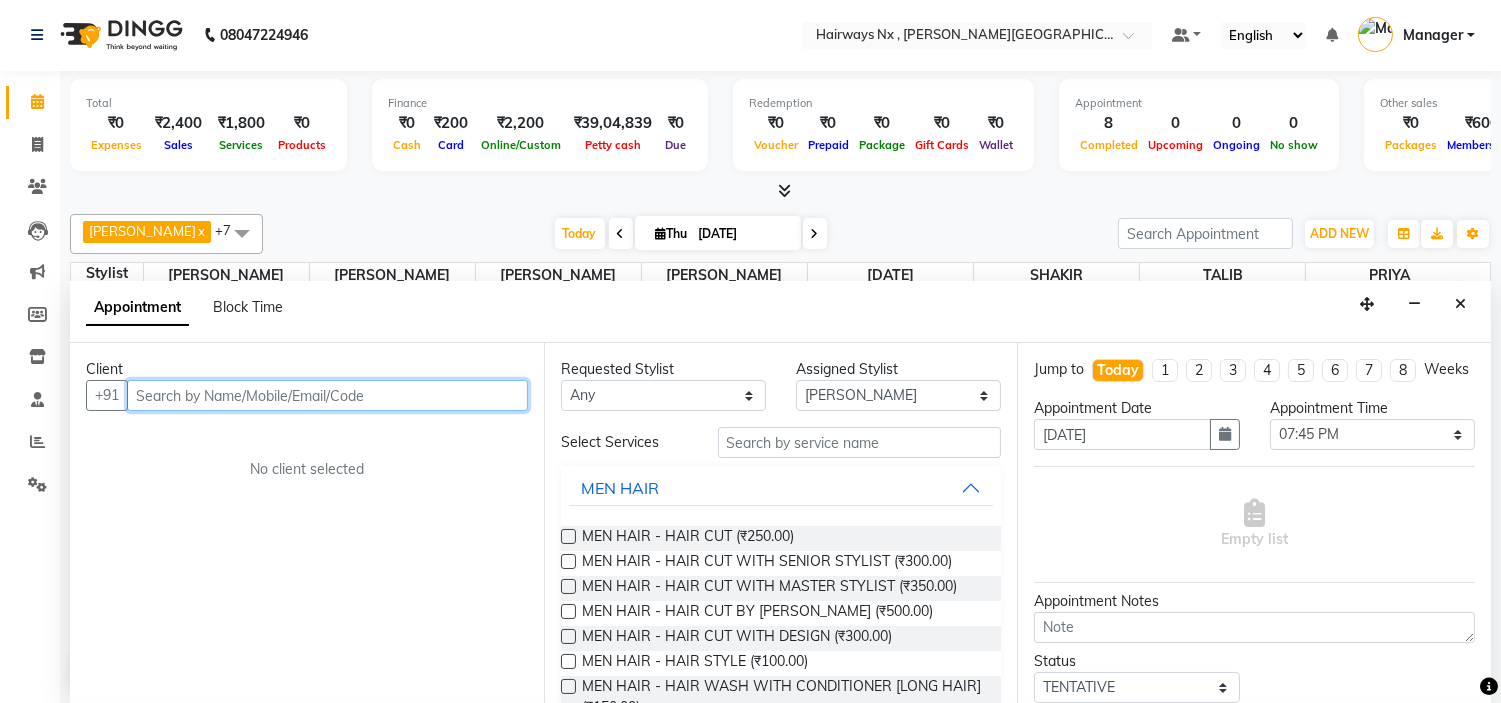 click at bounding box center (327, 395) 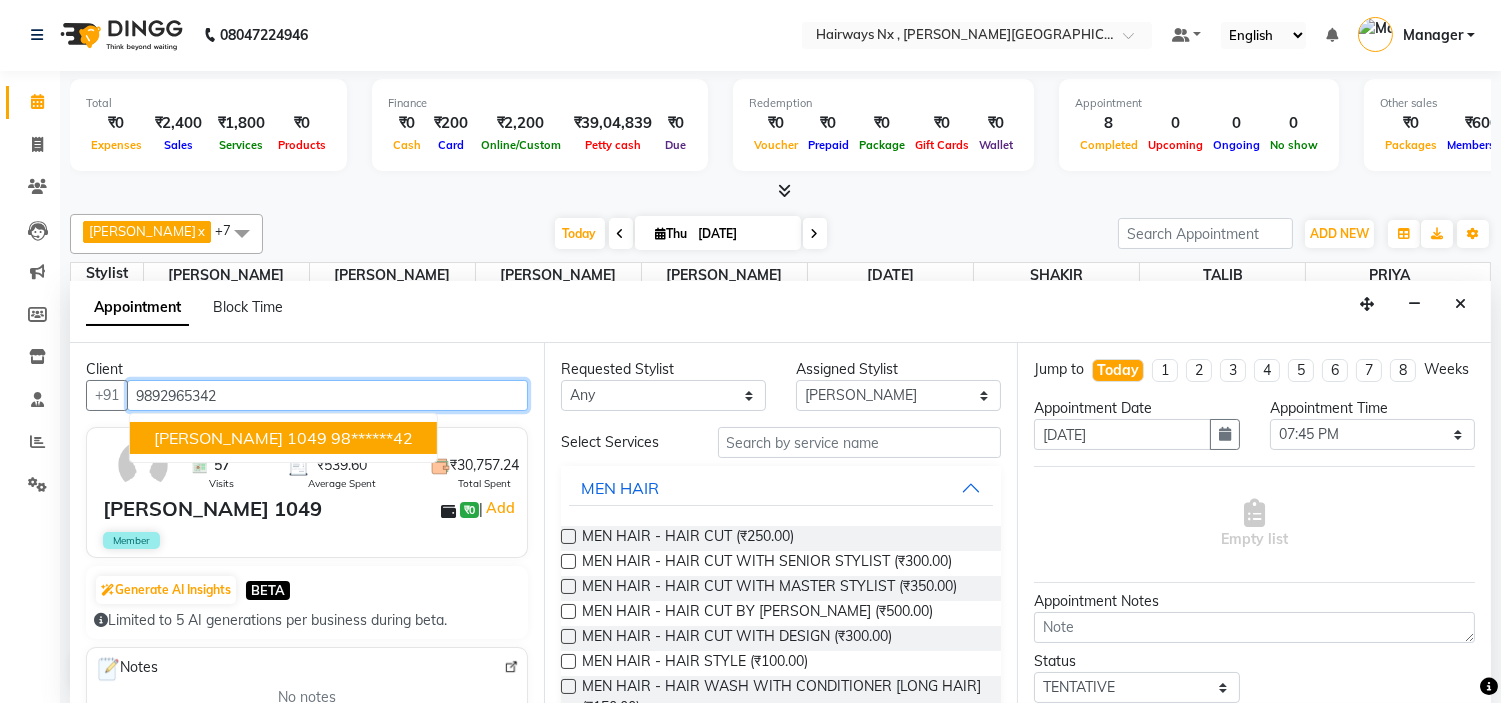 click on "[PERSON_NAME] 1049  98******42" at bounding box center [283, 438] 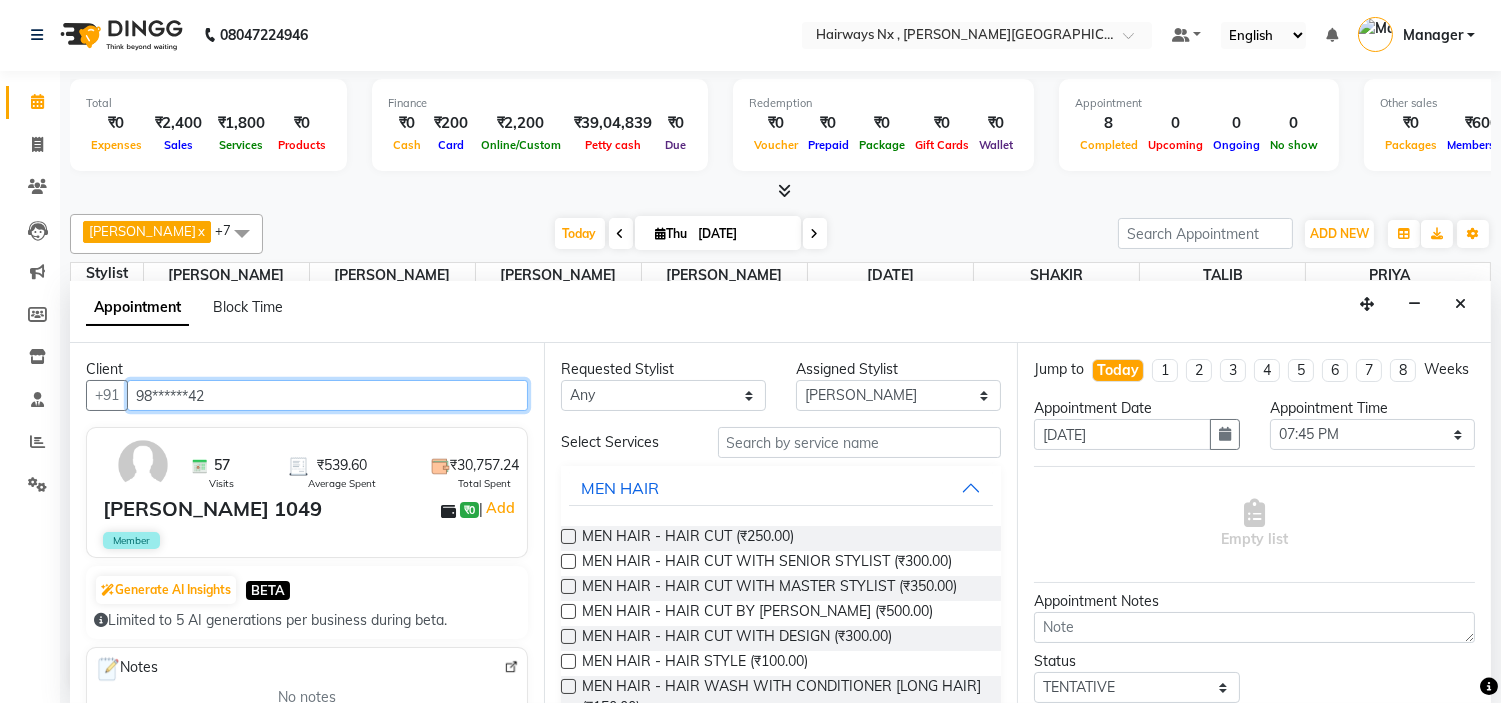 type on "98******42" 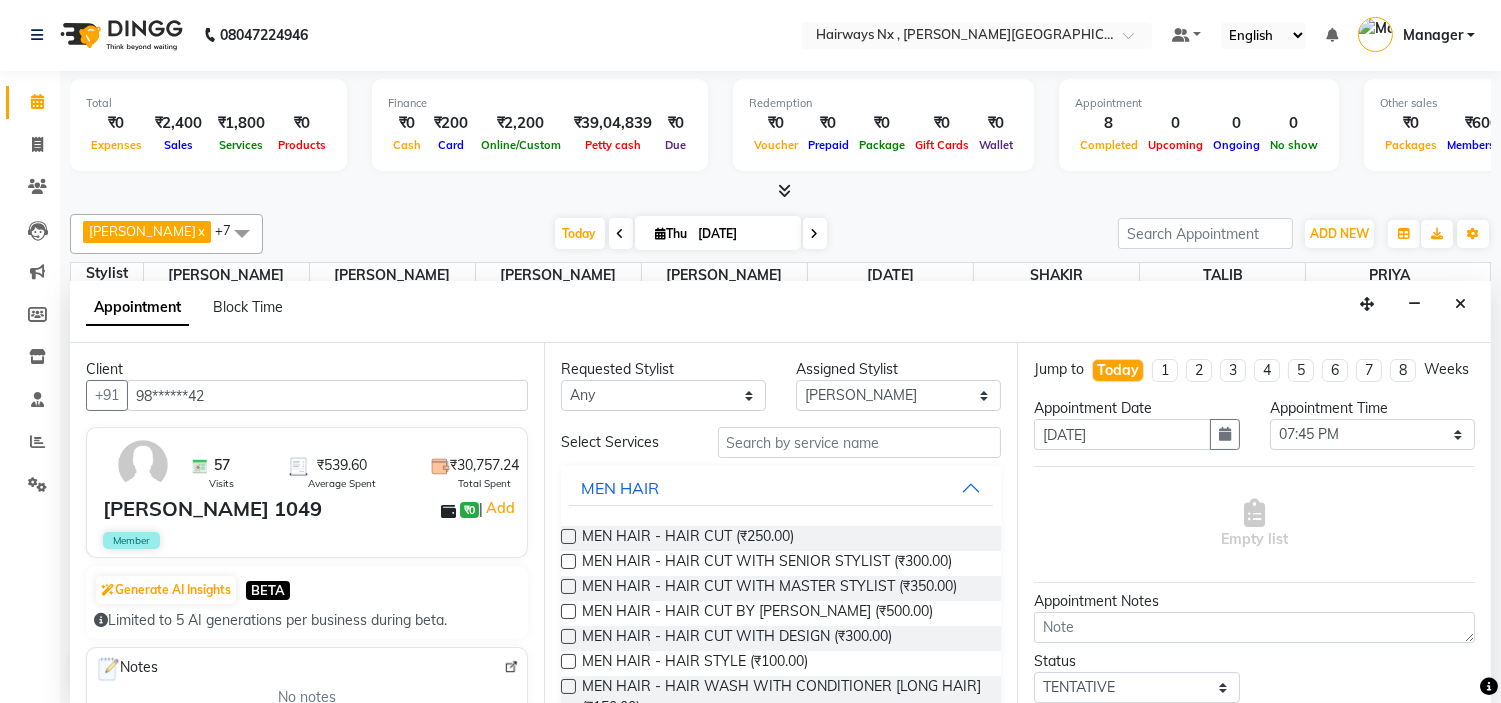 click on "Requested Stylist Any [PERSON_NAME] KAMAL [PERSON_NAME] Manager [PERSON_NAME][DATE]  [PERSON_NAME]  [PERSON_NAME] [PERSON_NAME] [PERSON_NAME] Assigned Stylist Select [PERSON_NAME] KAMAL [PERSON_NAME] Manager [PERSON_NAME][DATE]  [PERSON_NAME]  [PERSON_NAME] [PERSON_NAME] [PERSON_NAME] Select Services    MEN HAIR MEN HAIR - HAIR CUT (₹250.00) MEN HAIR - HAIR CUT WITH SENIOR STYLIST (₹300.00) MEN HAIR - HAIR CUT WITH MASTER STYLIST (₹350.00) MEN HAIR - HAIR CUT BY [PERSON_NAME] (₹500.00) MEN HAIR - HAIR CUT WITH DESIGN (₹300.00) MEN HAIR - HAIR STYLE (₹100.00) MEN HAIR - HAIR WASH WITH CONDITIONER [LONG HAIR] (₹150.00) MEN HAIR - HAIR WASH WITH CONDITIONER (₹250.00) MEN HAIR - REGULAR SHAVE/TRIM (₹150.00) MEN HAIR - ROOT DEEP DANDRUFF TREATMENT (₹1,500.00) MEN HAIR - ROOT DEEP HAIR FALL TREATMENT (₹1,800.00) MEN HAIR - ANTI DANDRUFF TREATMENT (₹1,200.00) MEN HAIR - AMINEXIL (₹1,000.00)    Hair Colour [DEMOGRAPHIC_DATA]    Hair Rituals [DEMOGRAPHIC_DATA]    Ola Plex Treatment [DEMOGRAPHIC_DATA]    WOMEN HAIR    Hair wash with Conditioner    Straight Blow Dry    Out Curls" at bounding box center (781, 523) 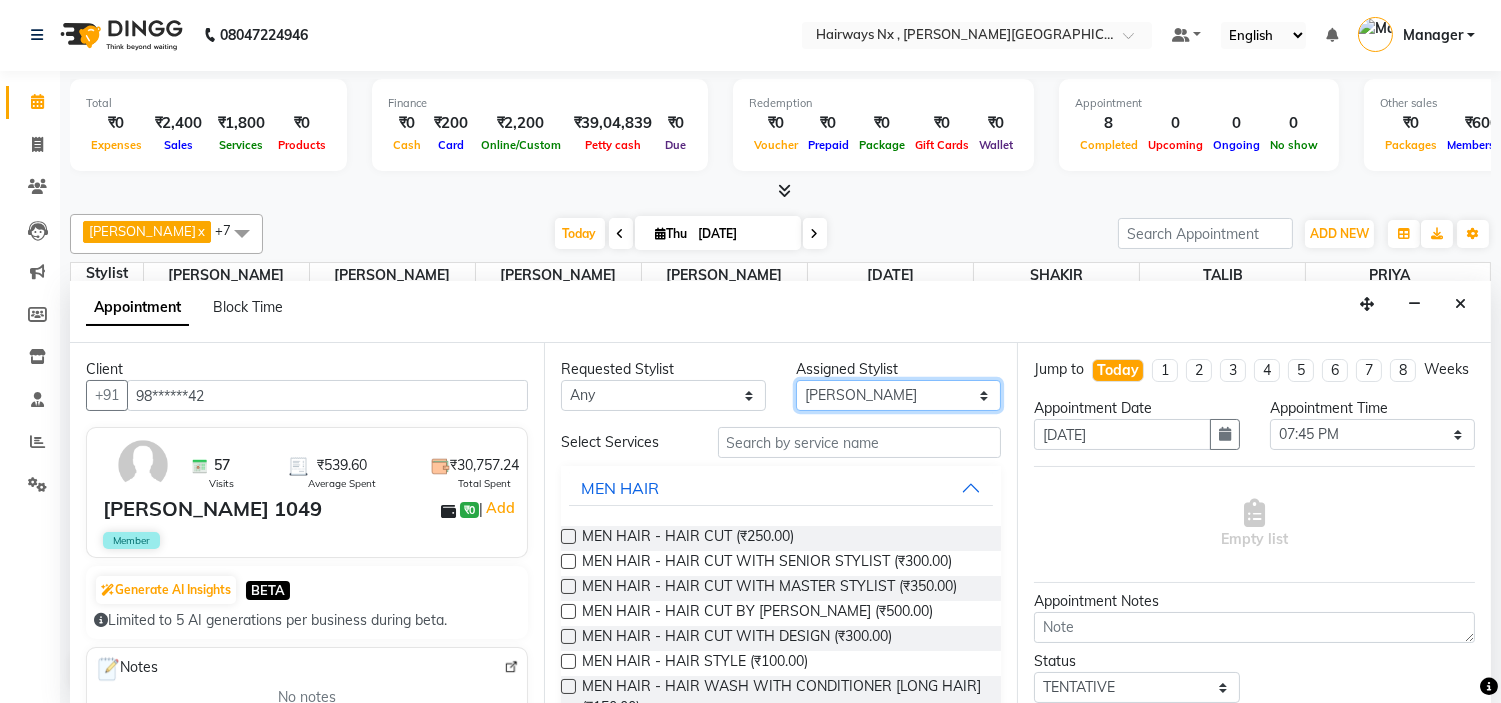 click on "Select [PERSON_NAME] KAMAL [PERSON_NAME] Manager [PERSON_NAME][DATE]  [PERSON_NAME]  [PERSON_NAME] [PERSON_NAME] [PERSON_NAME]" at bounding box center (898, 395) 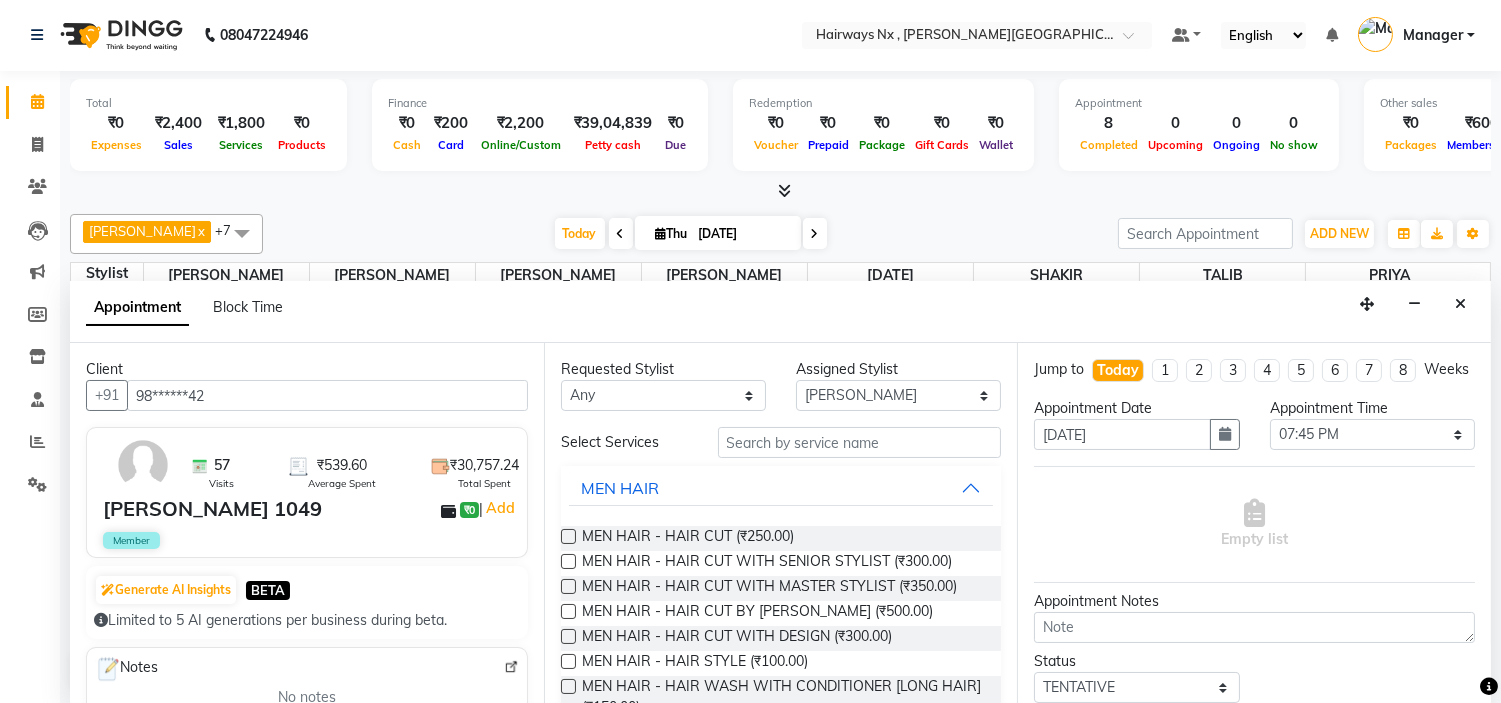 click at bounding box center [568, 561] 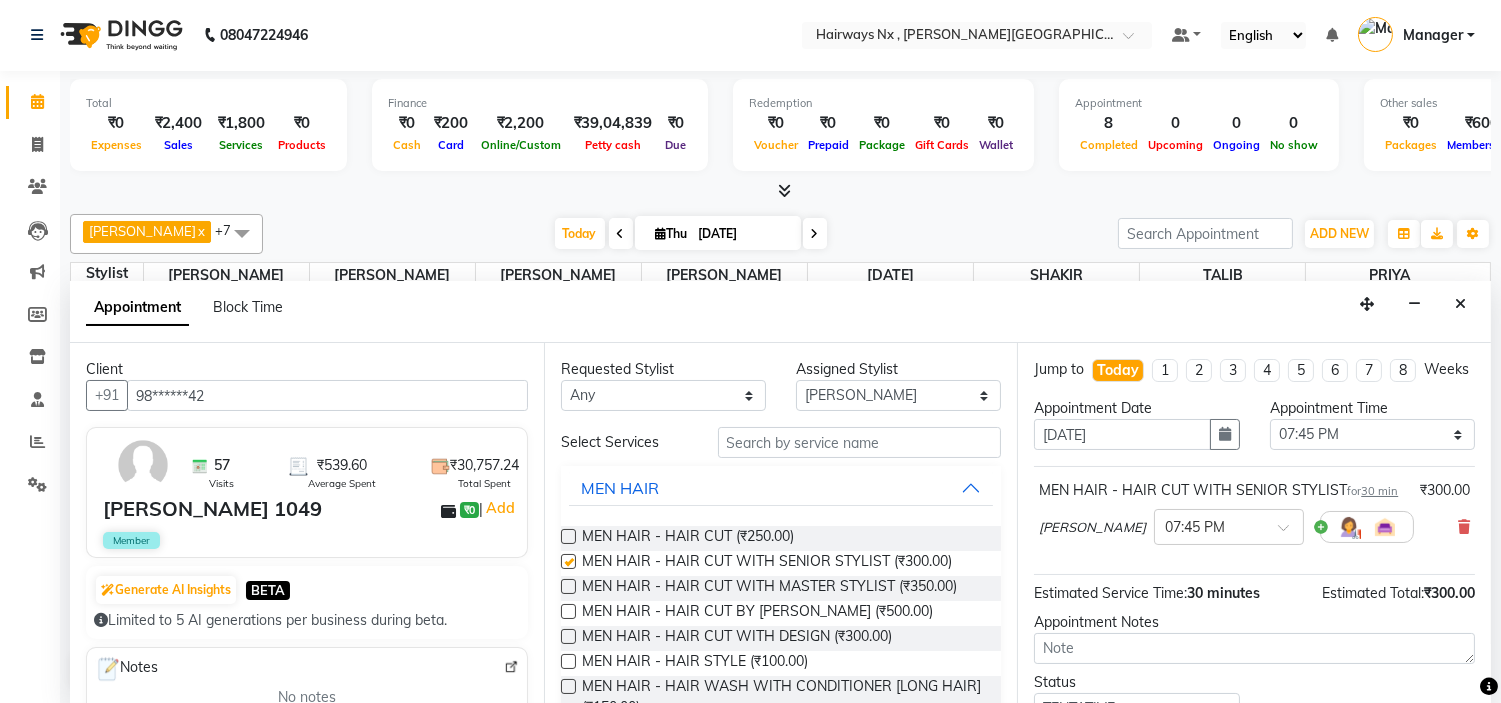 checkbox on "false" 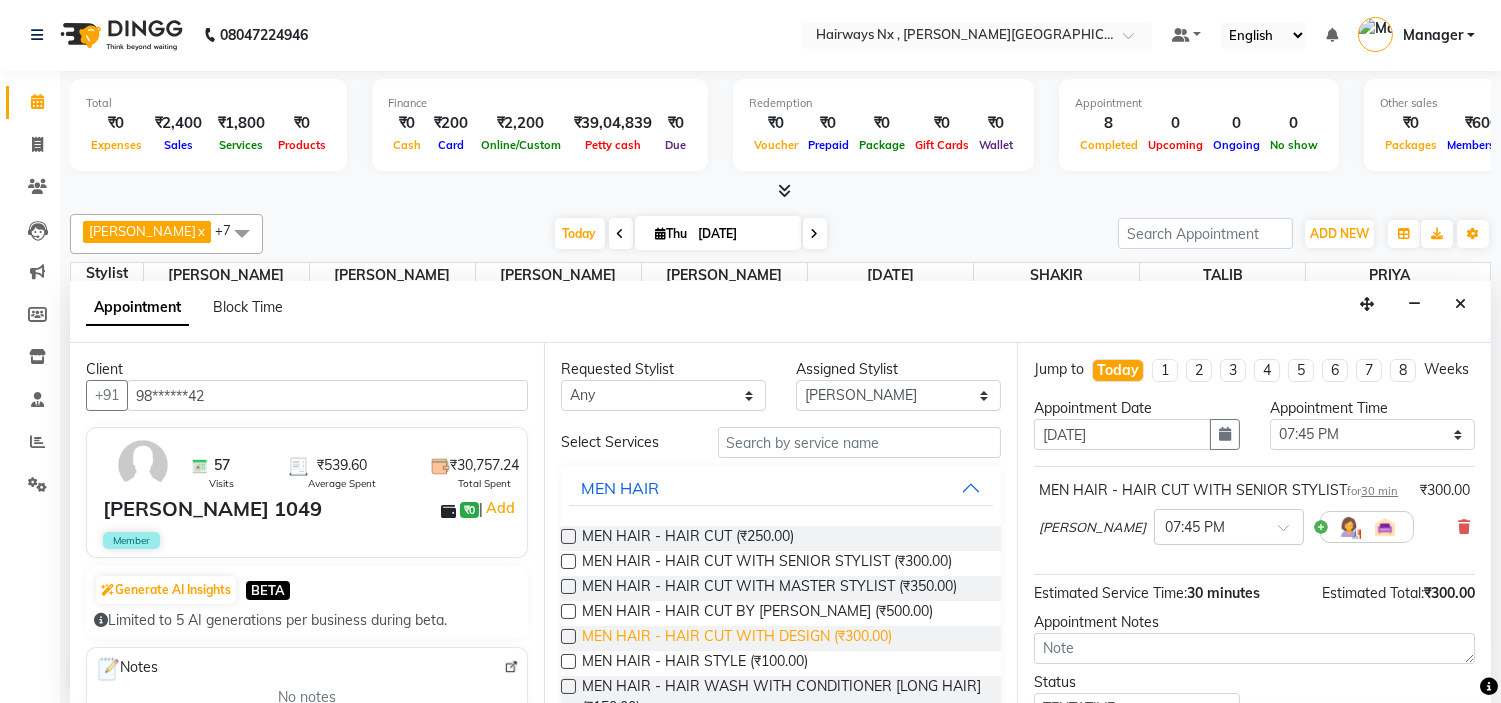 scroll, scrollTop: 111, scrollLeft: 0, axis: vertical 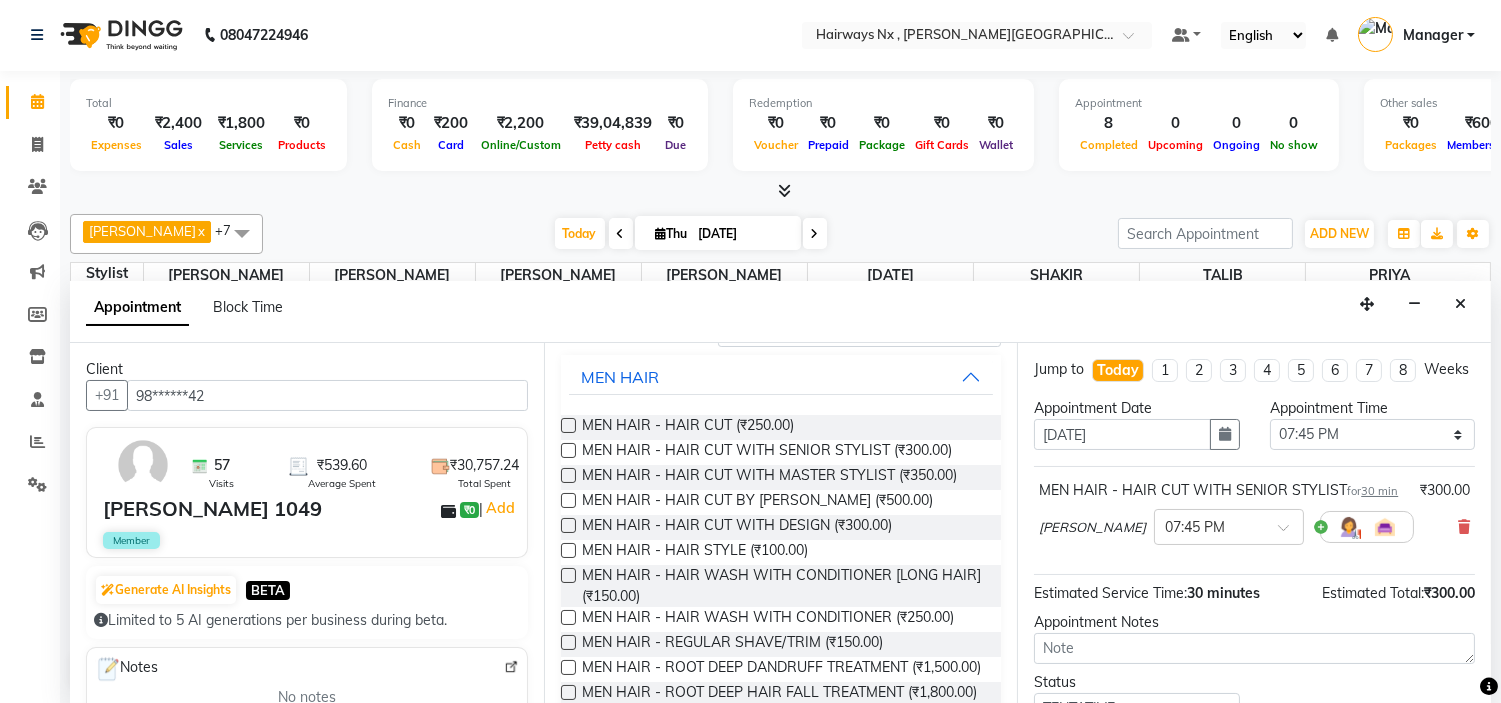 click at bounding box center [568, 642] 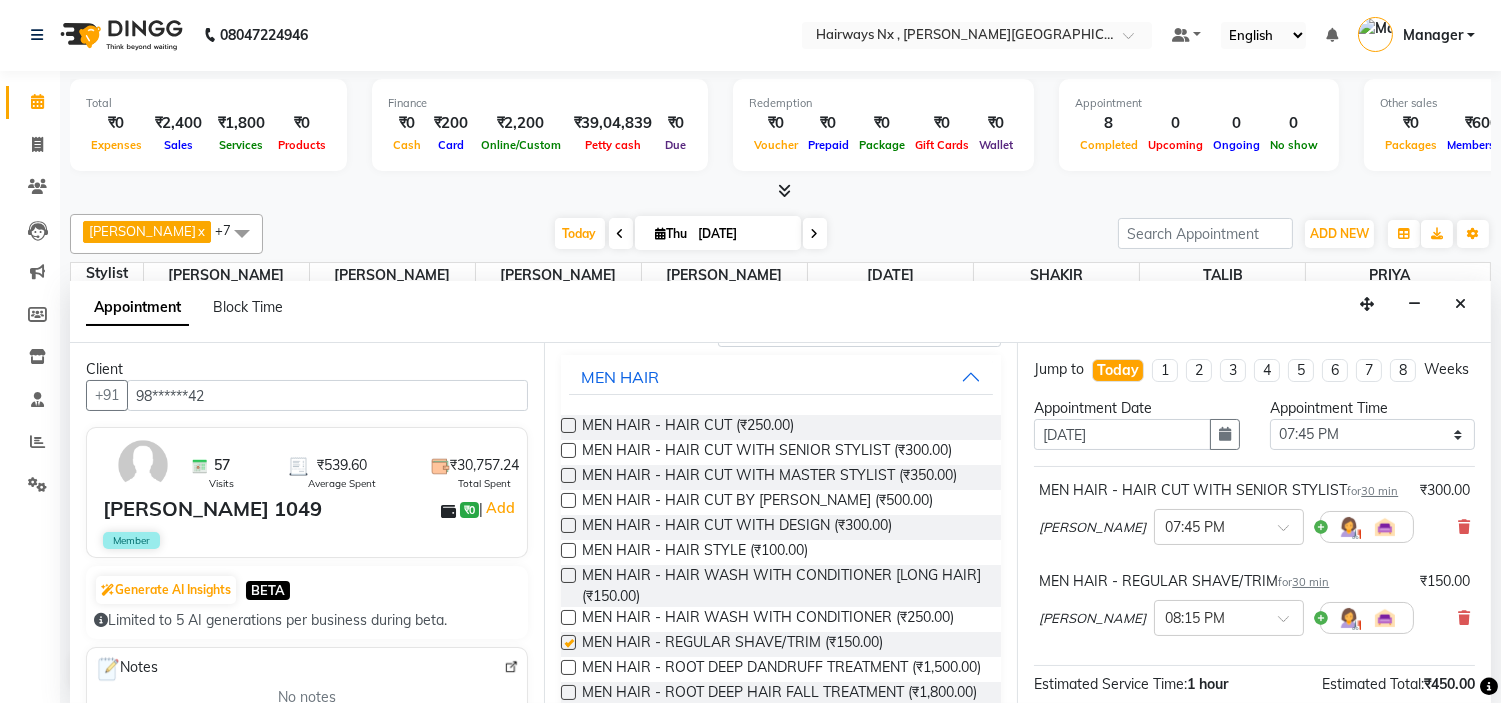 checkbox on "false" 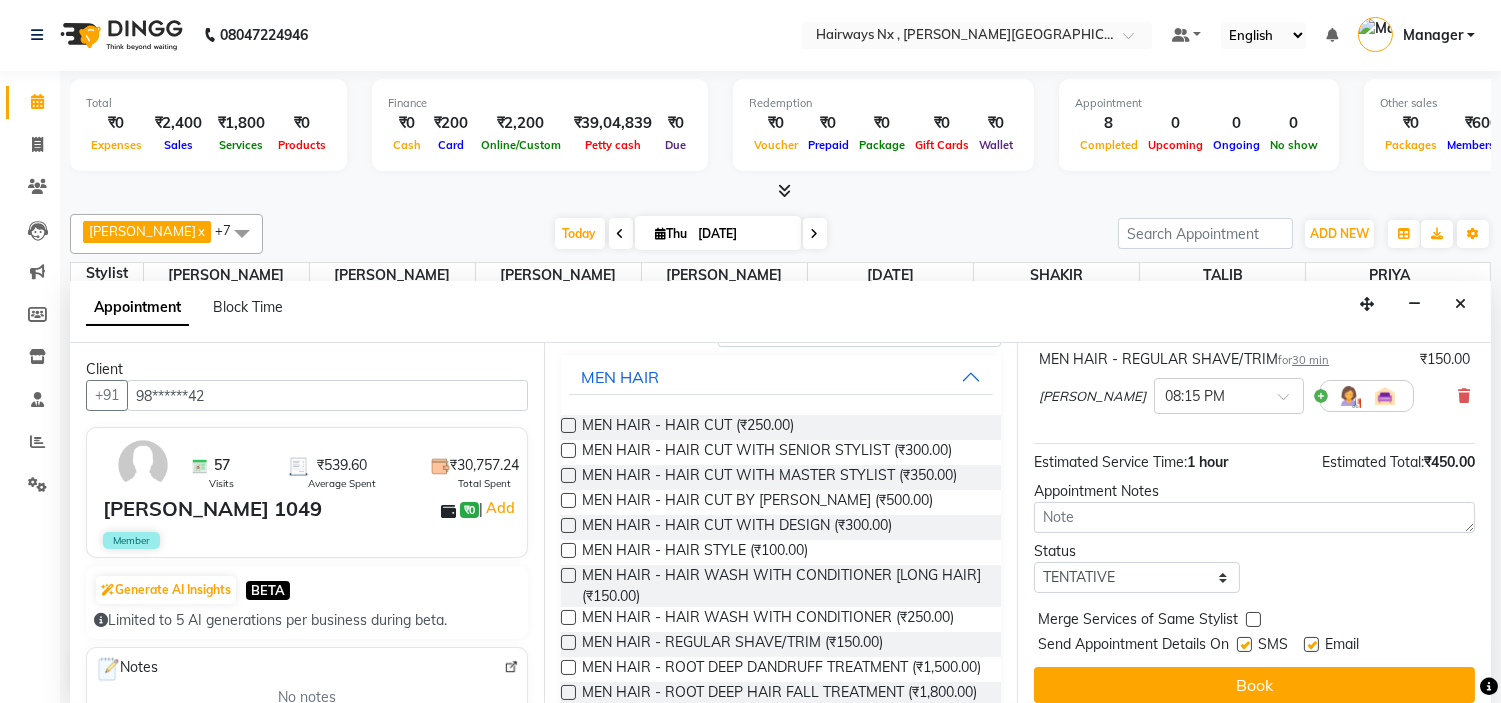 scroll, scrollTop: 277, scrollLeft: 0, axis: vertical 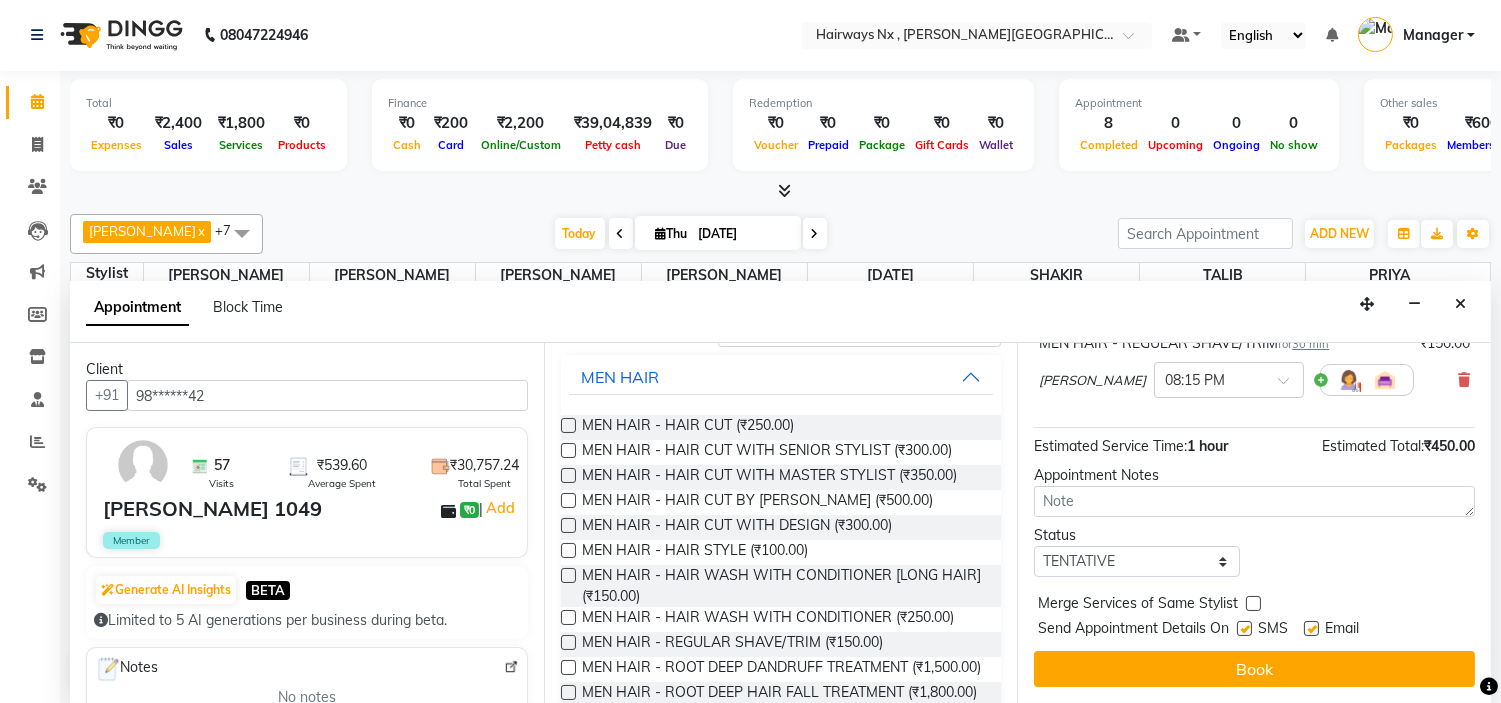 click at bounding box center [1244, 628] 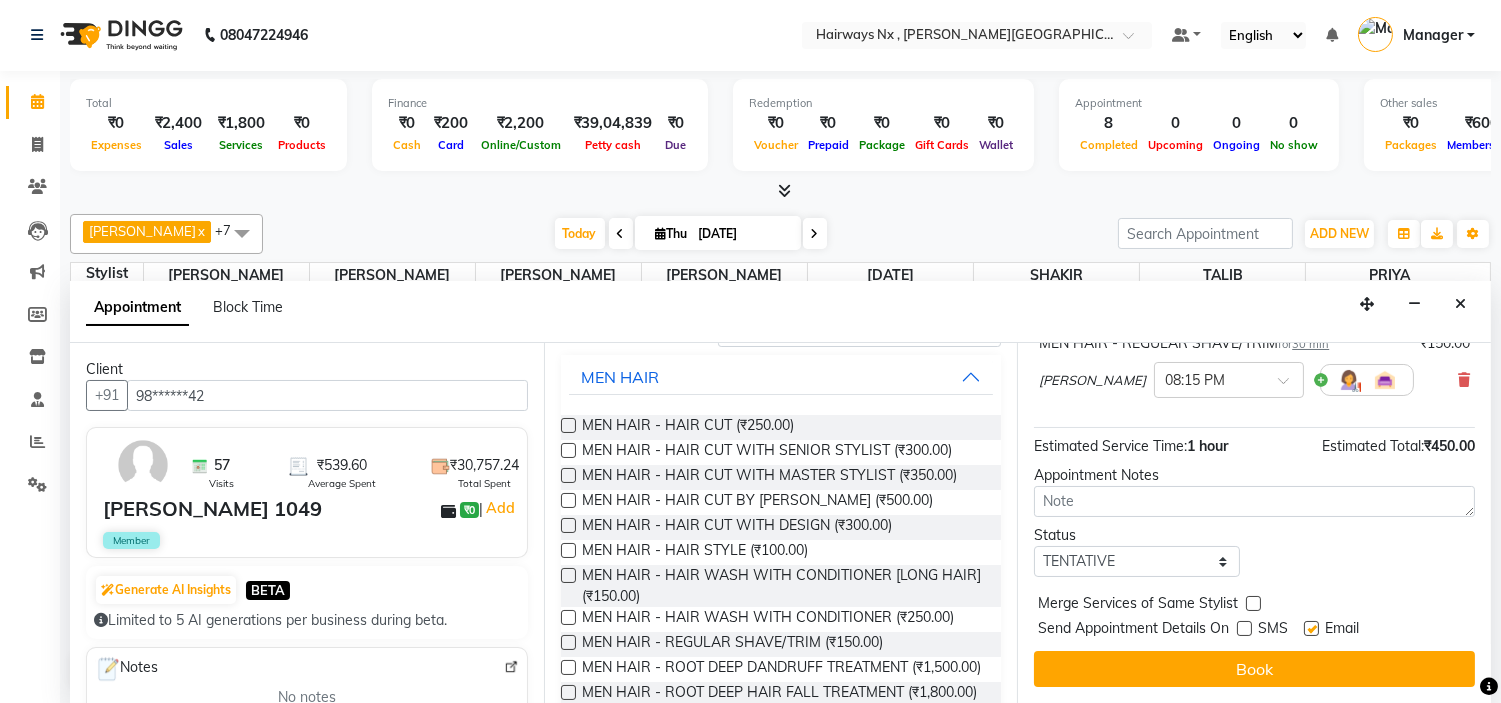 click at bounding box center (1311, 628) 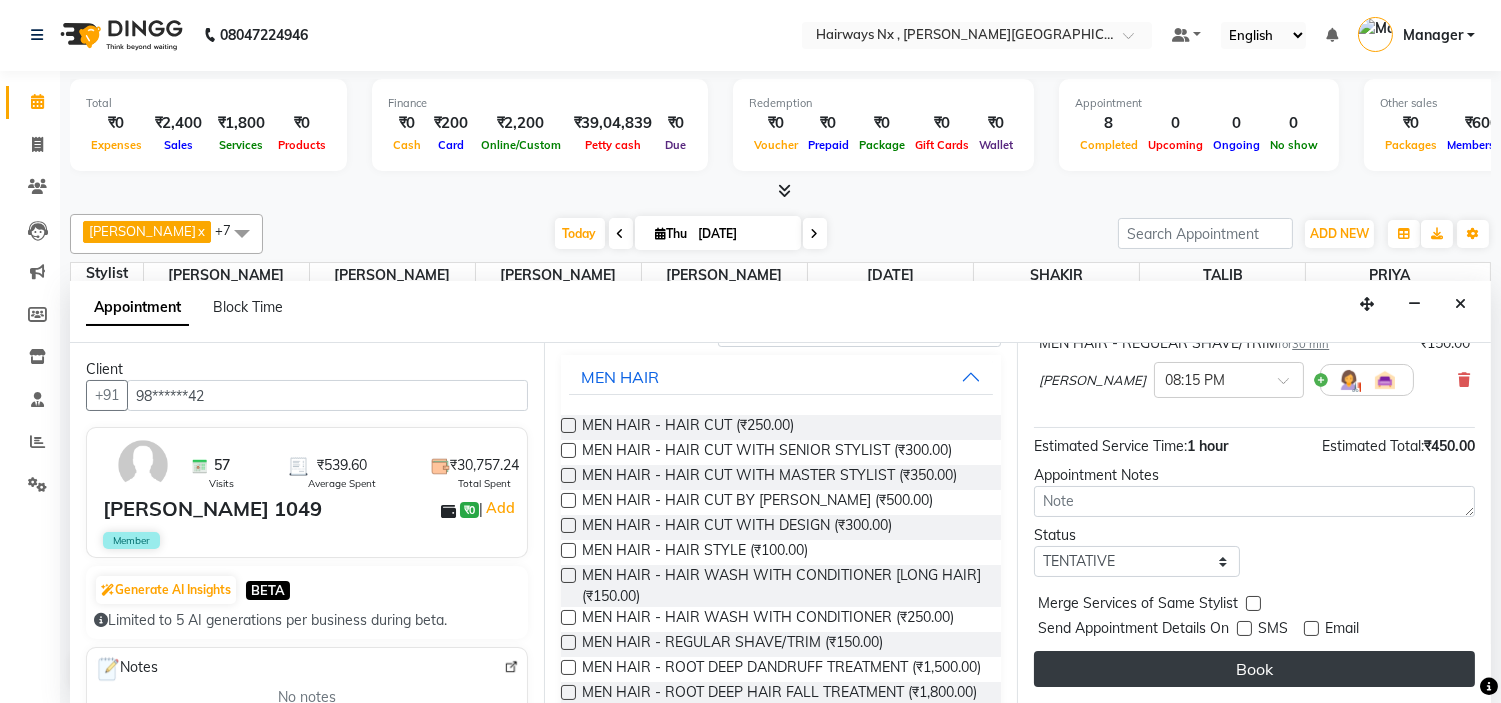 click on "Book" at bounding box center [1254, 669] 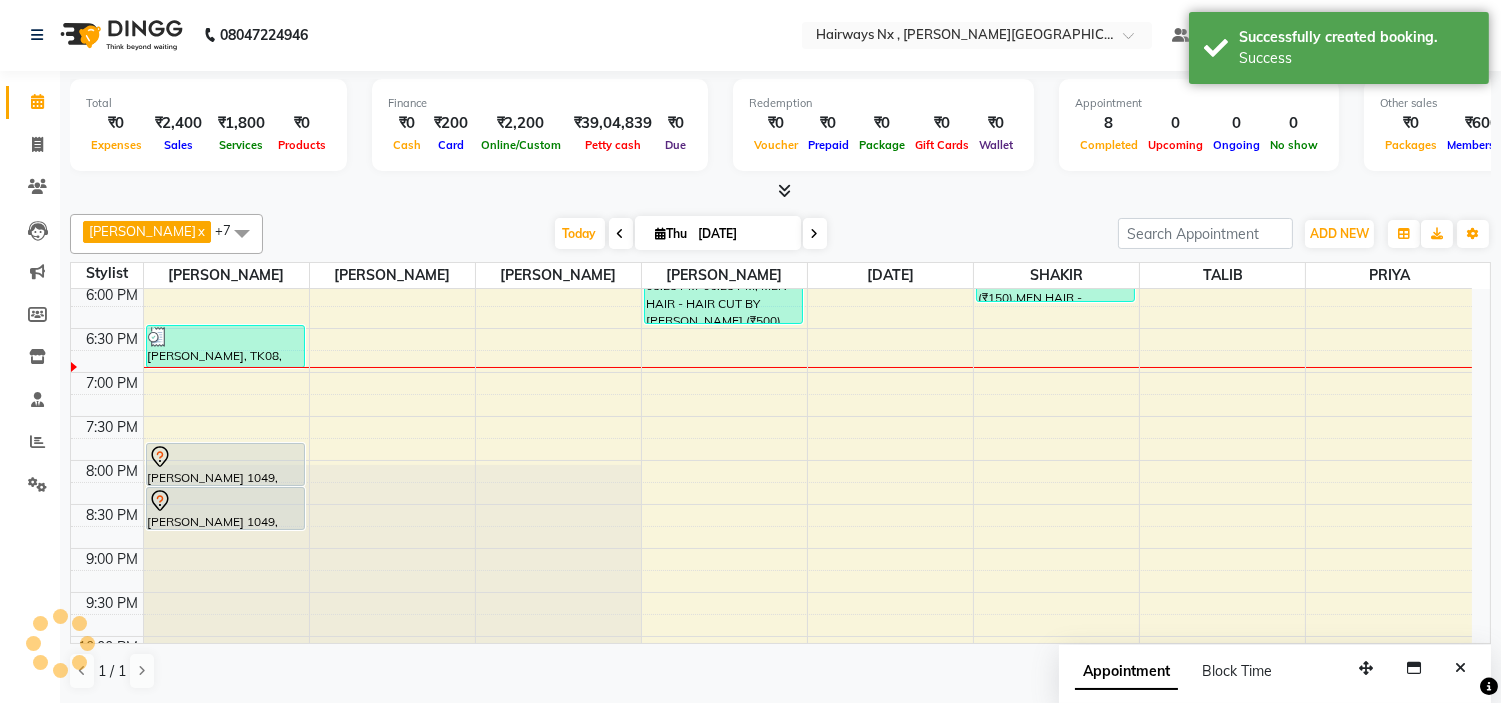 scroll, scrollTop: 0, scrollLeft: 0, axis: both 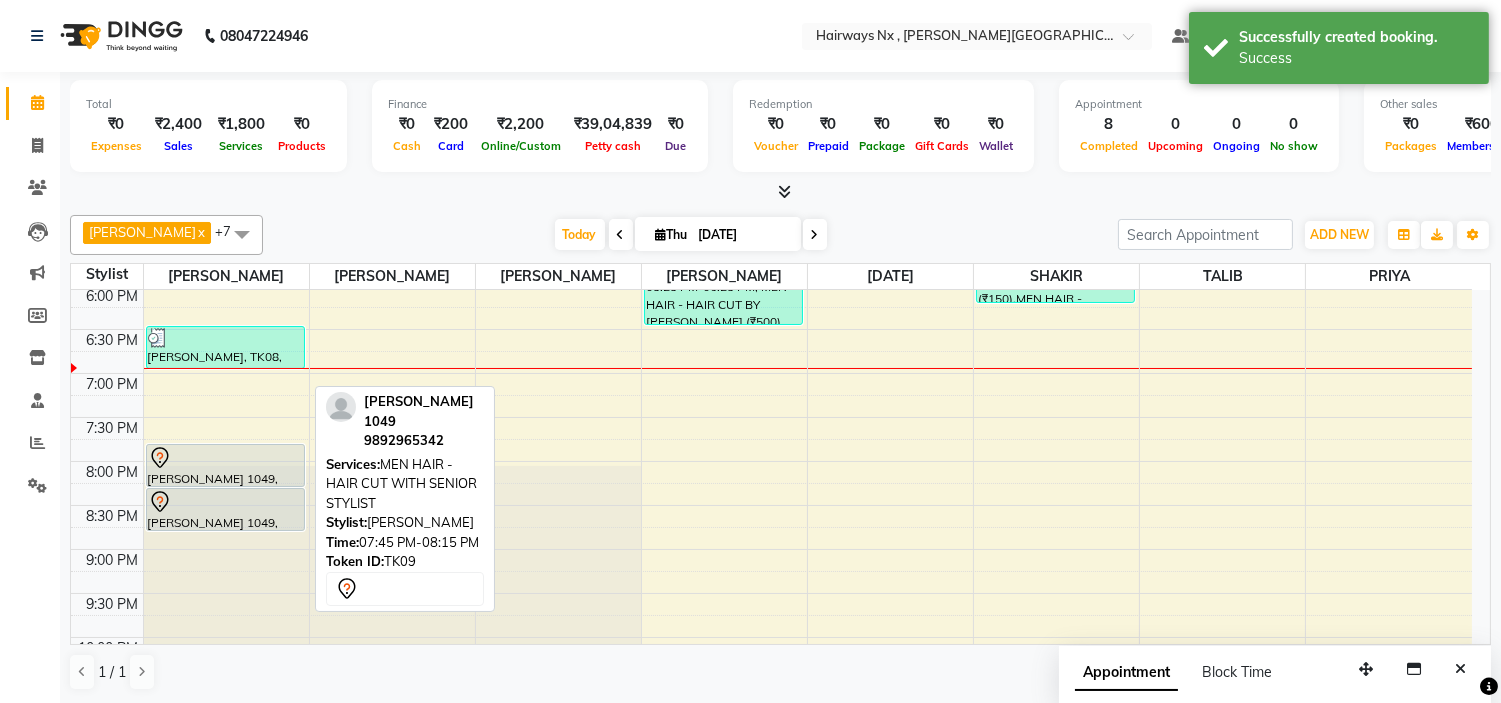 click at bounding box center (225, 458) 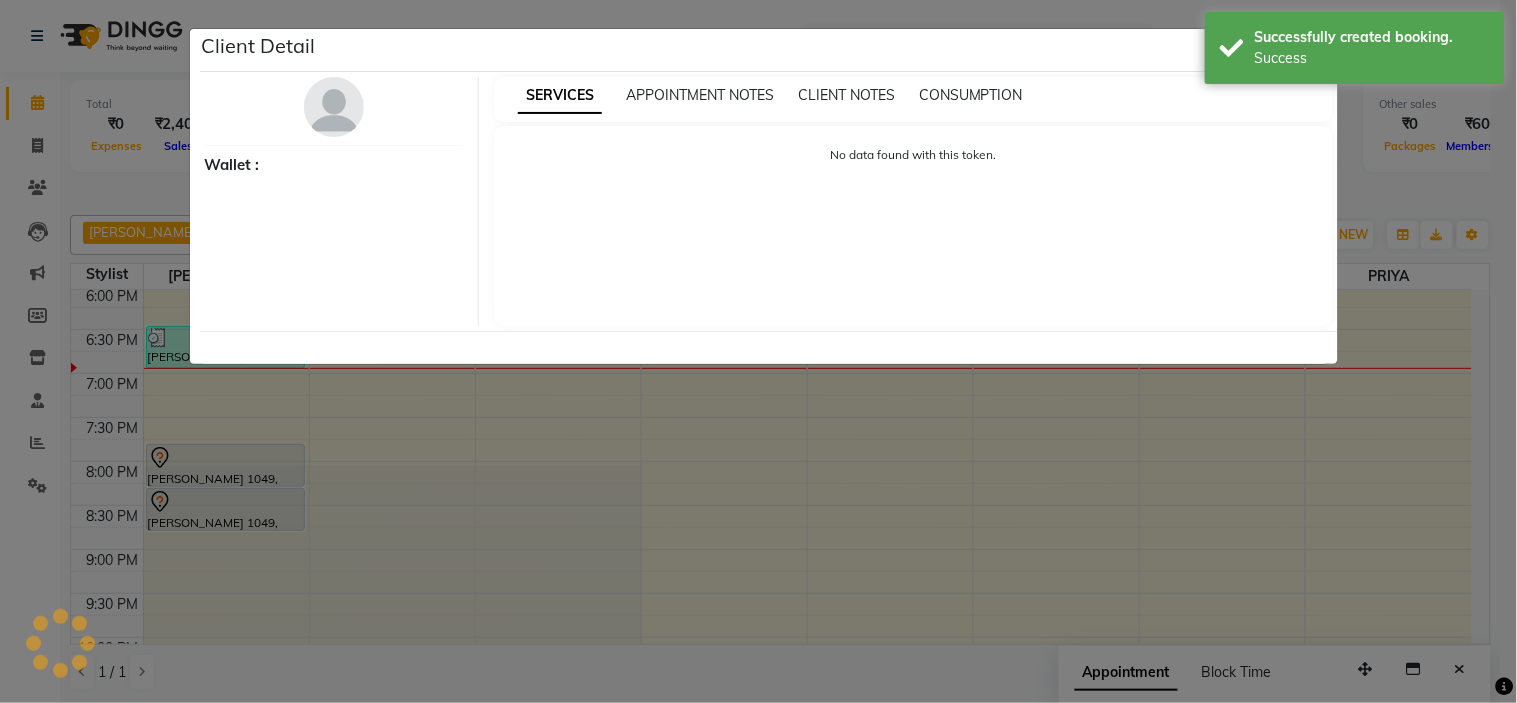select on "7" 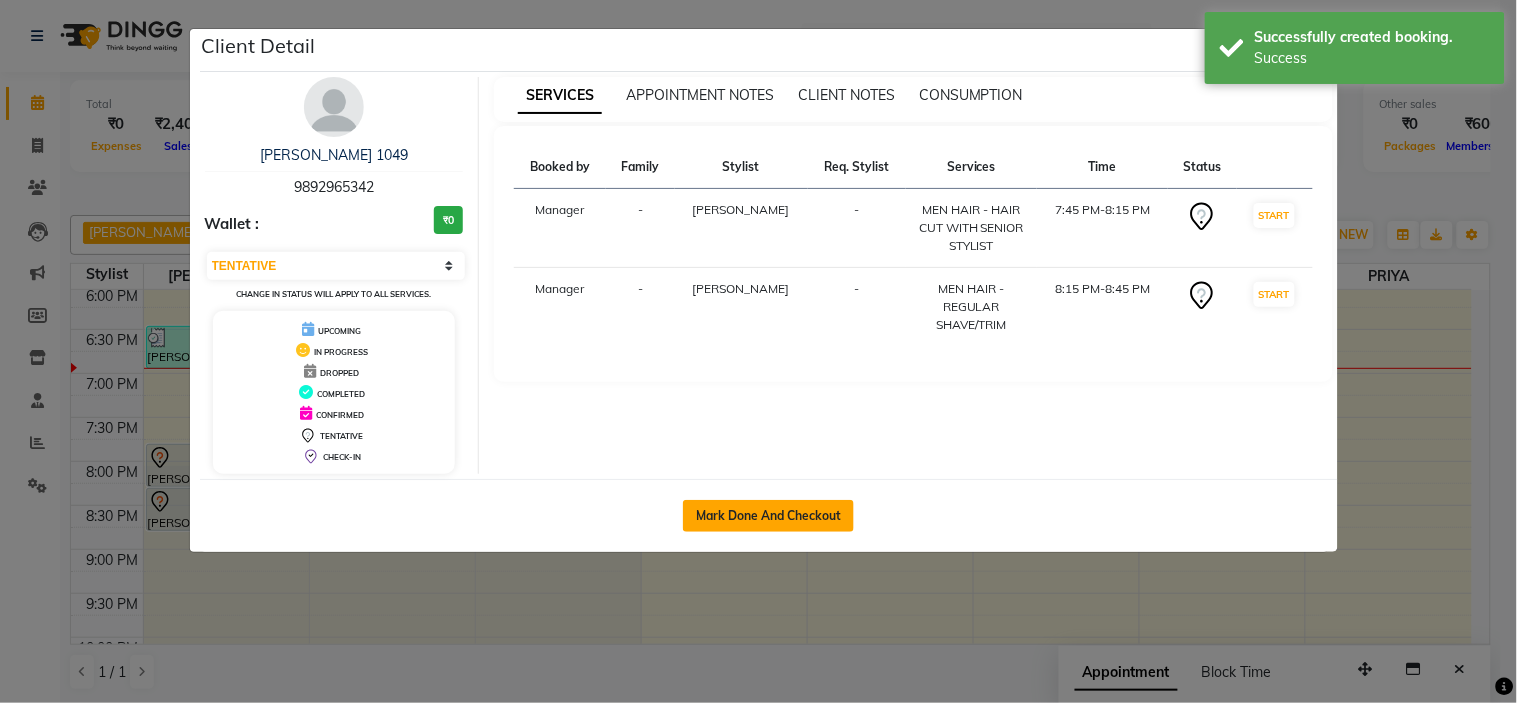 click on "Mark Done And Checkout" 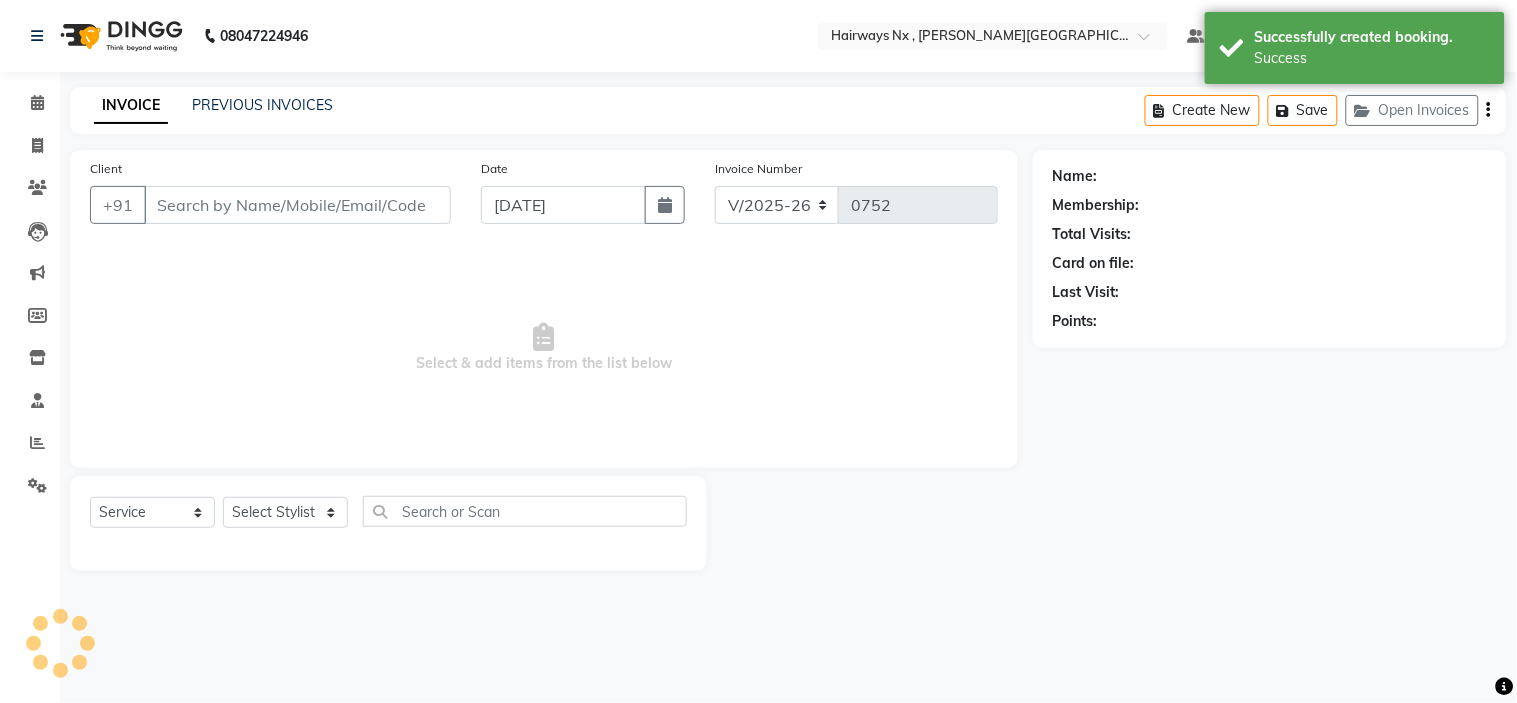 type on "98******42" 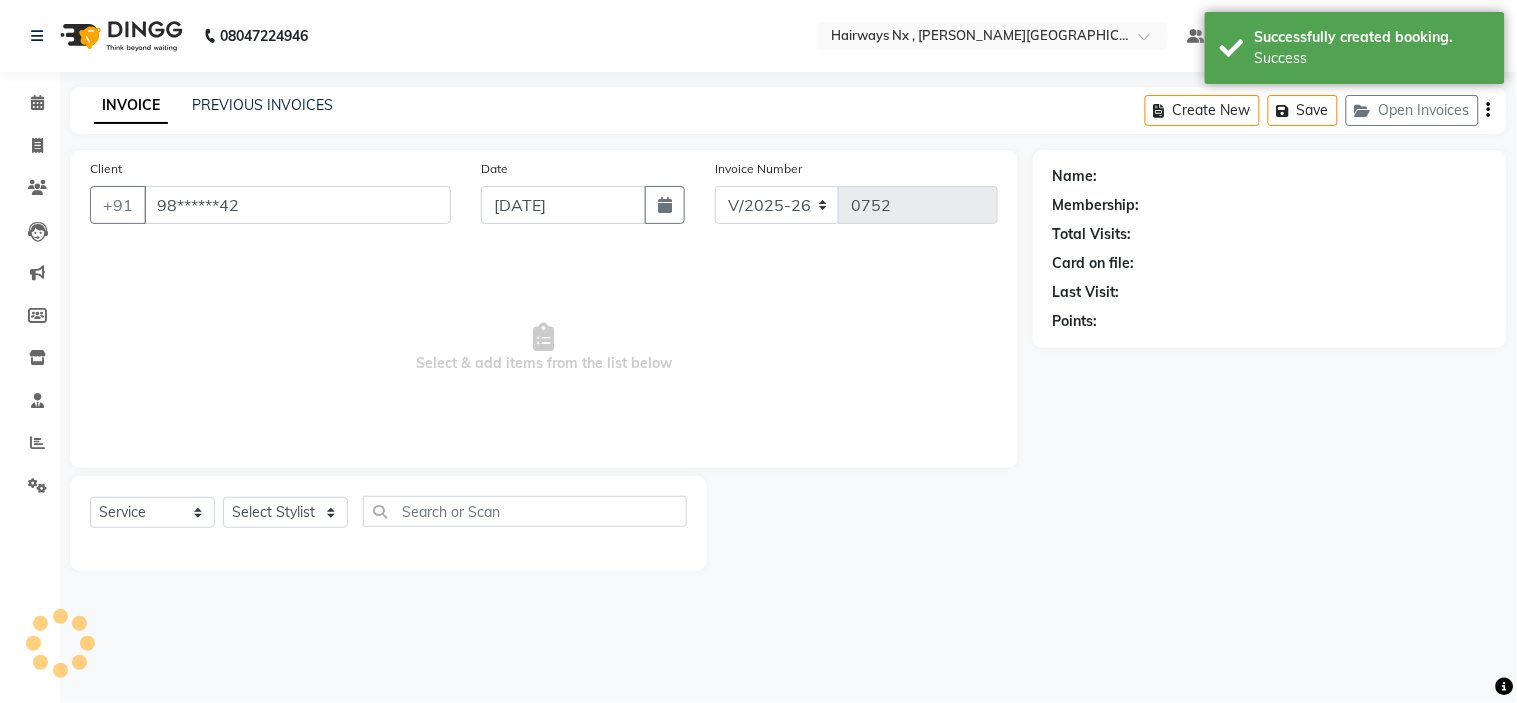select on "12971" 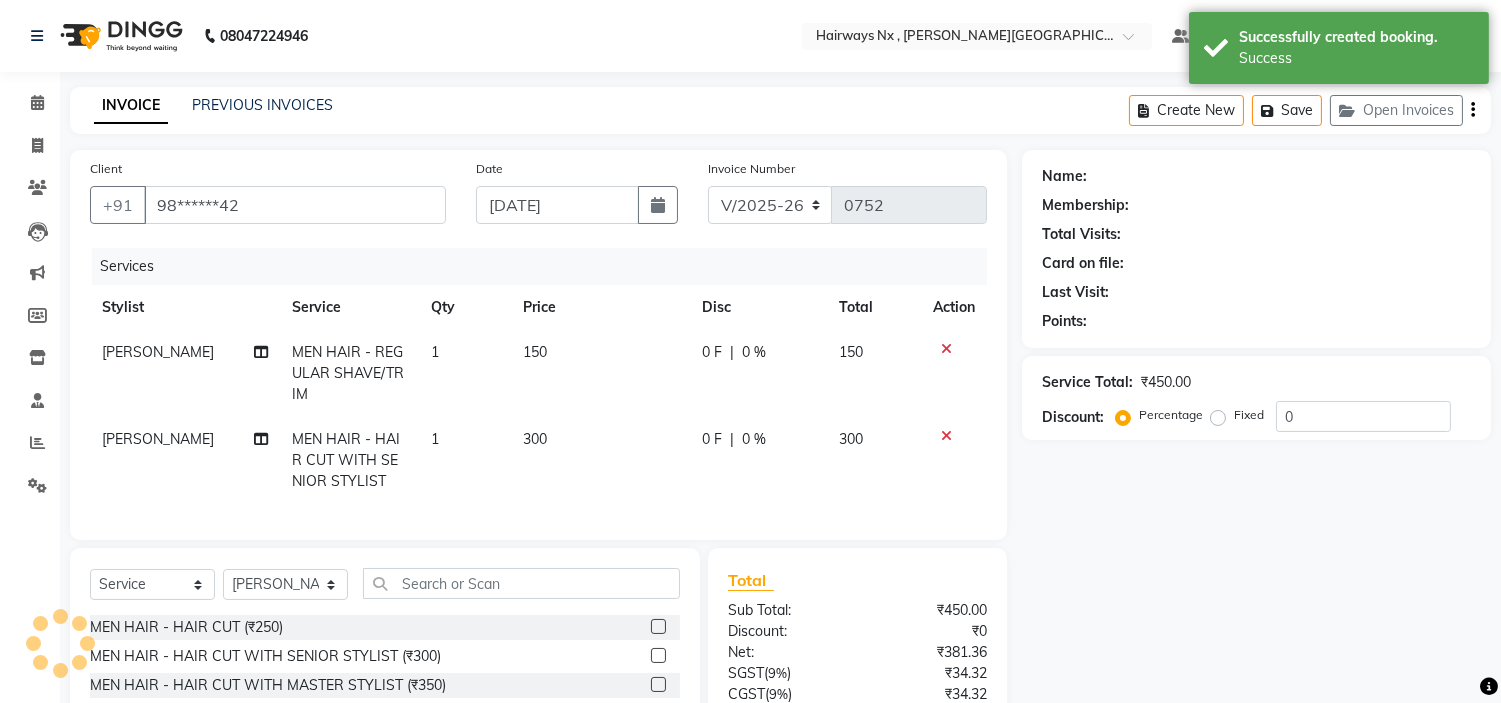 select on "1: Object" 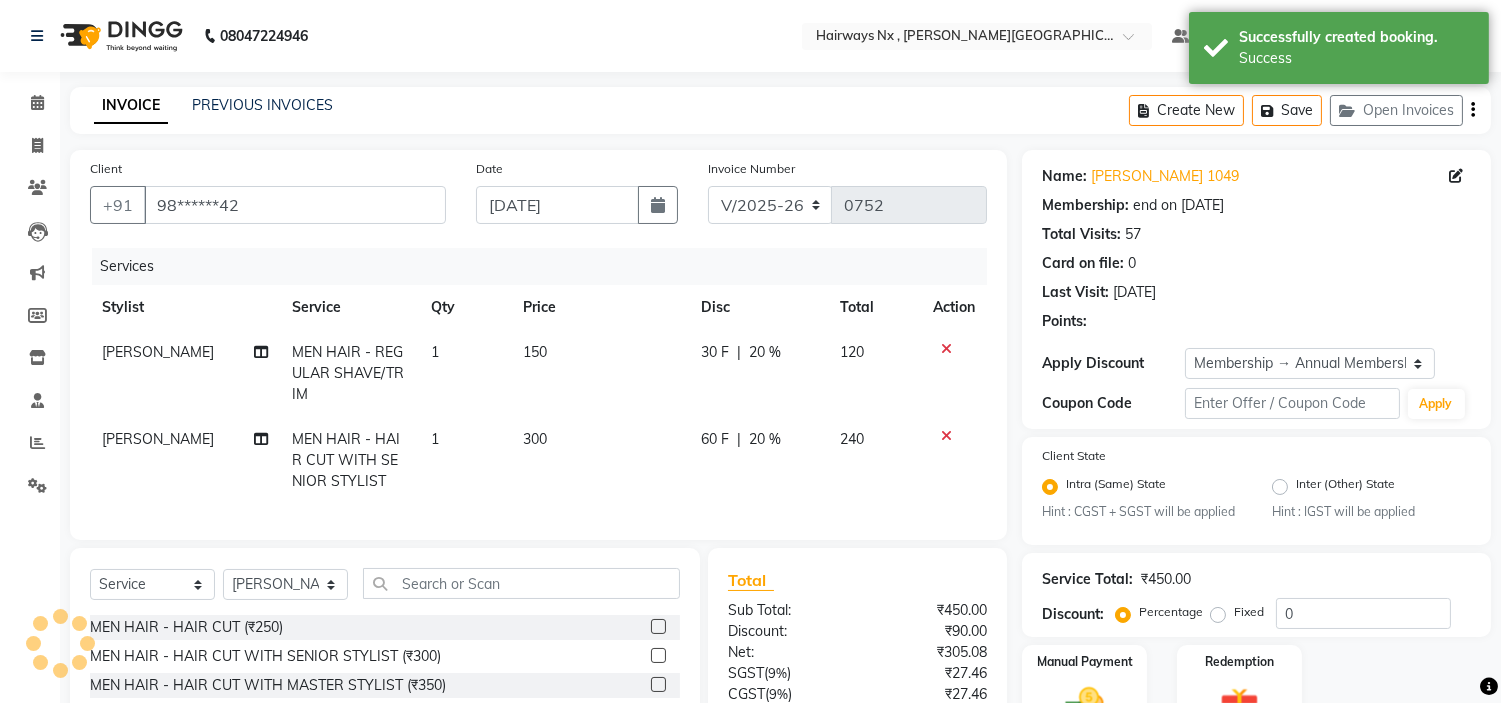 type on "20" 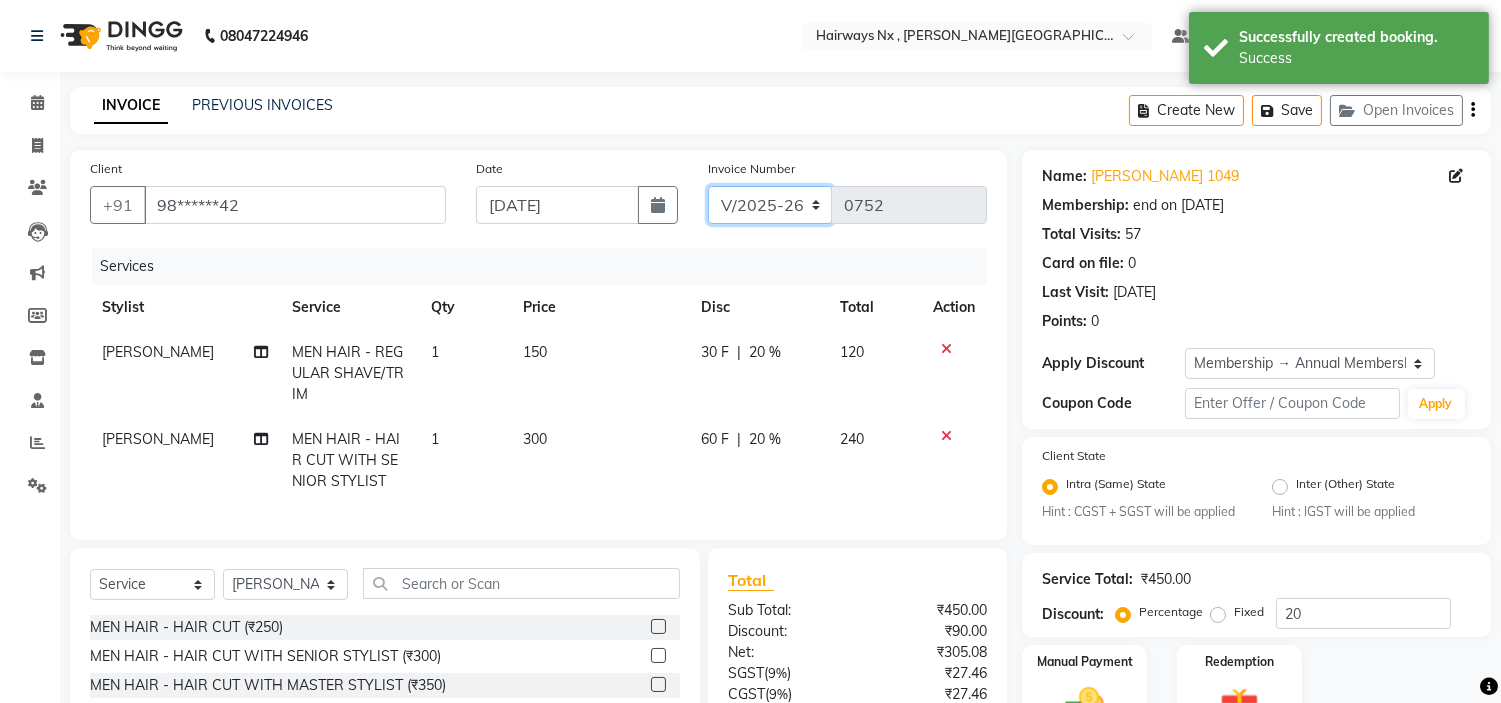 click on "INV/25-26 V/2025-26" 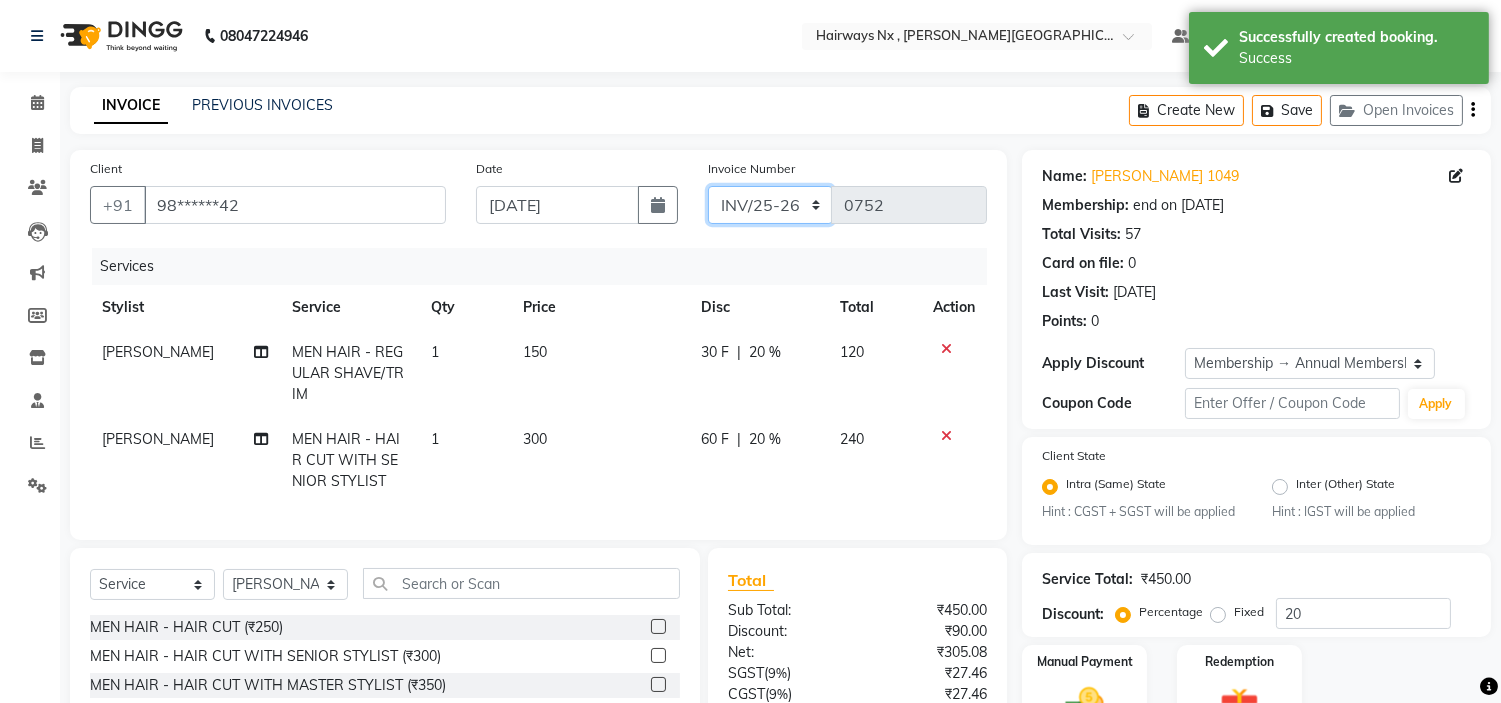 click on "INV/25-26 V/2025-26" 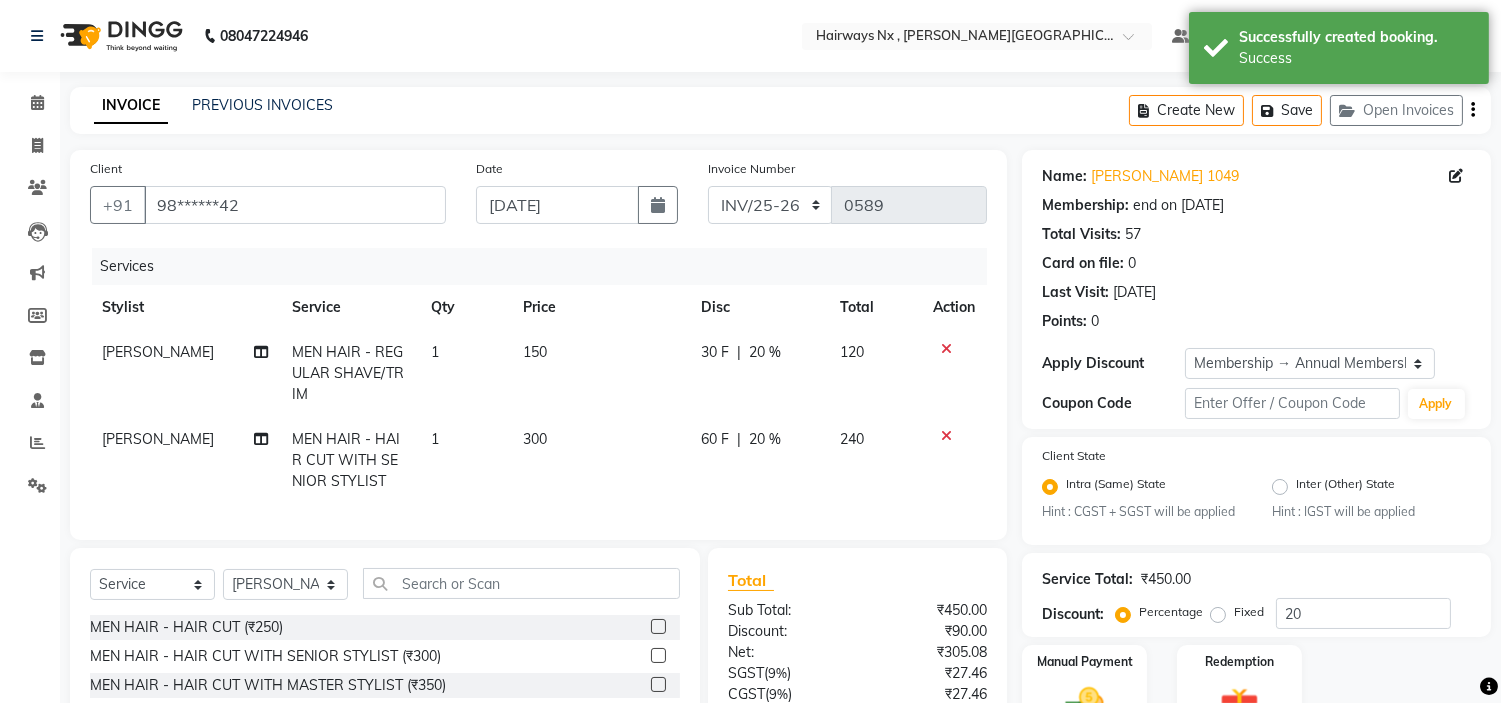click 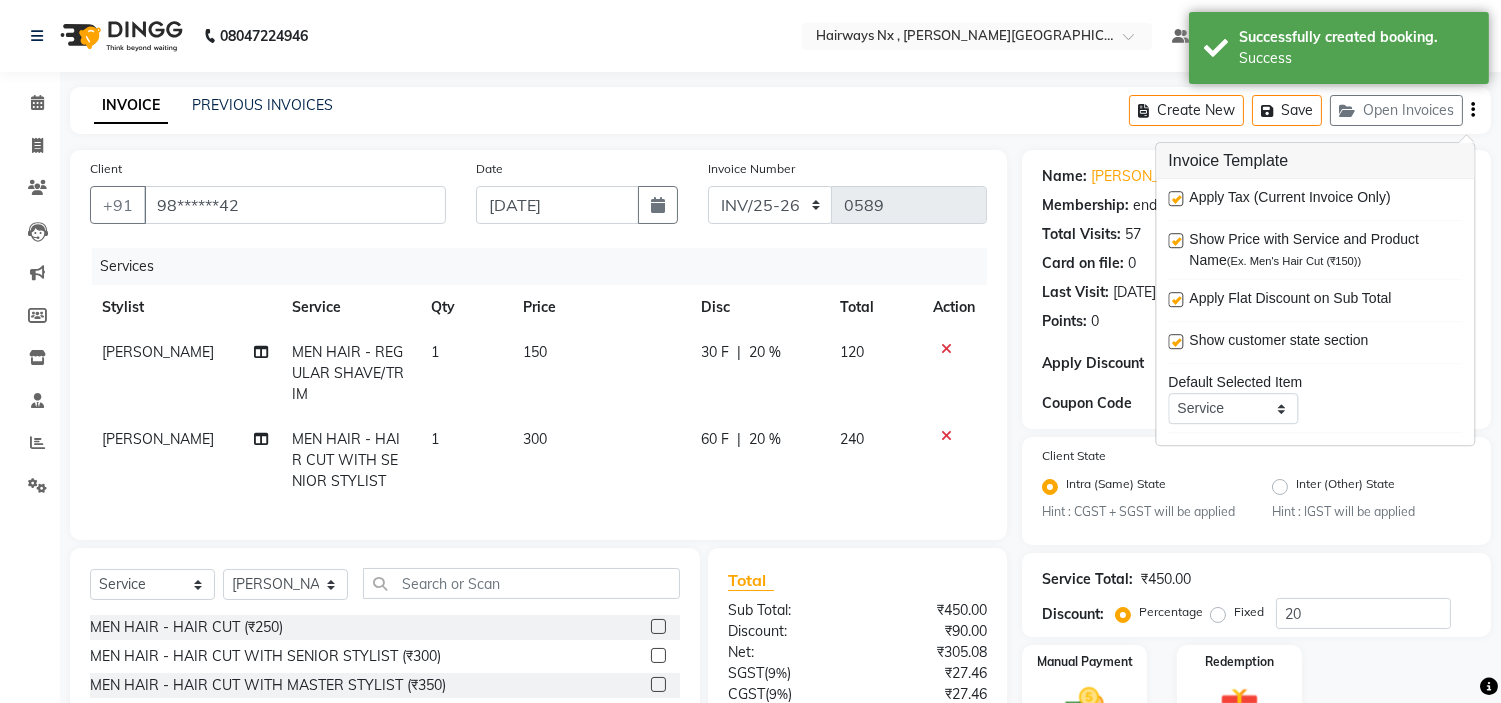click at bounding box center (1175, 198) 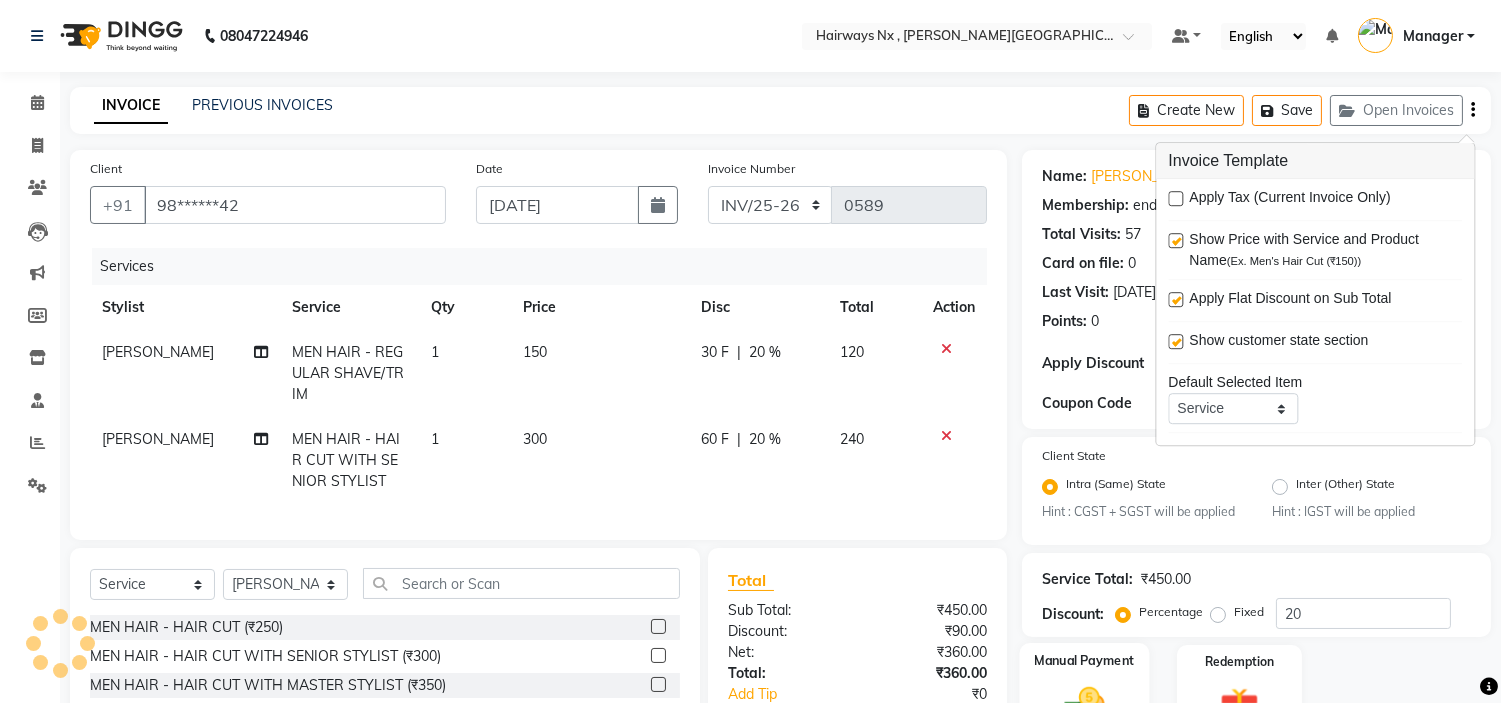 scroll, scrollTop: 186, scrollLeft: 0, axis: vertical 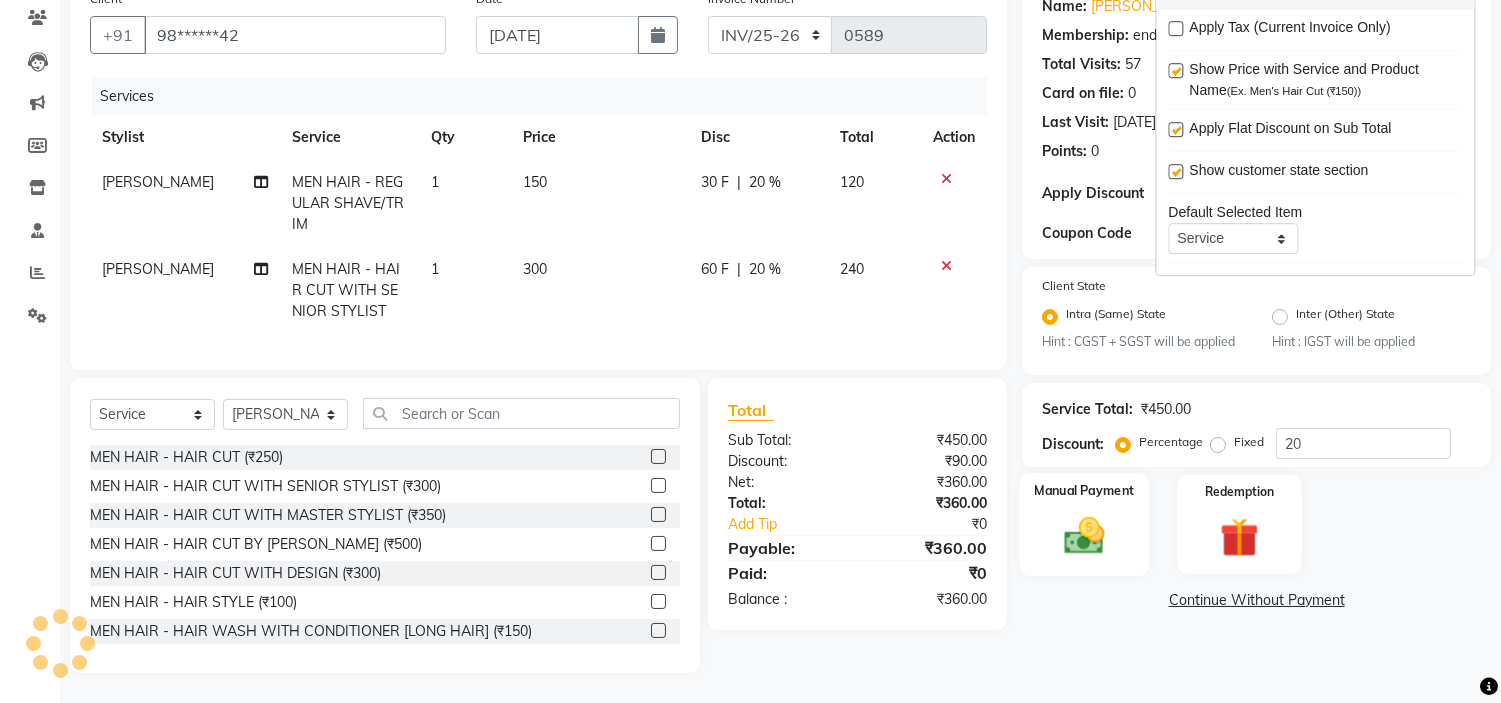 click 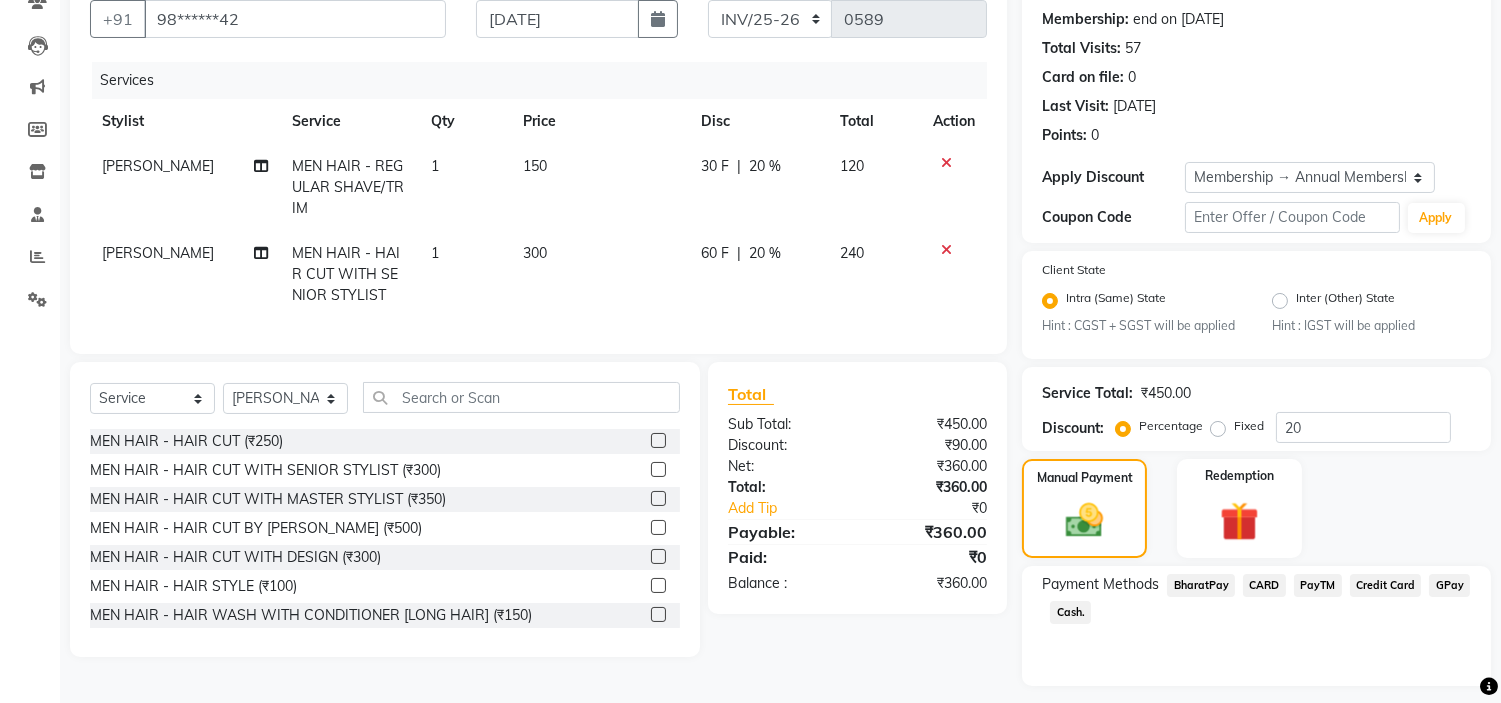 click on "Cash." 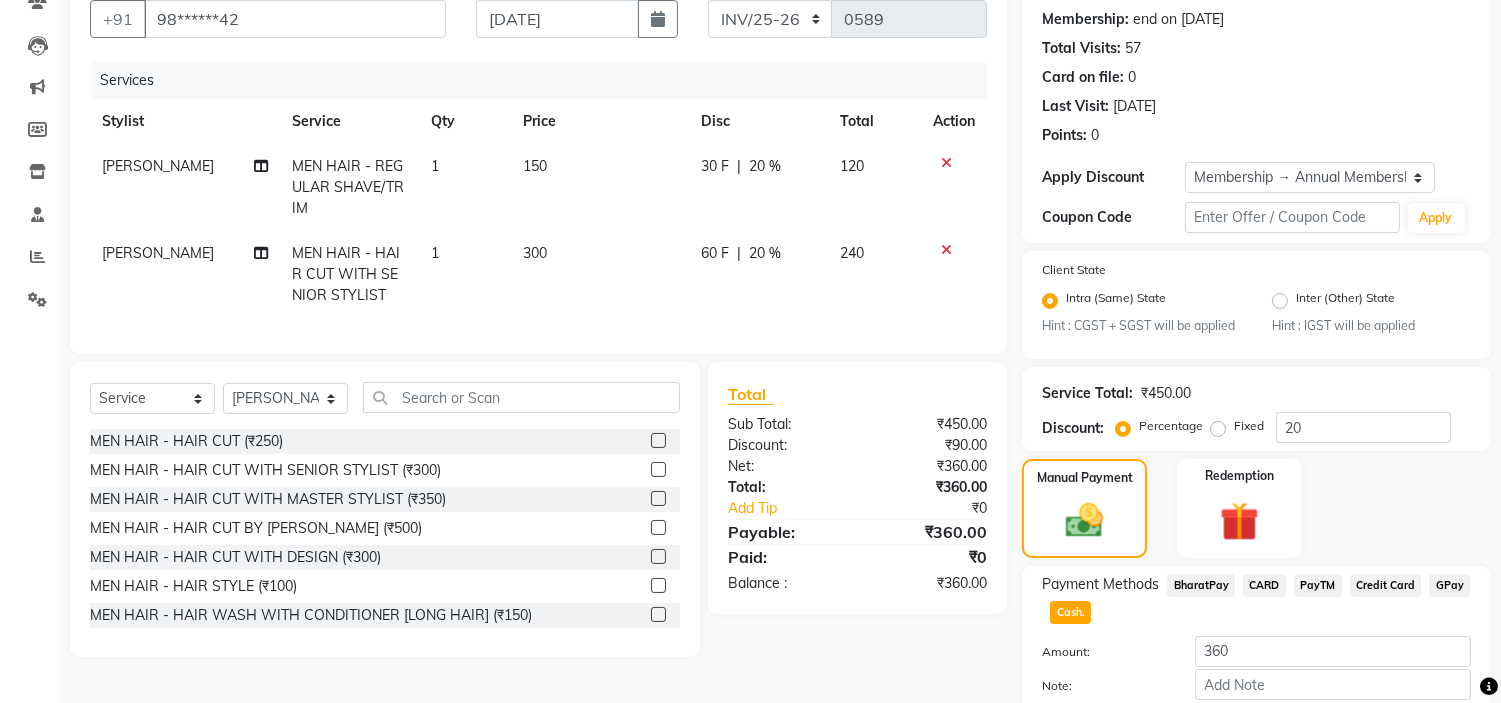 scroll, scrollTop: 296, scrollLeft: 0, axis: vertical 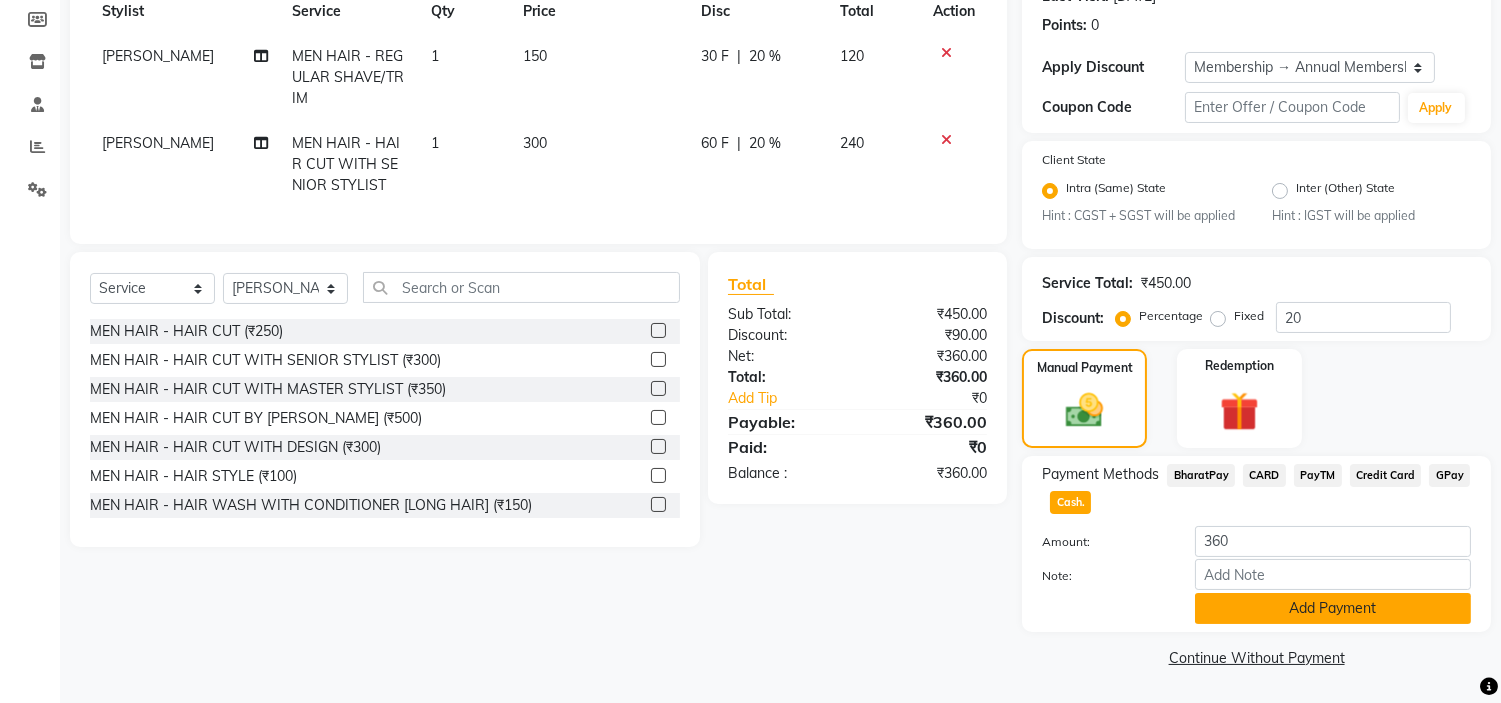 click on "Add Payment" 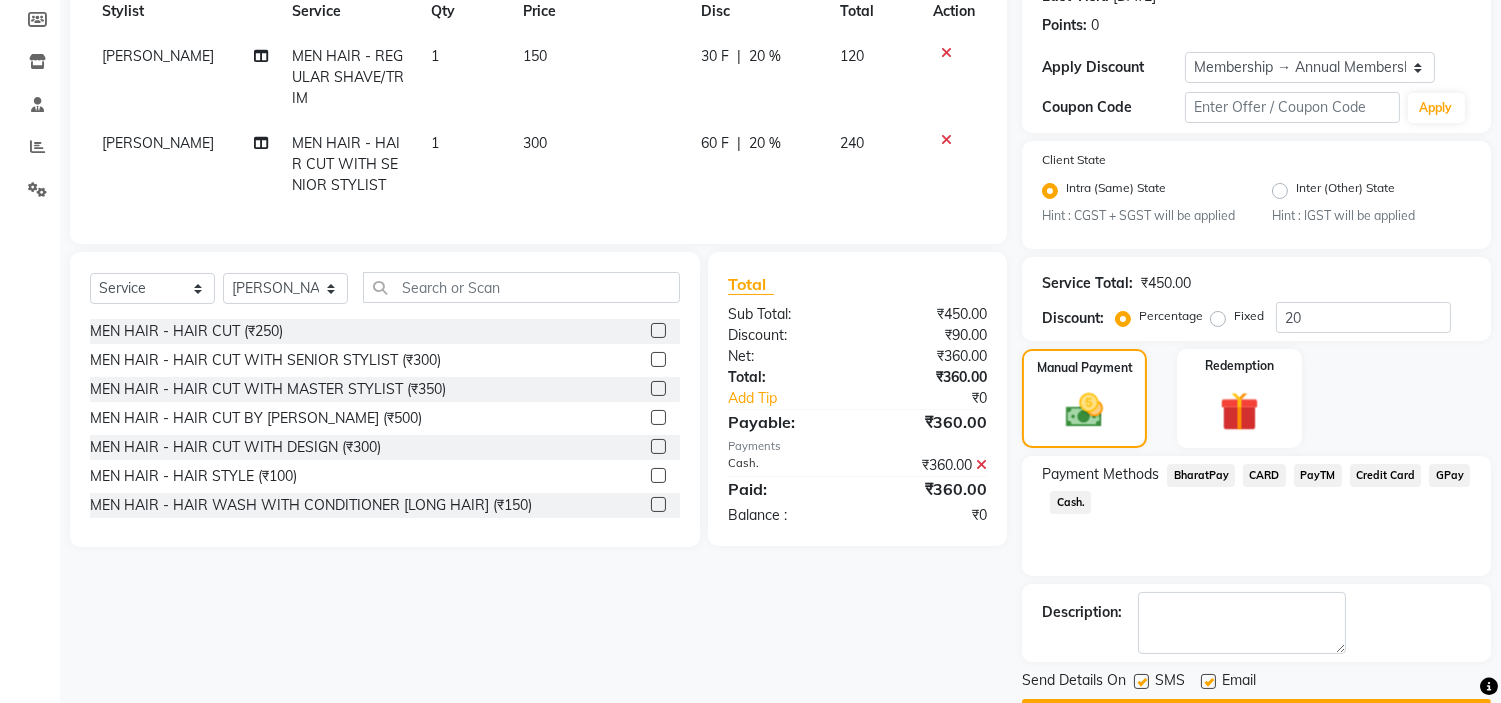 scroll, scrollTop: 353, scrollLeft: 0, axis: vertical 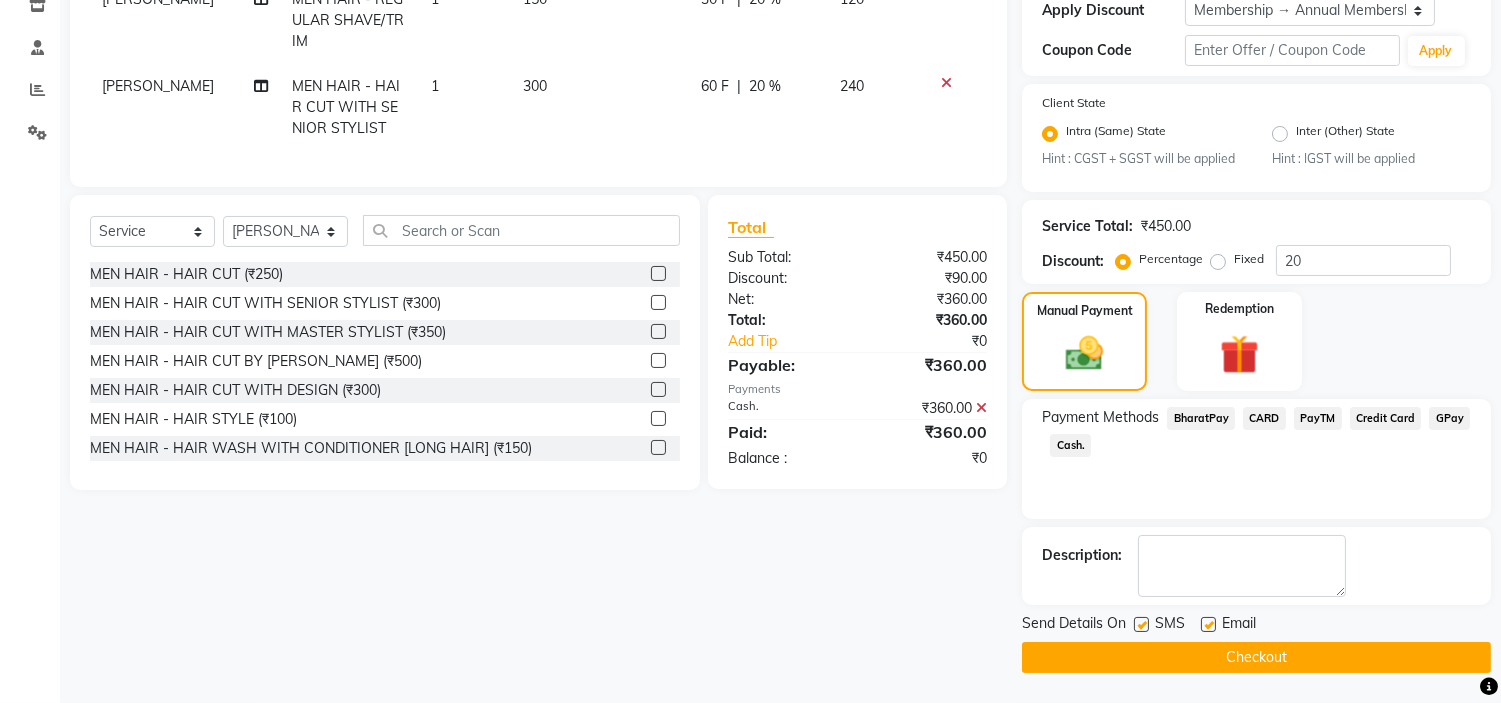 click 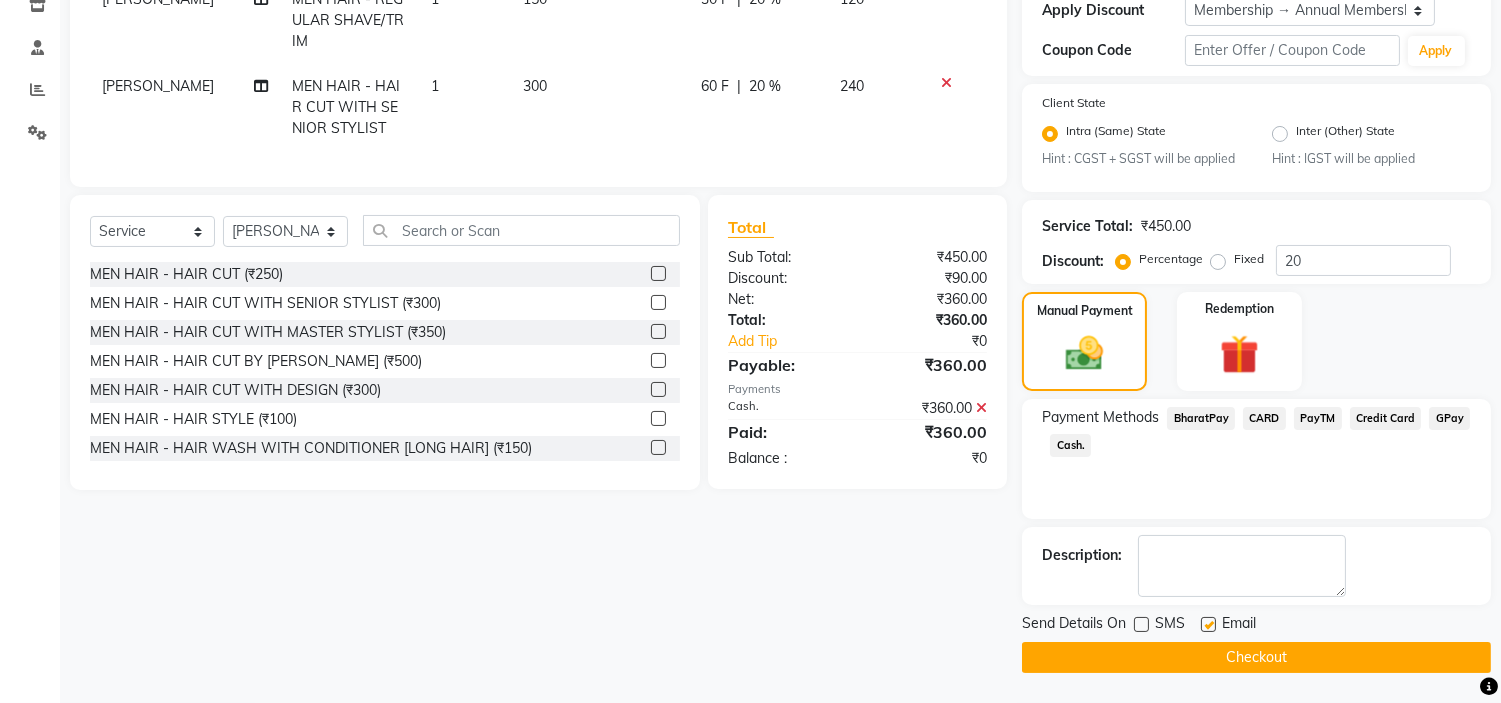 drag, startPoint x: 1204, startPoint y: 626, endPoint x: 1204, endPoint y: 648, distance: 22 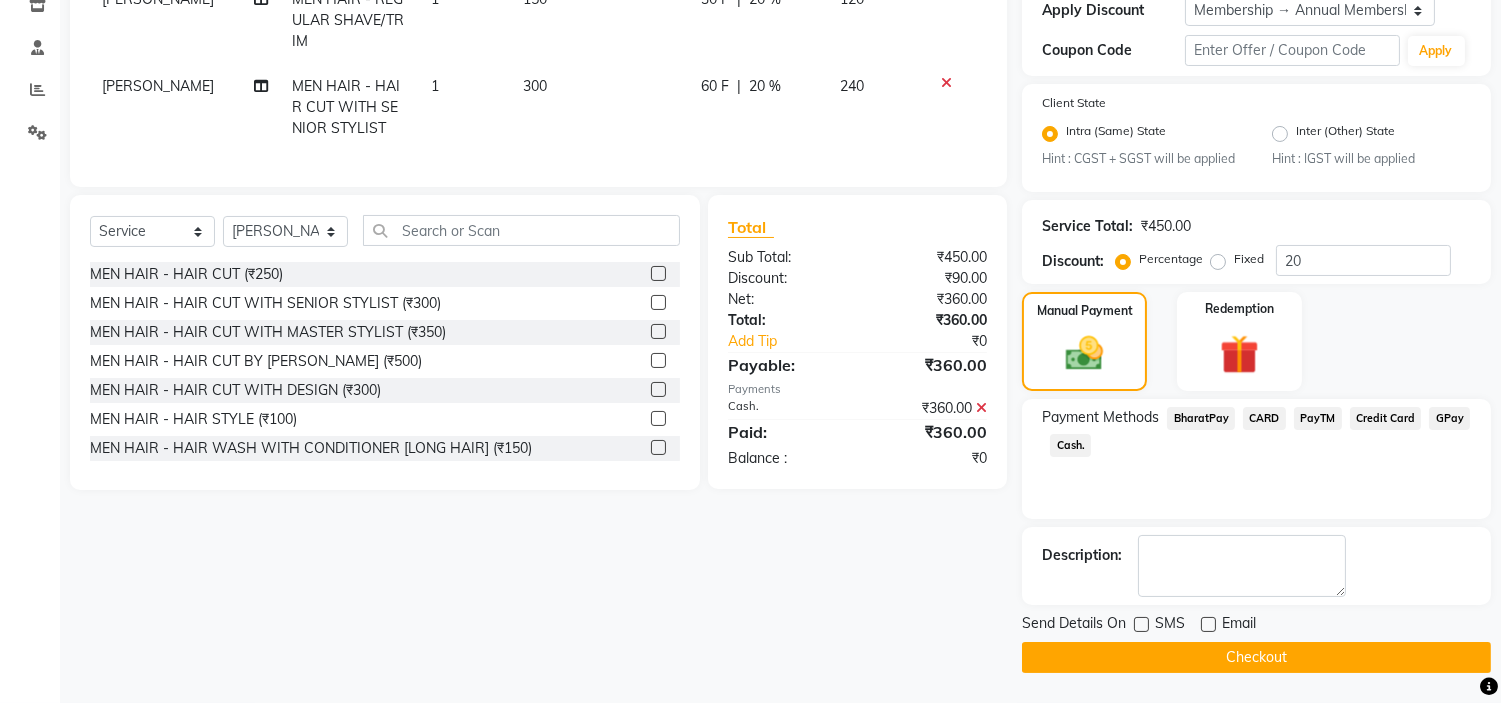 click on "Checkout" 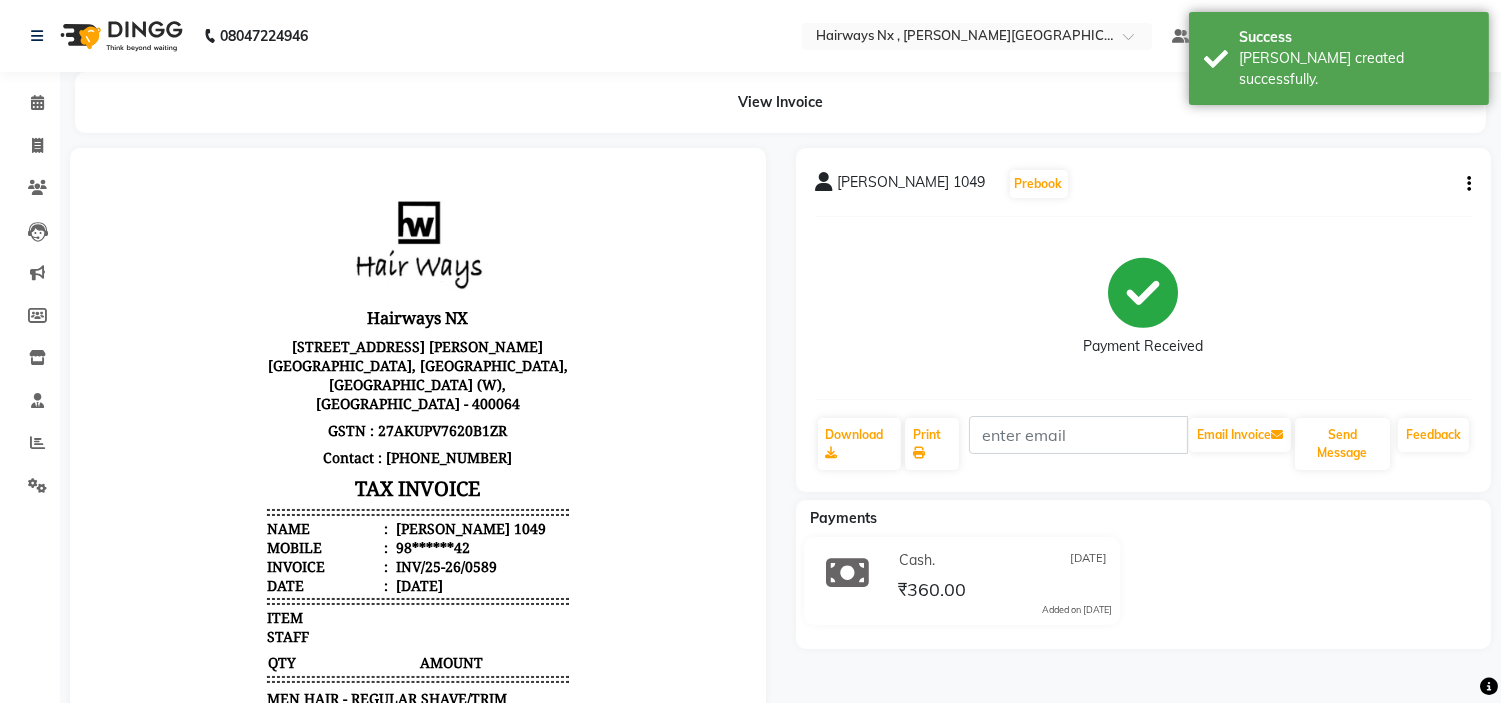 scroll, scrollTop: 0, scrollLeft: 0, axis: both 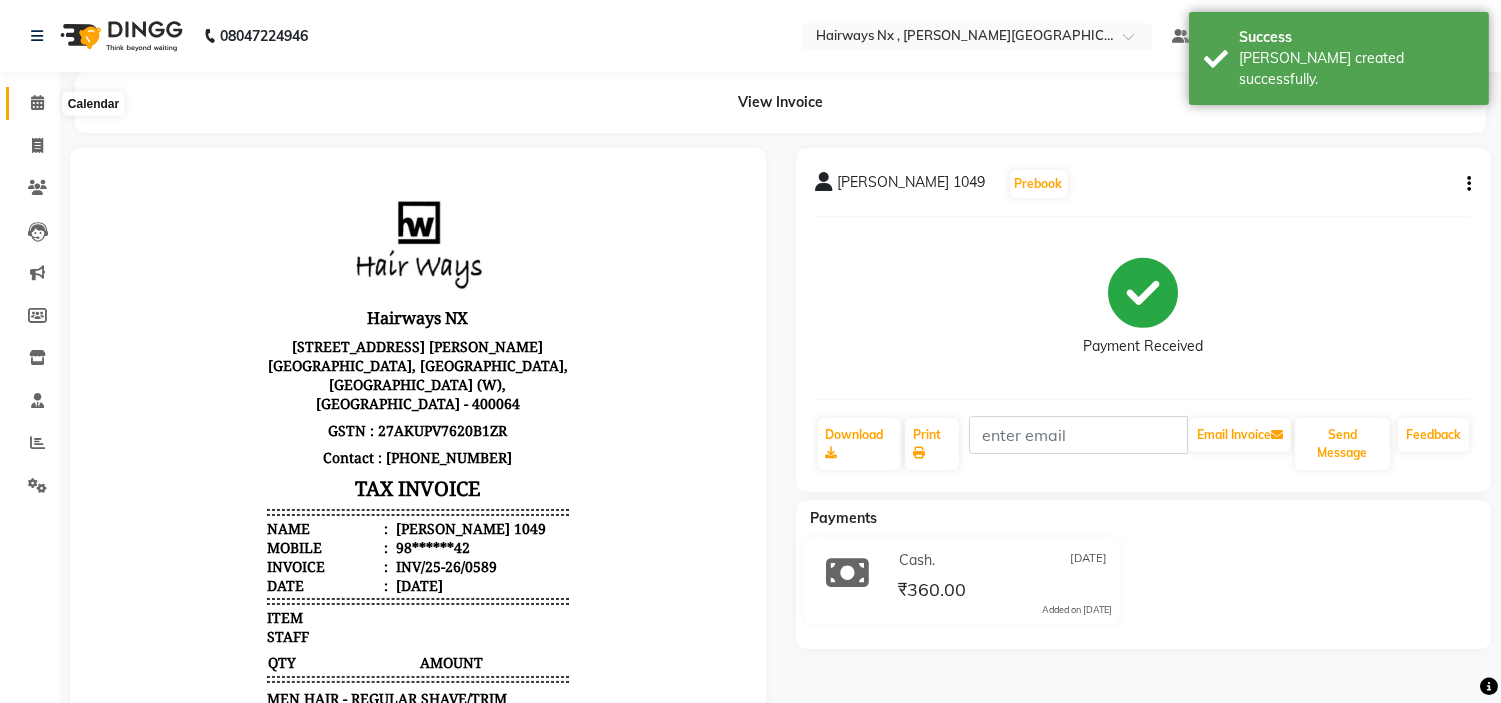 click 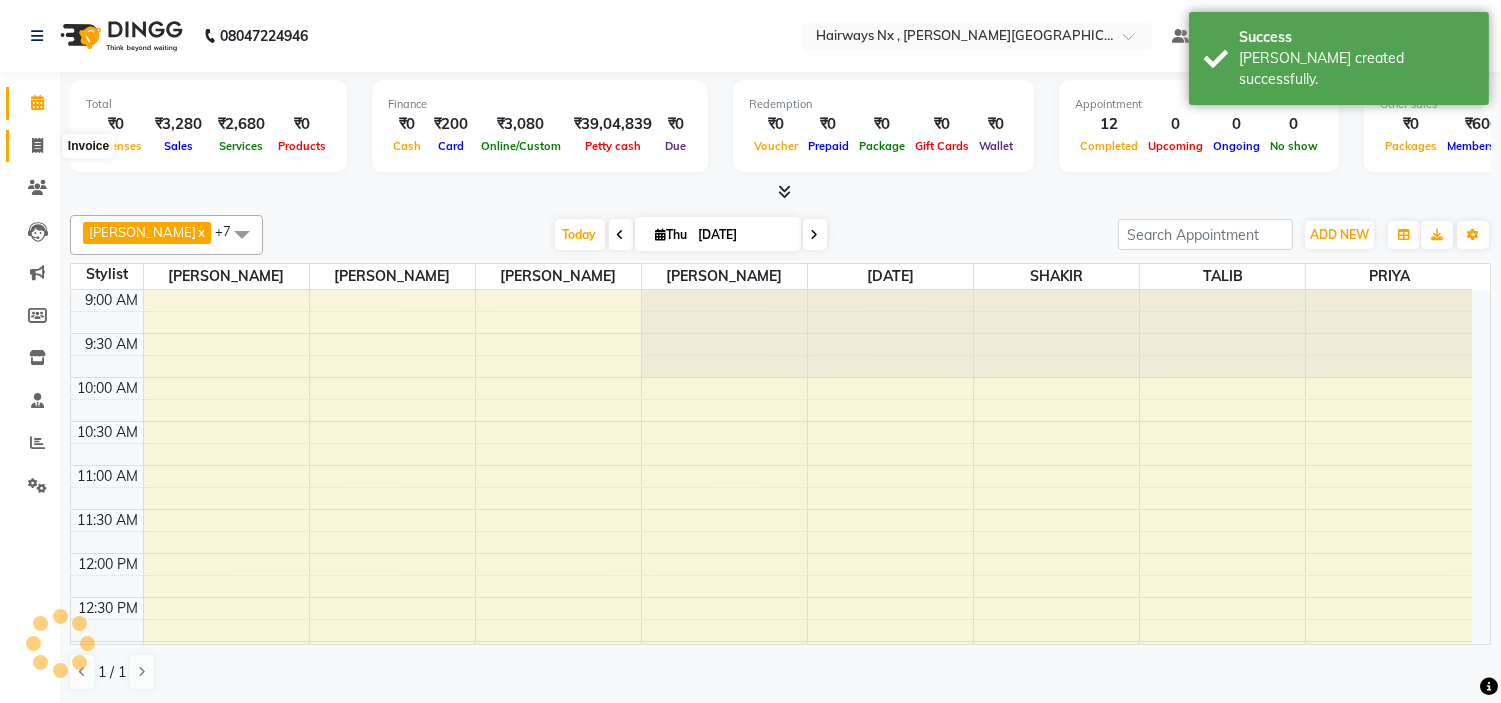 scroll, scrollTop: 0, scrollLeft: 0, axis: both 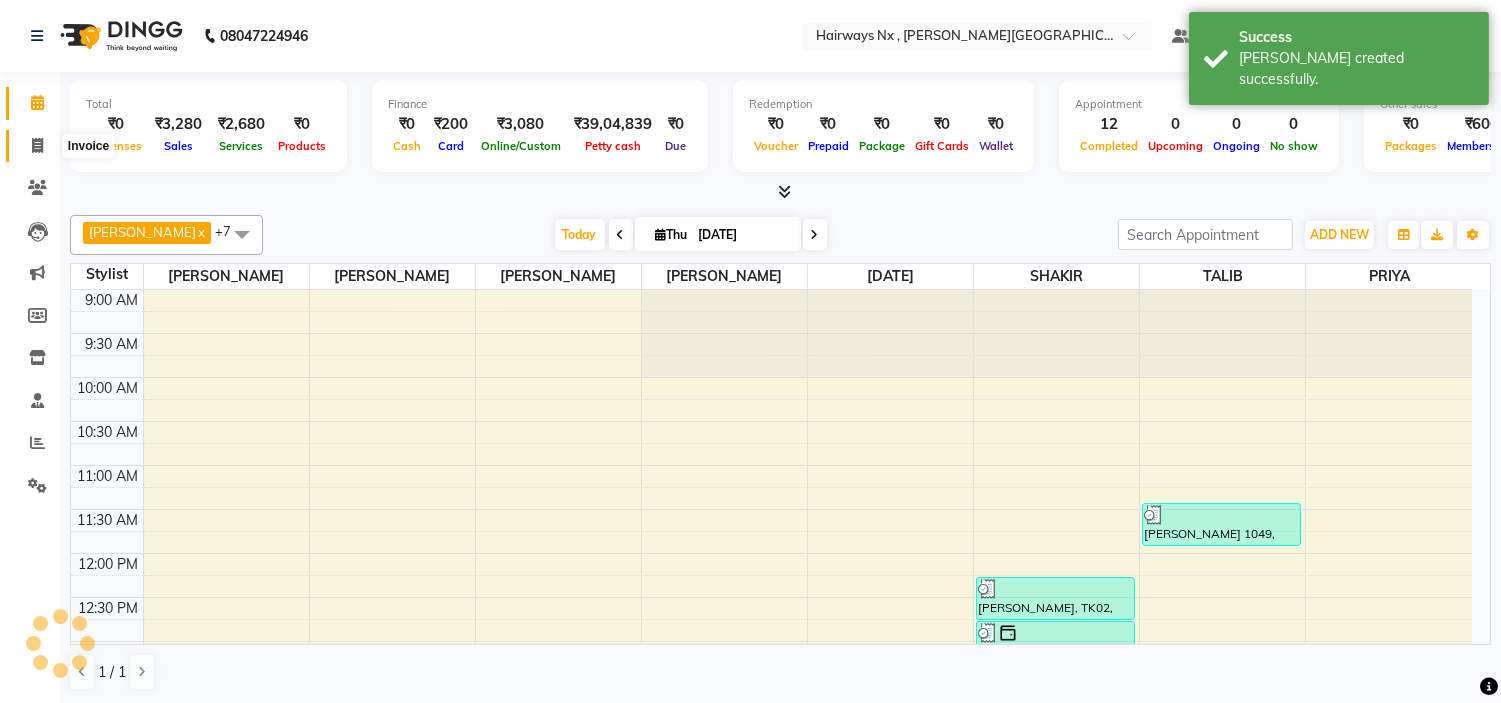 click 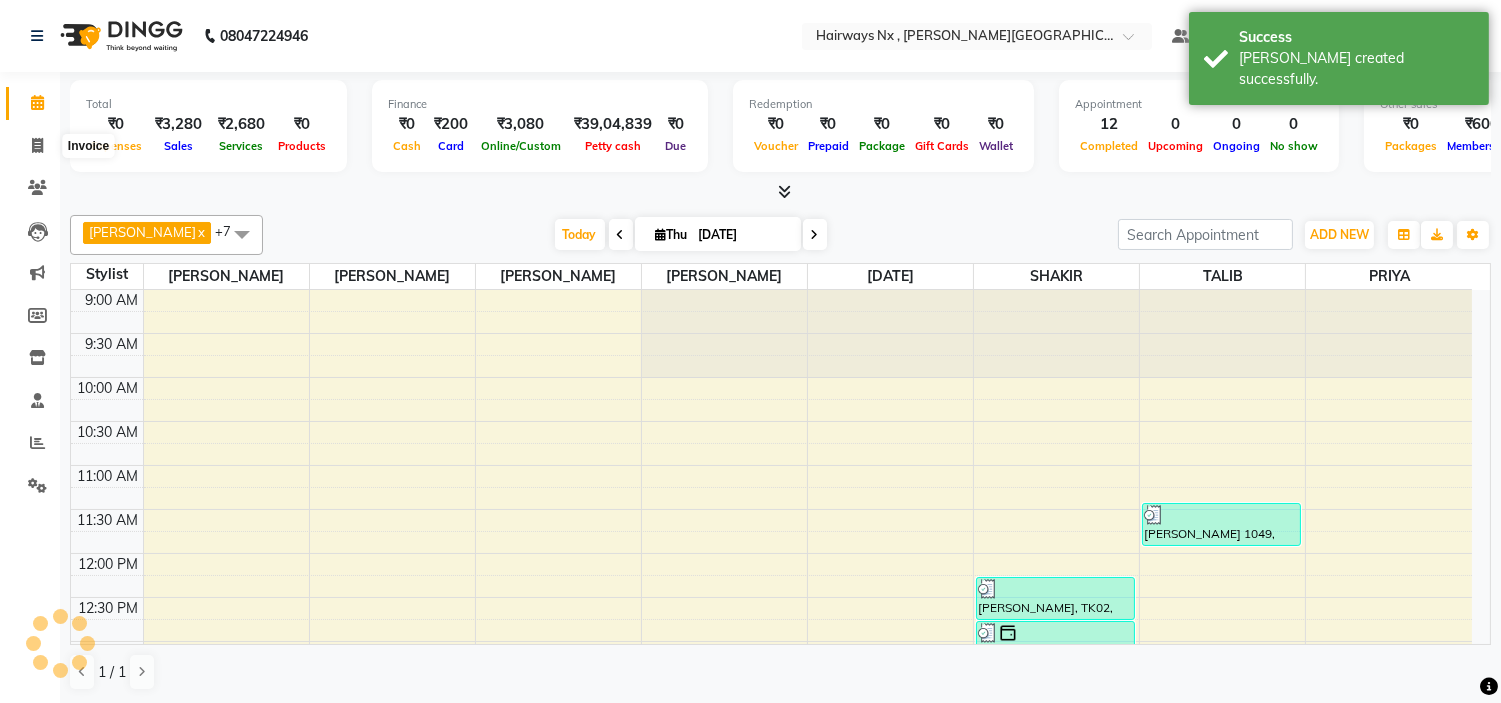 select on "service" 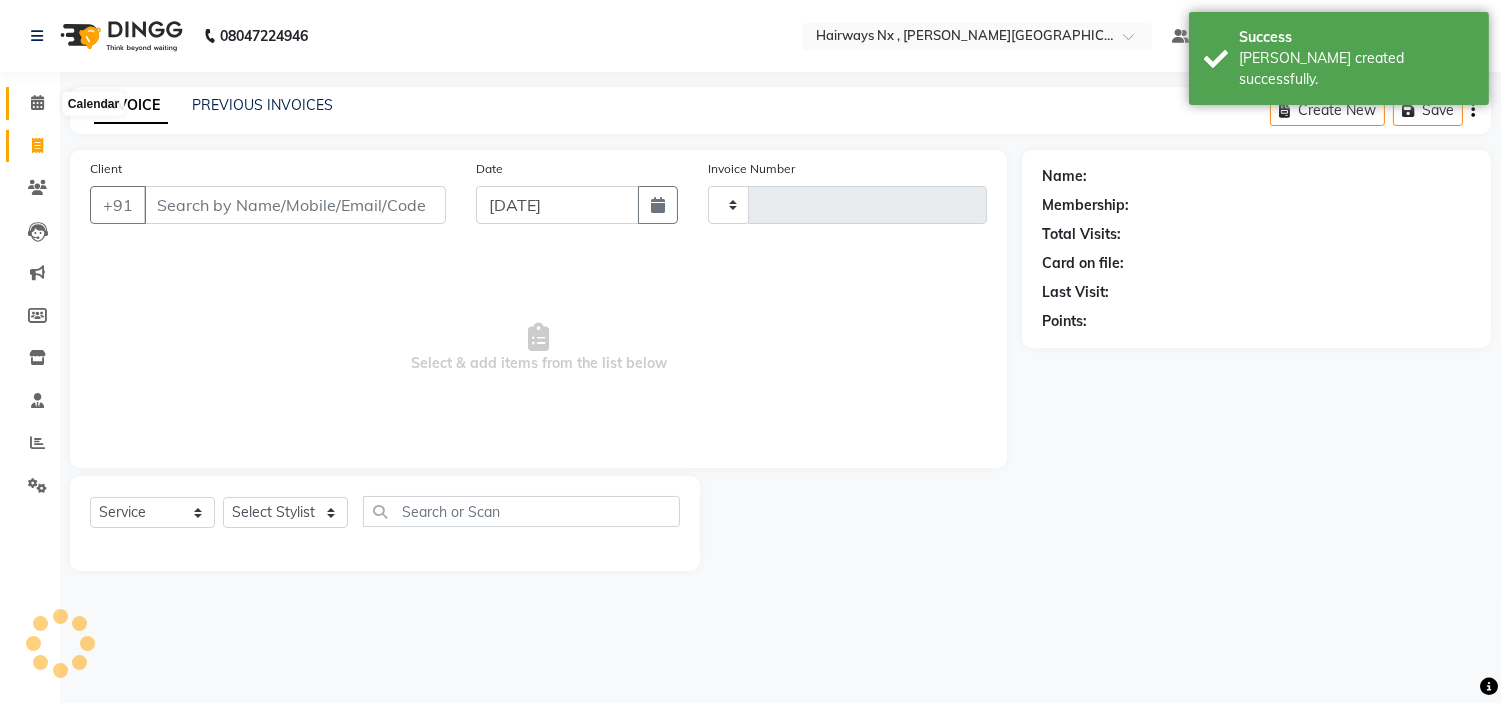 type on "0752" 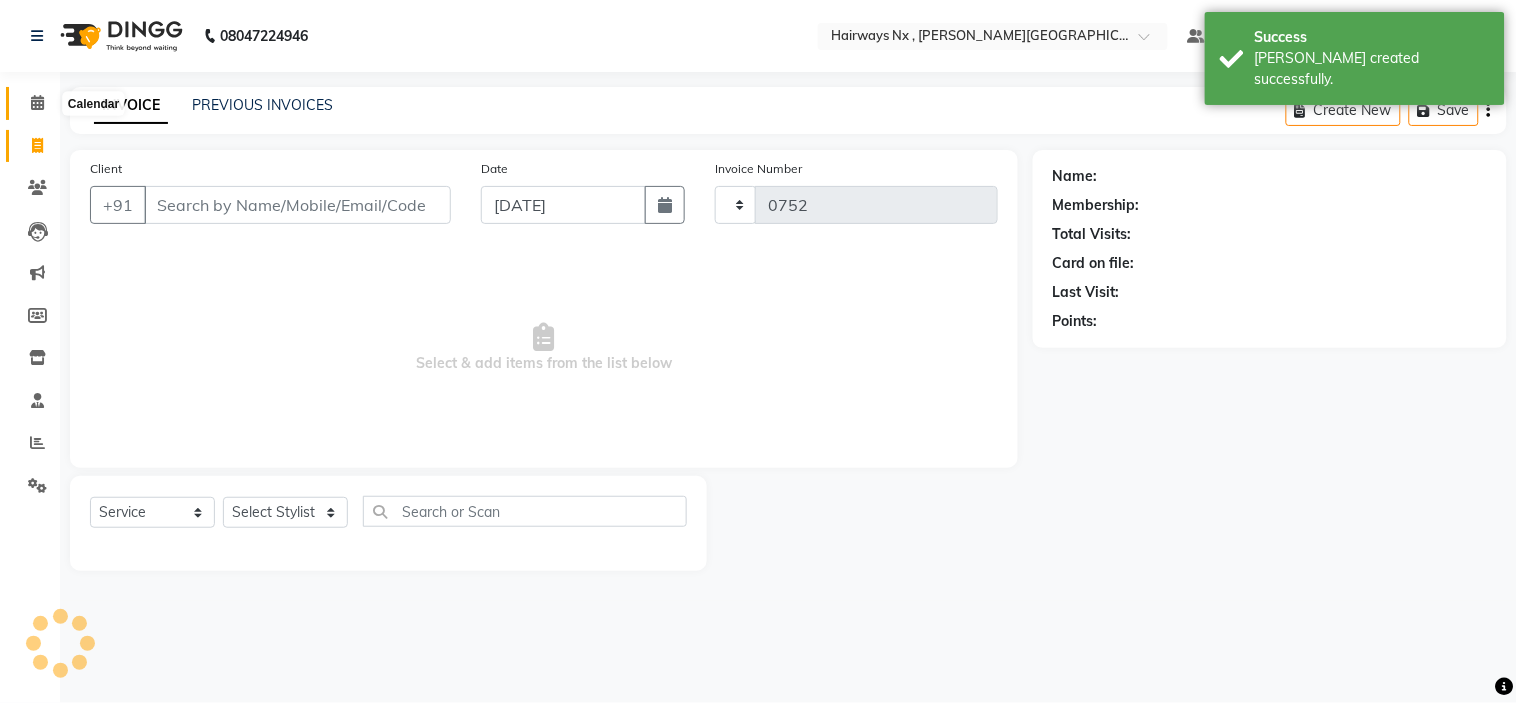 select on "778" 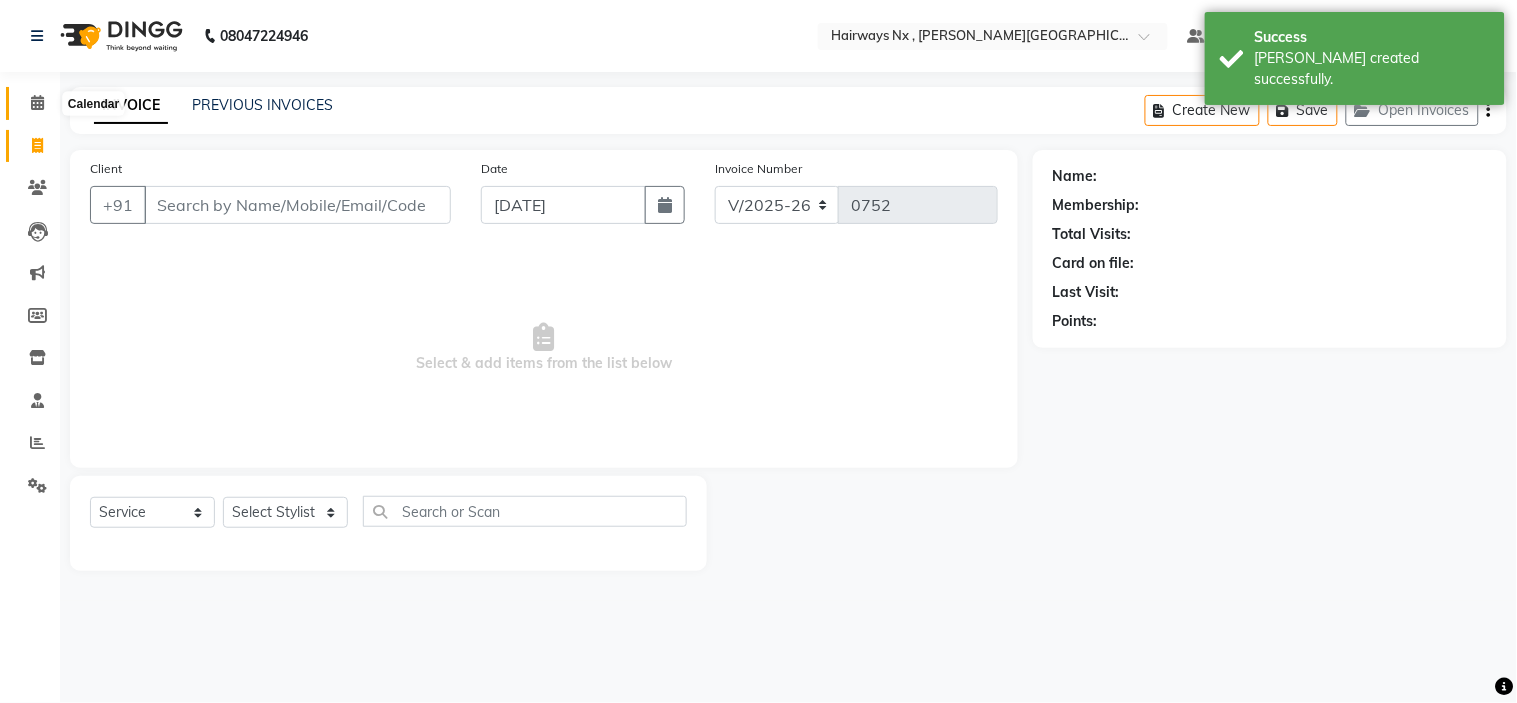 click 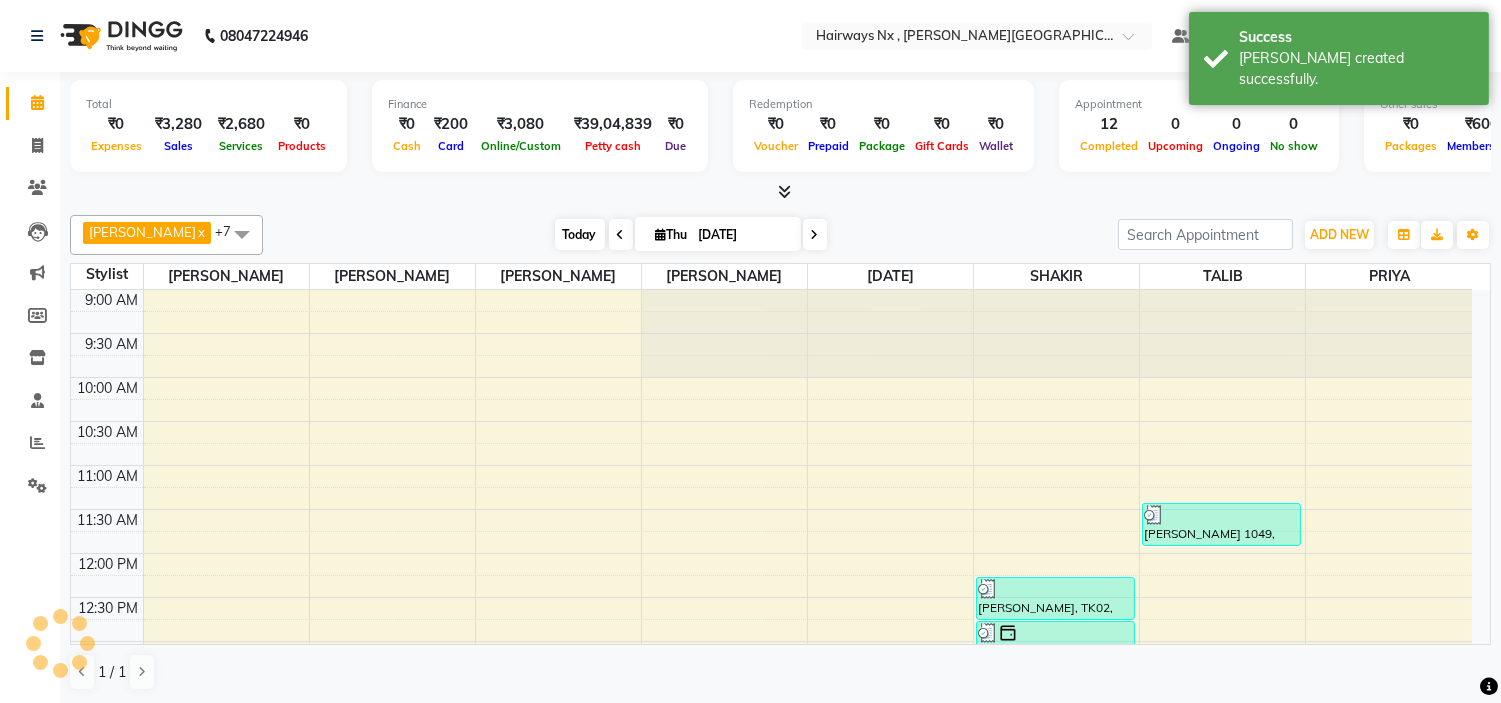click on "Today" at bounding box center [580, 234] 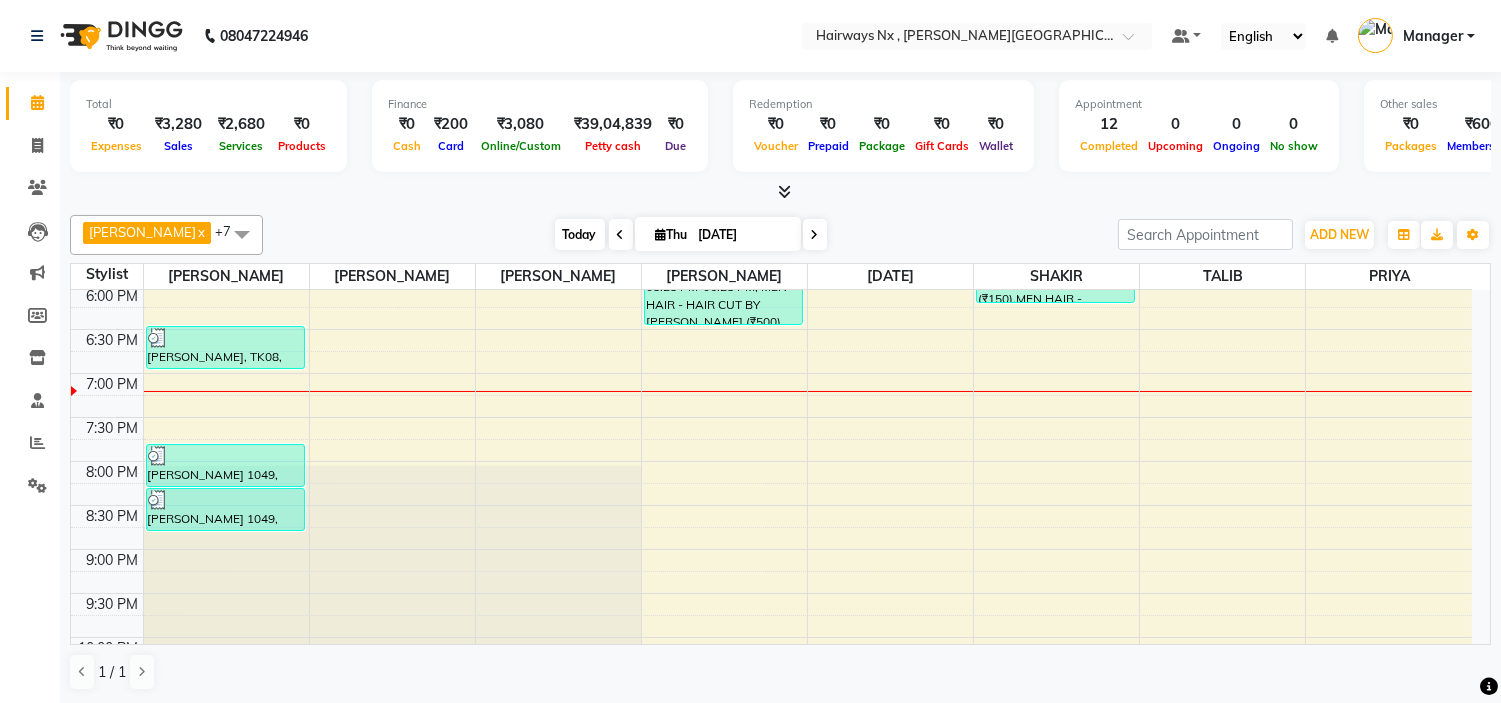 click on "Today" at bounding box center [580, 234] 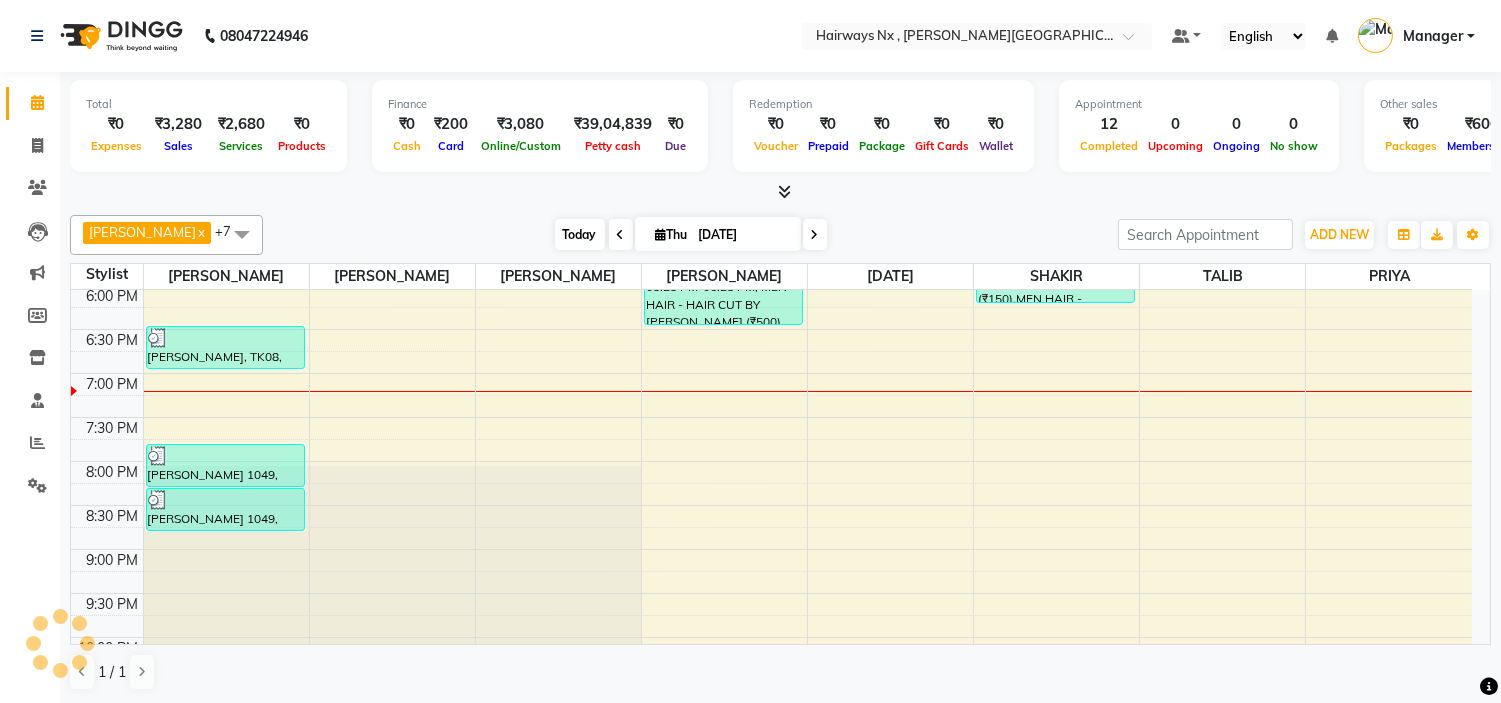 scroll, scrollTop: 882, scrollLeft: 0, axis: vertical 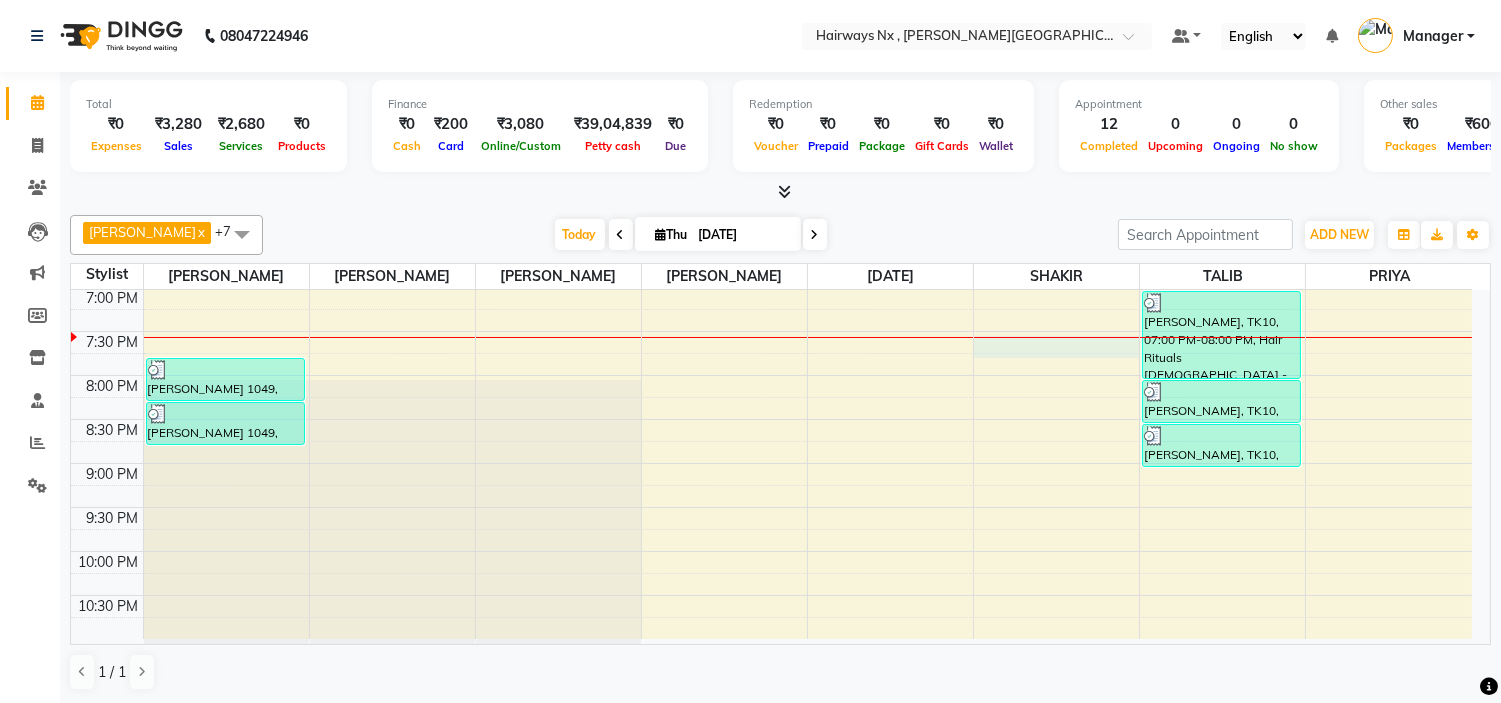 click at bounding box center [807, 364] 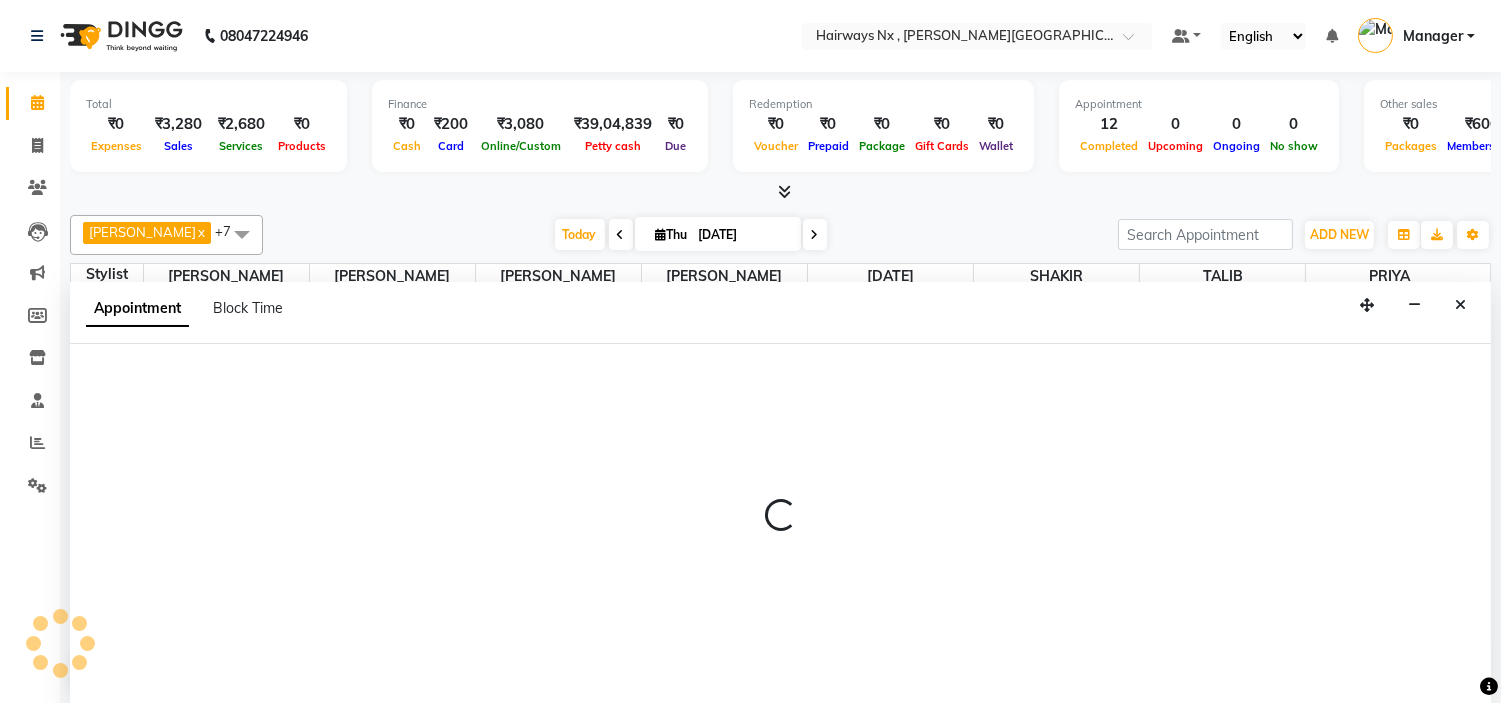 scroll, scrollTop: 1, scrollLeft: 0, axis: vertical 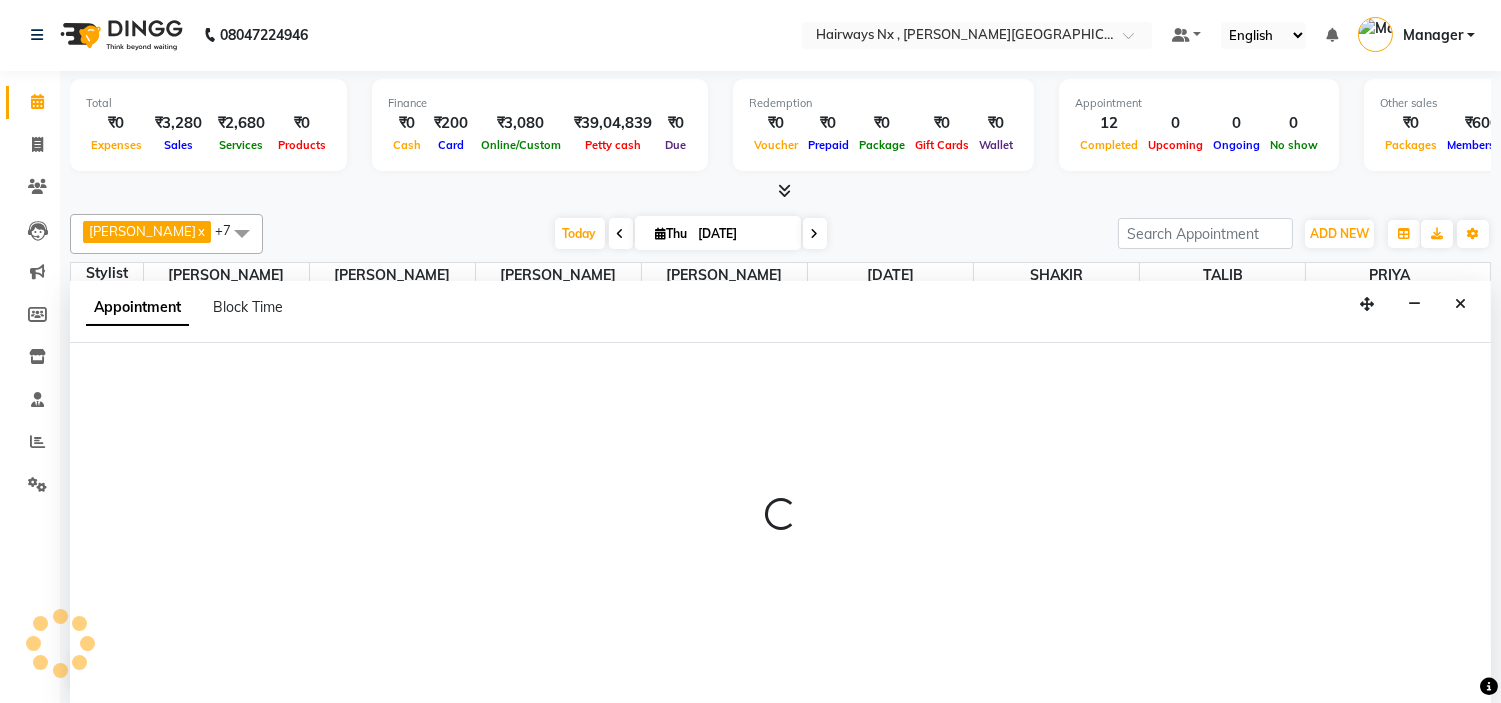 select on "67654" 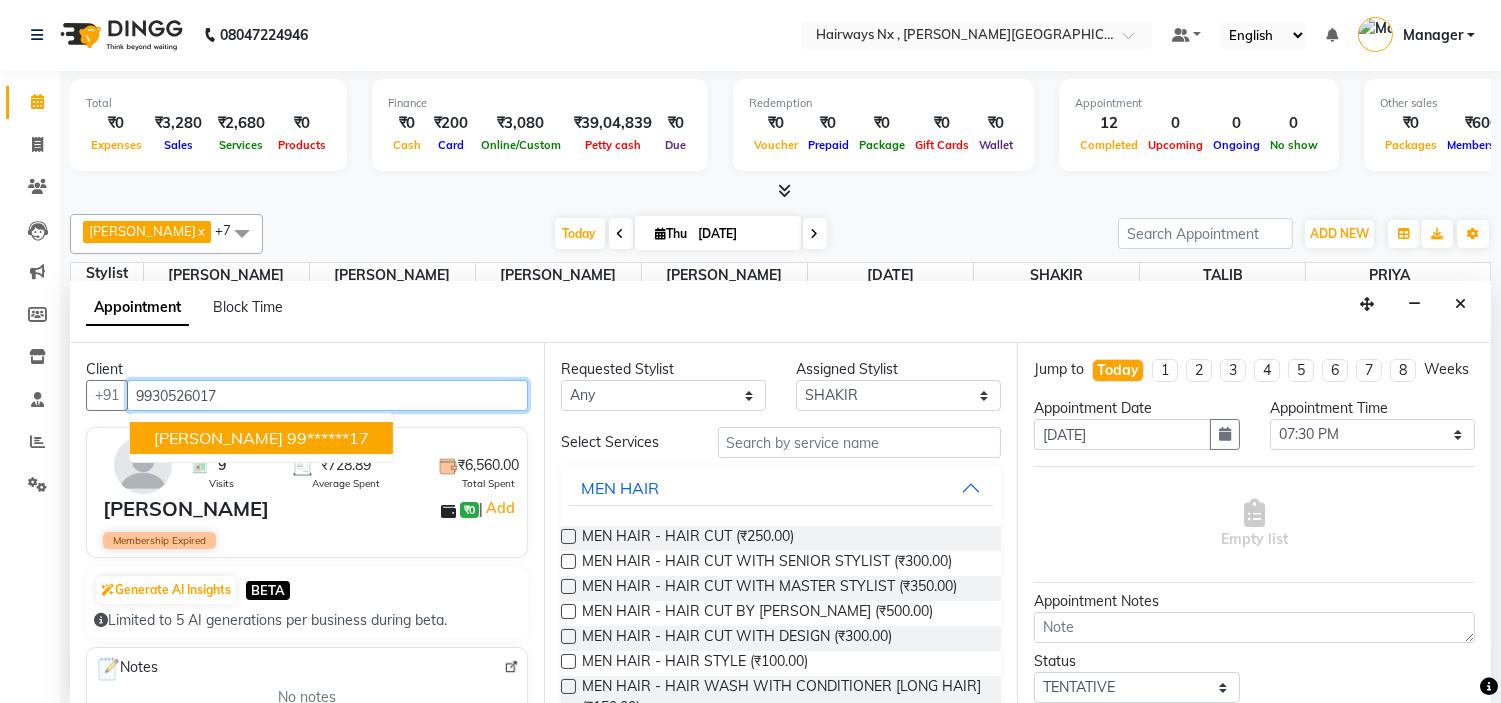 click on "[PERSON_NAME]" at bounding box center [218, 438] 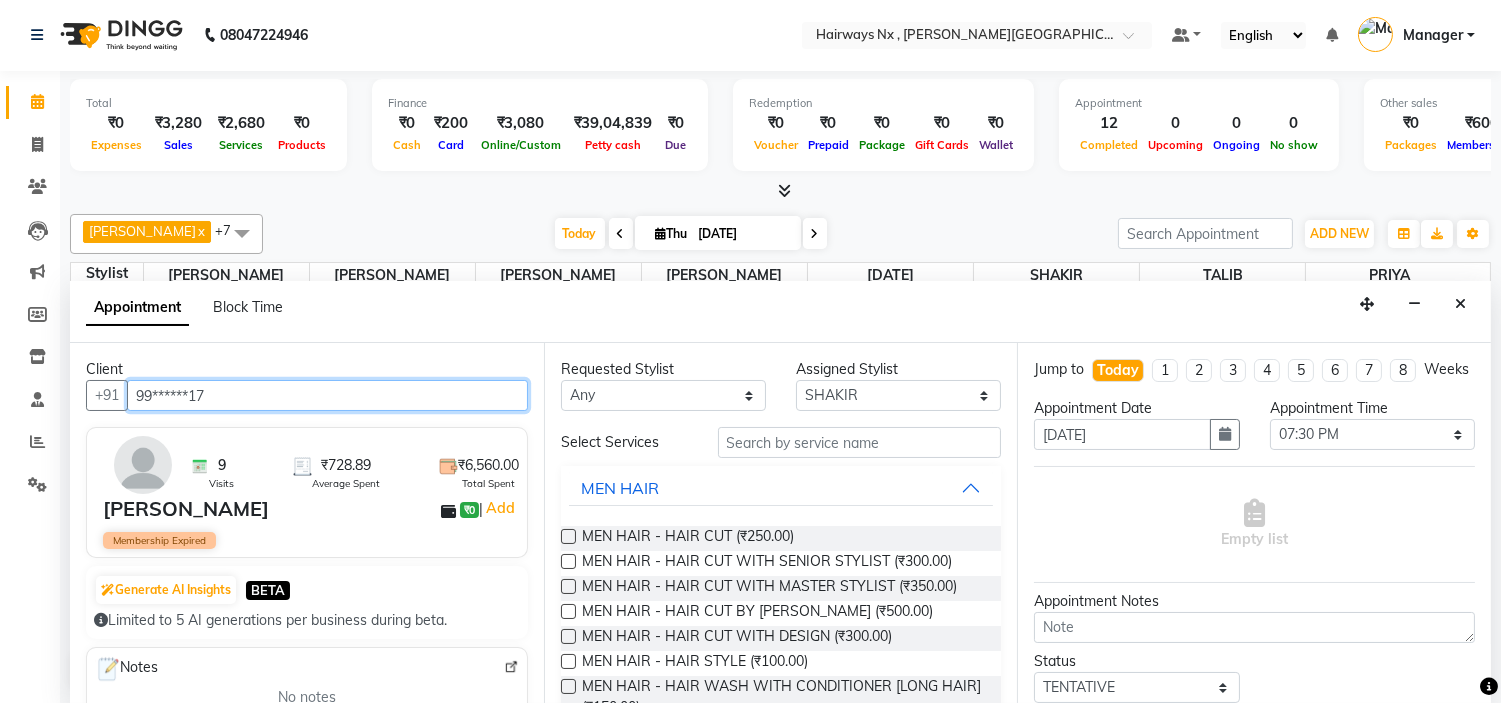 type on "99******17" 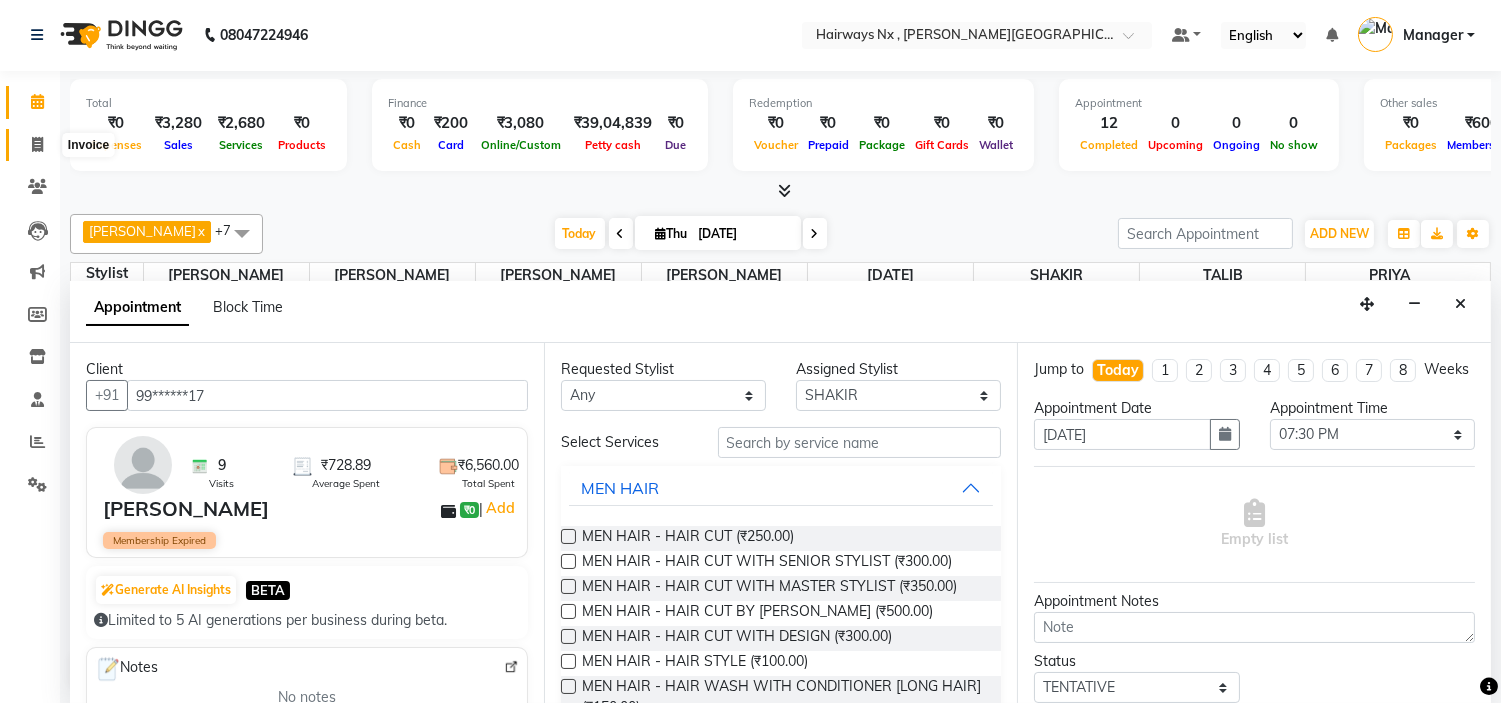 drag, startPoint x: 35, startPoint y: 136, endPoint x: 43, endPoint y: 158, distance: 23.409399 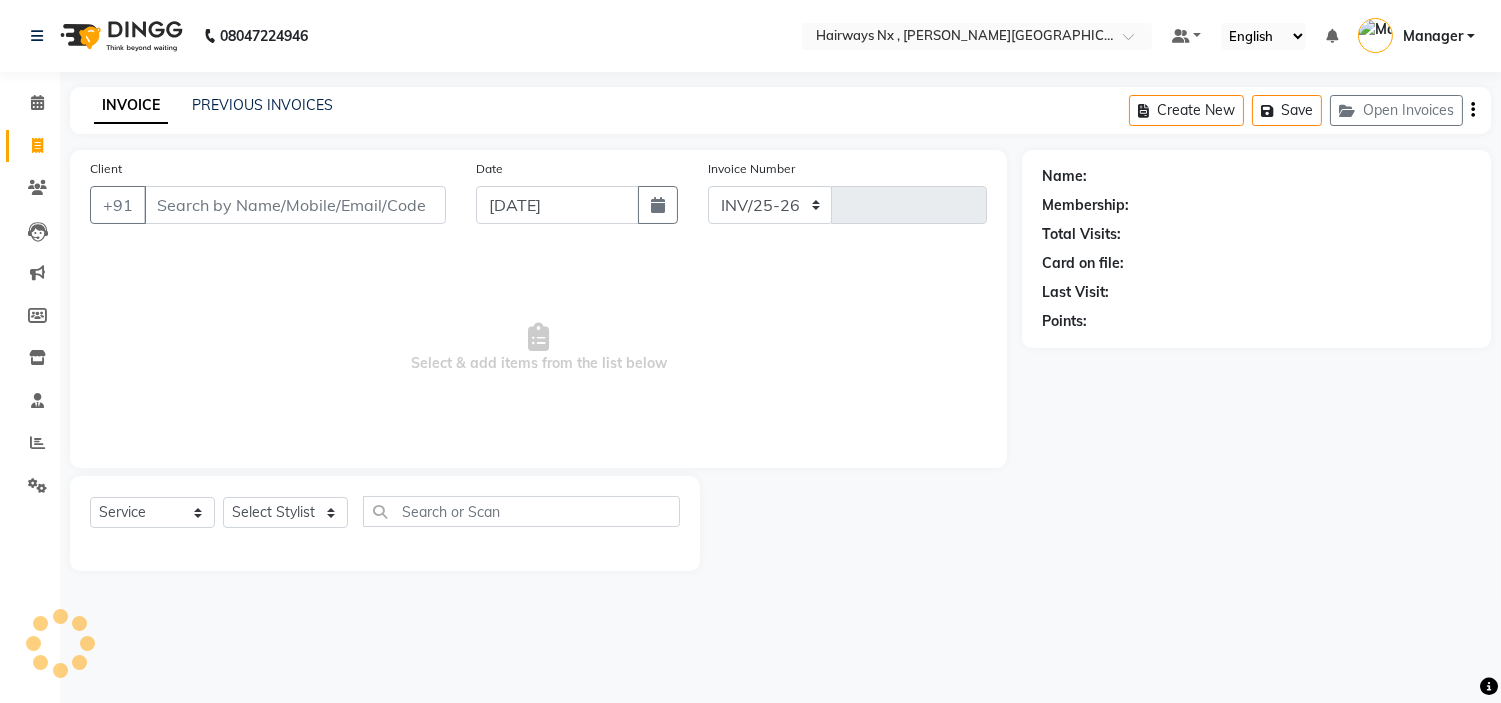 select on "778" 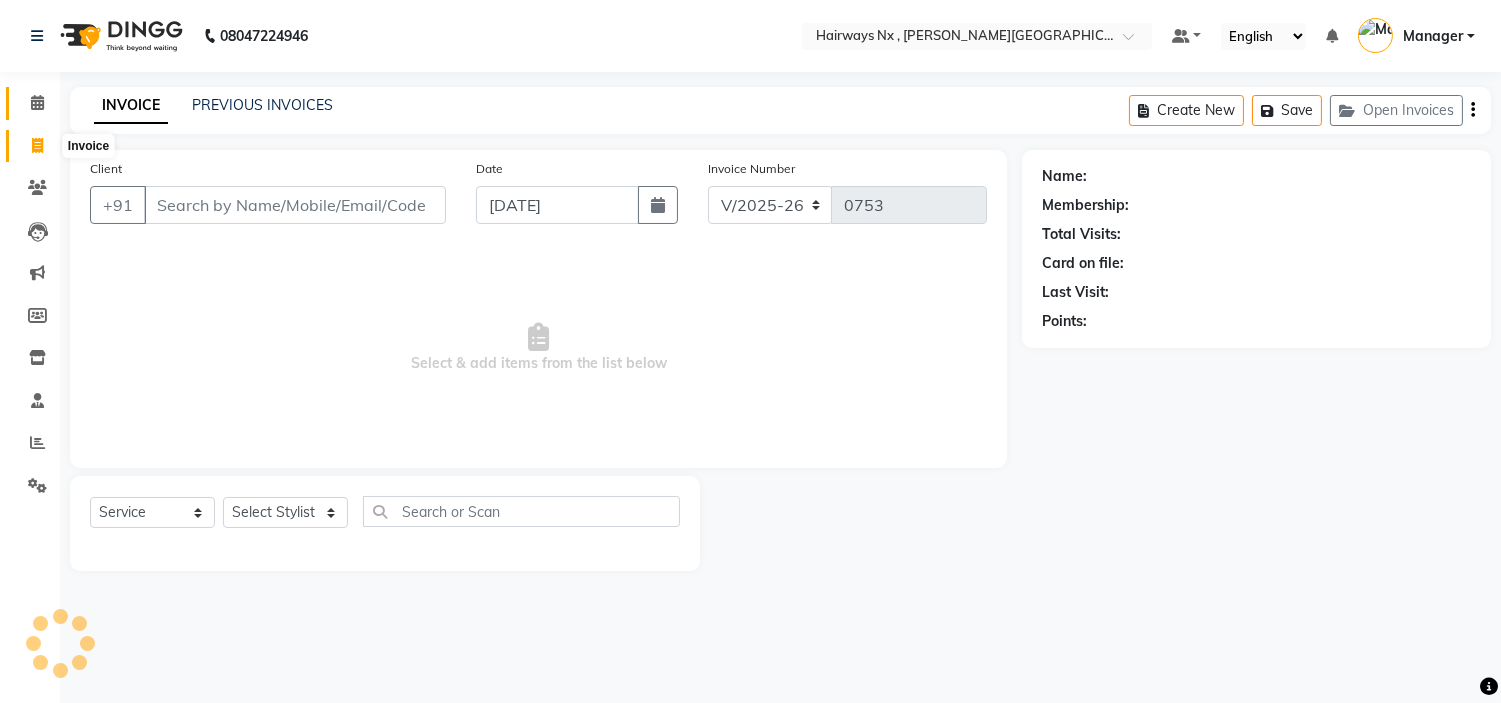 scroll, scrollTop: 0, scrollLeft: 0, axis: both 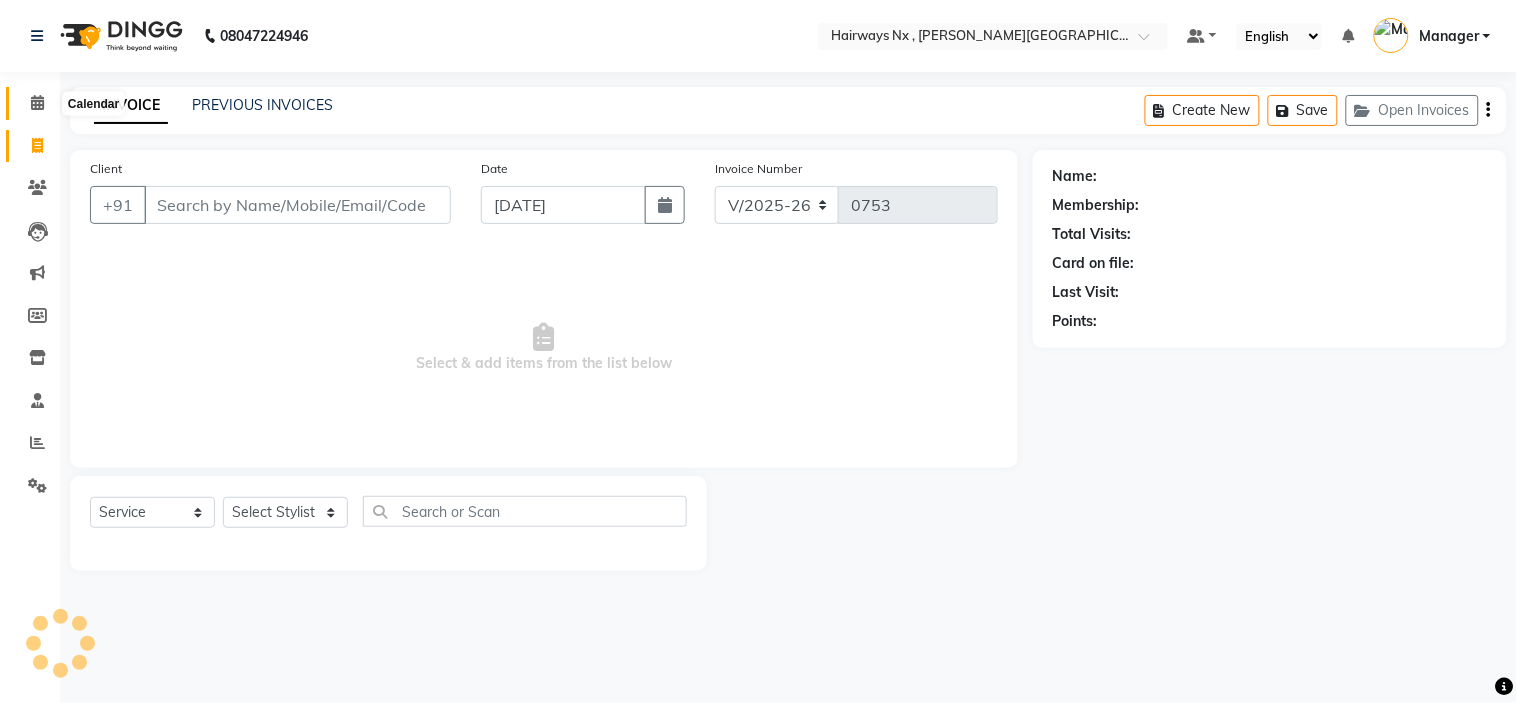click 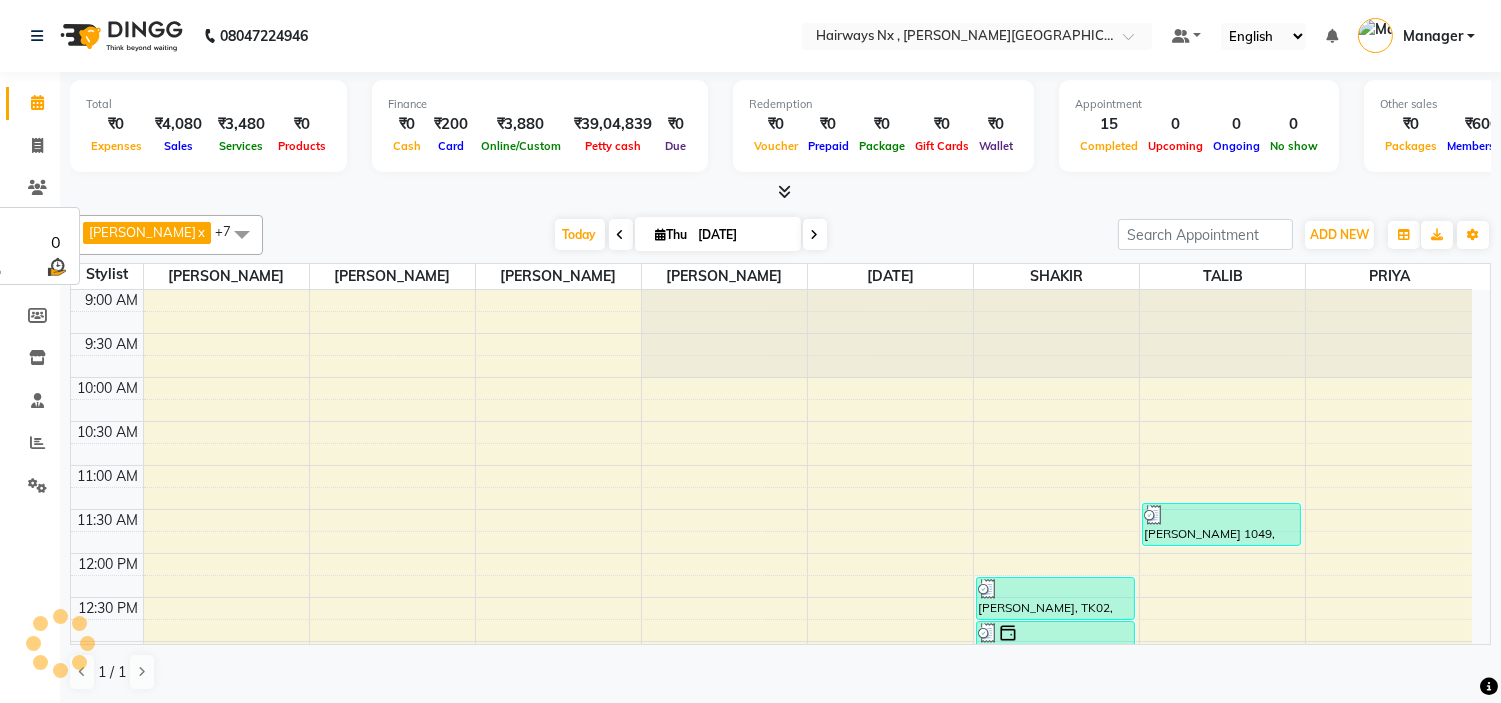 scroll, scrollTop: 0, scrollLeft: 0, axis: both 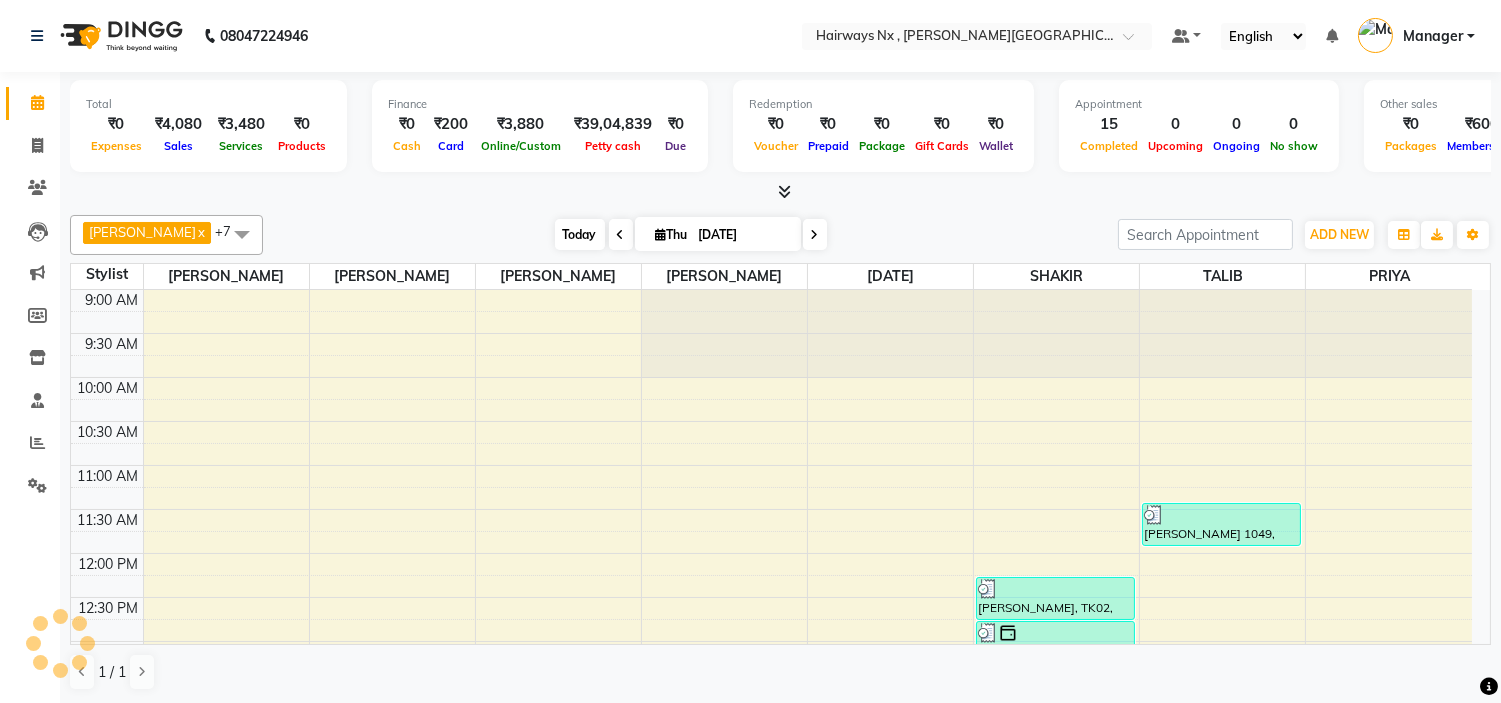 click on "Today" at bounding box center (580, 234) 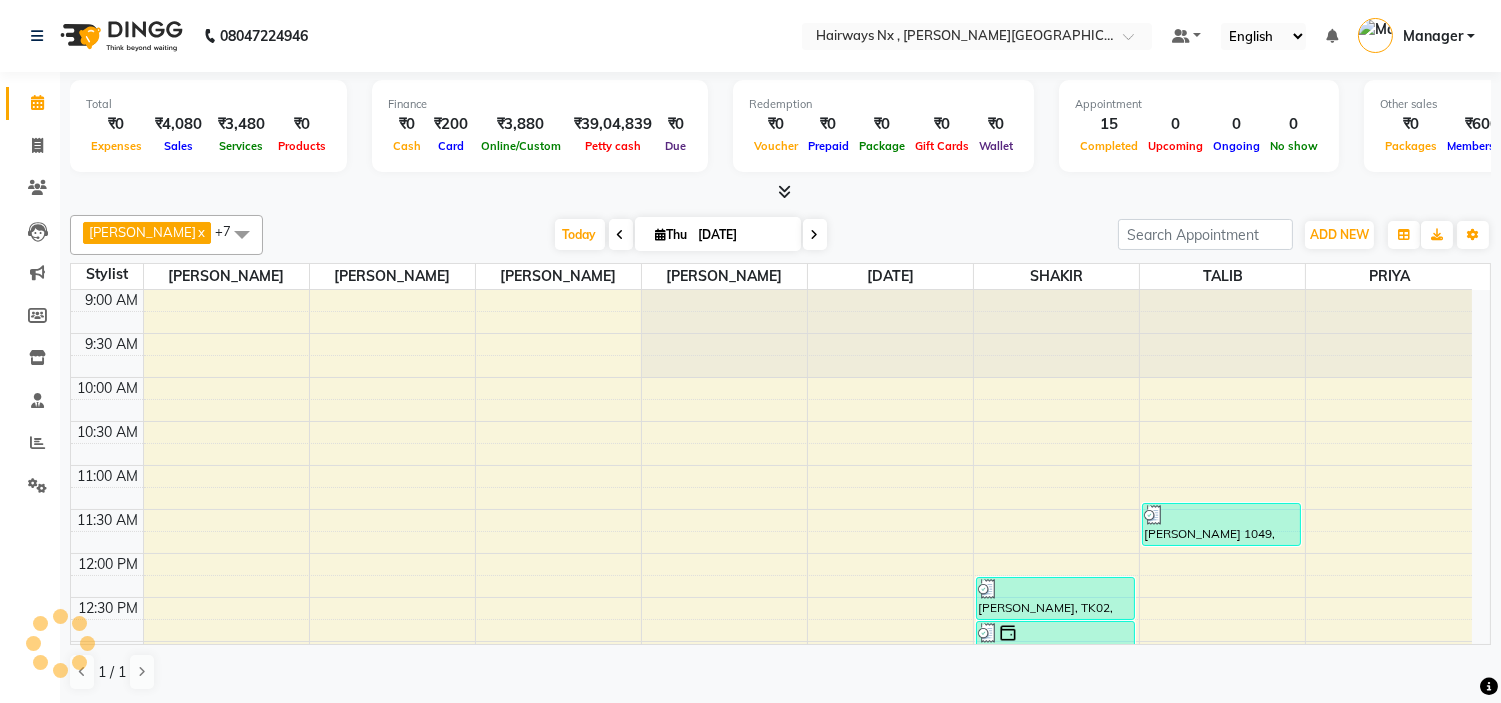 scroll, scrollTop: 882, scrollLeft: 0, axis: vertical 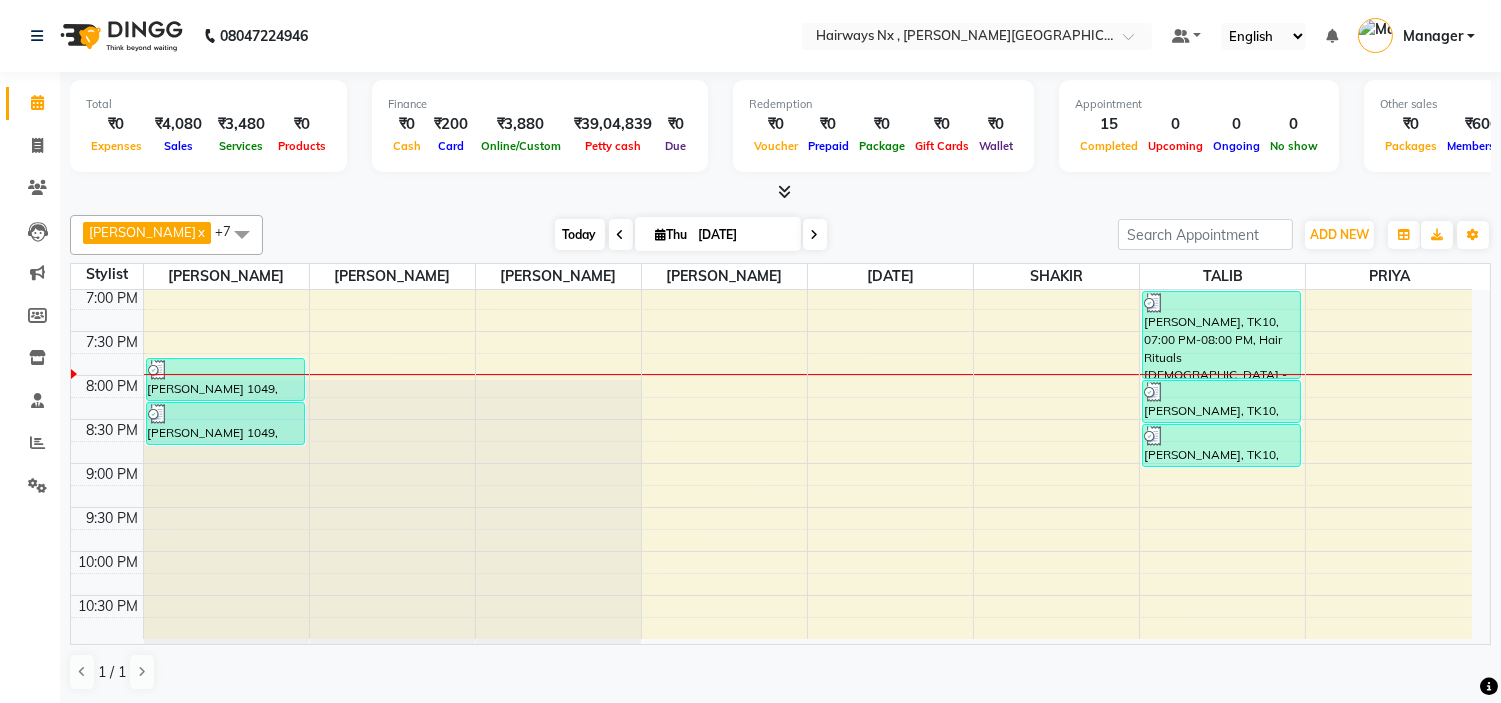 click on "Today" at bounding box center [580, 234] 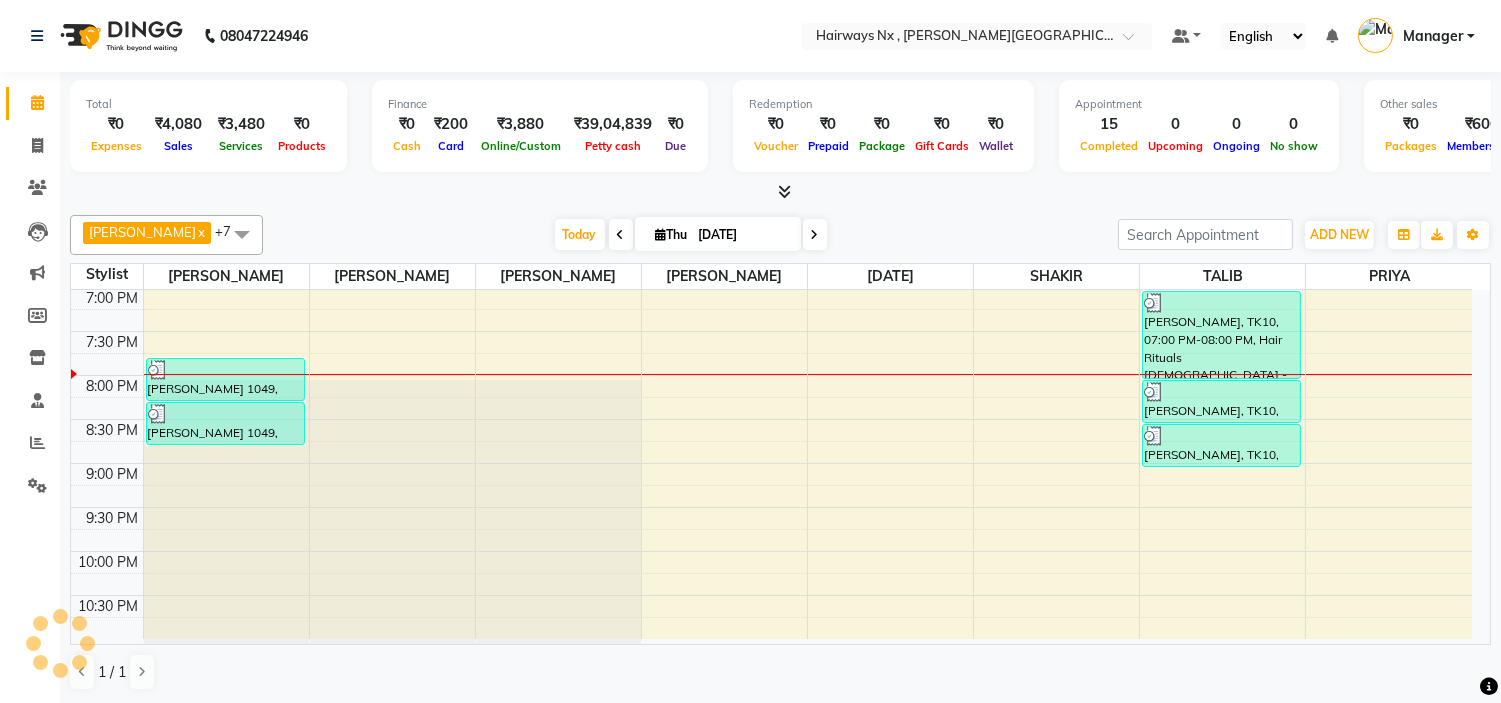 scroll, scrollTop: 882, scrollLeft: 0, axis: vertical 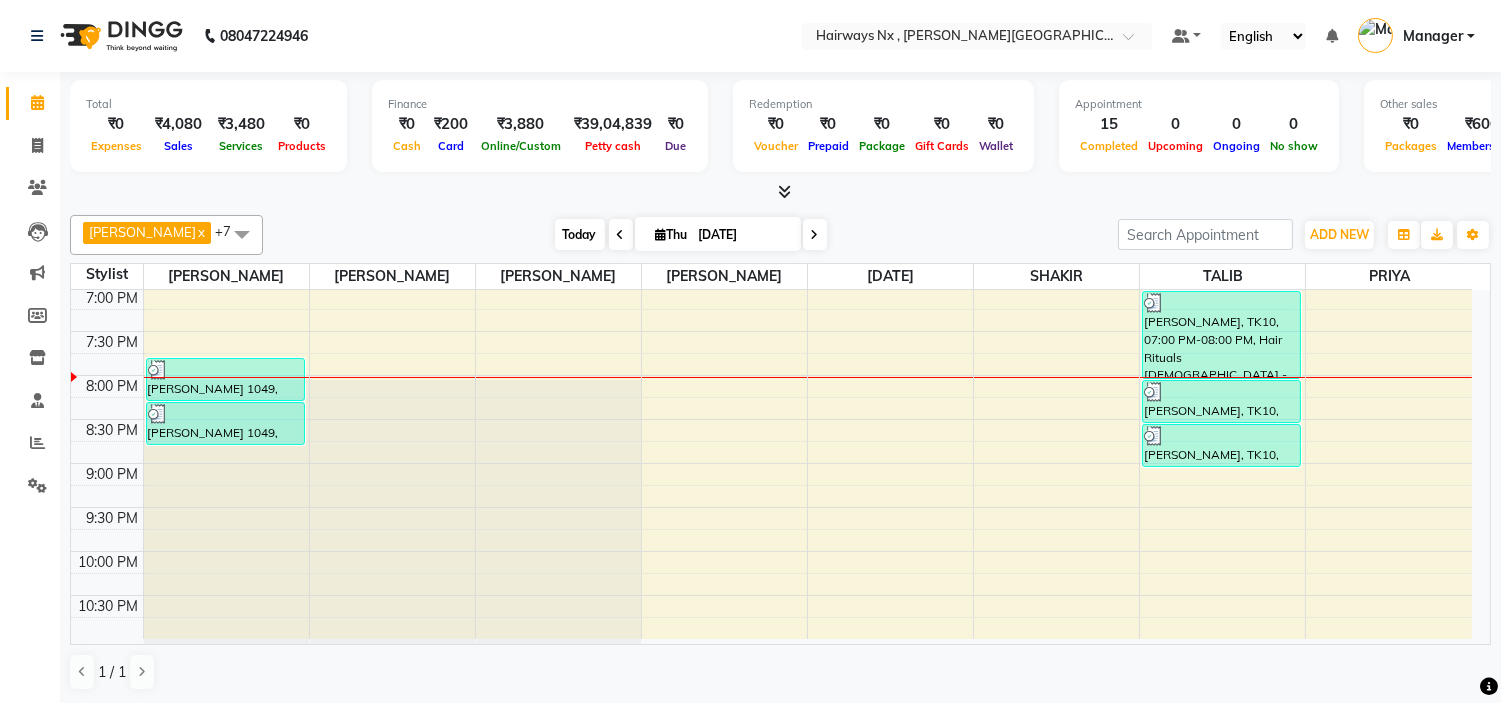 click on "Today" at bounding box center (580, 234) 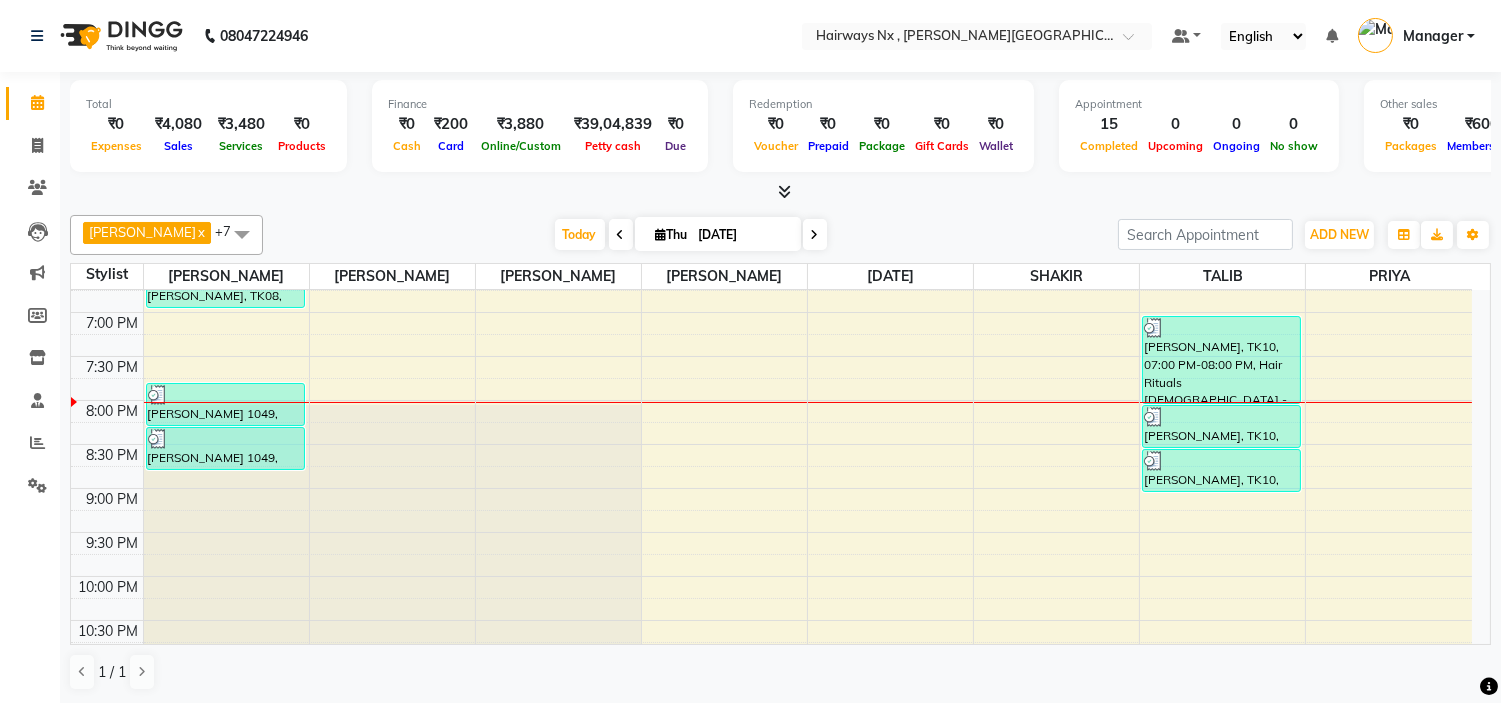 scroll, scrollTop: 882, scrollLeft: 0, axis: vertical 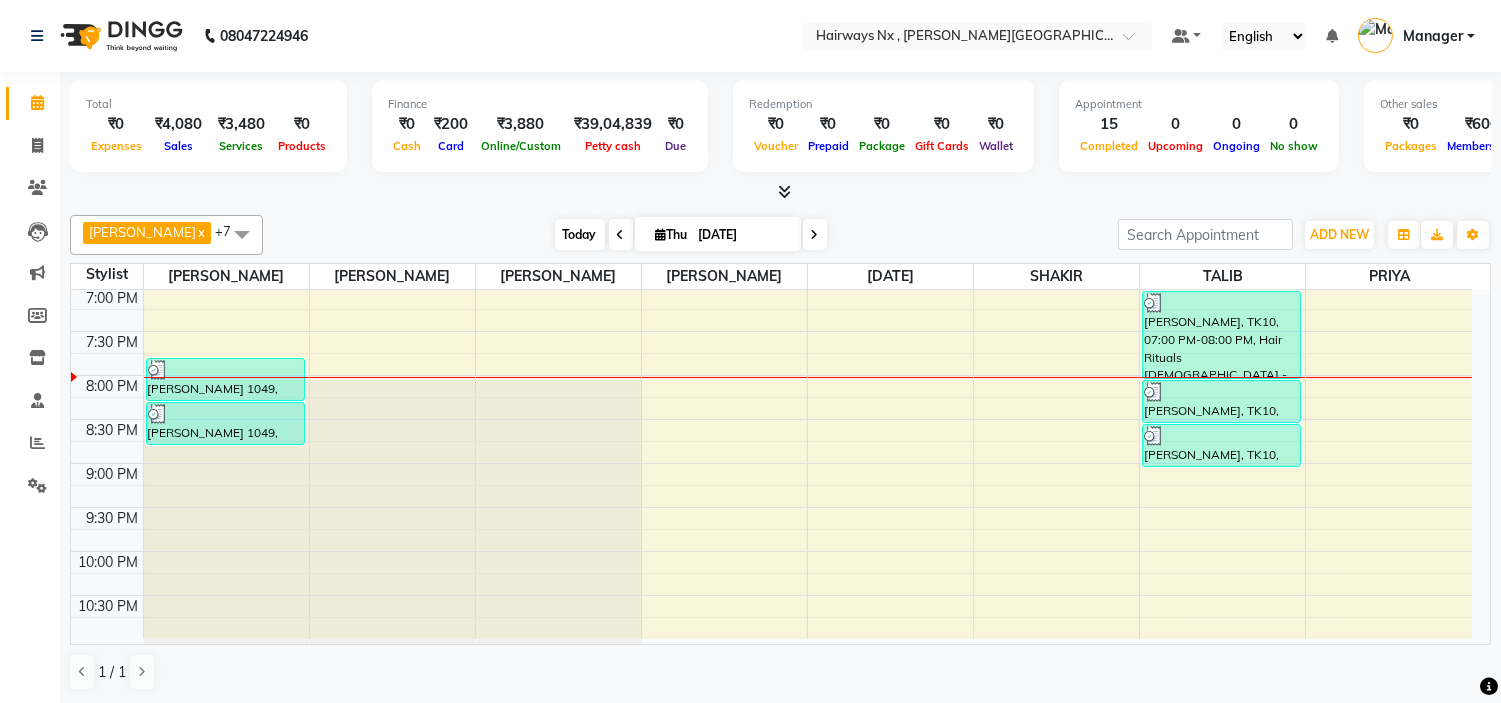 click on "Today" at bounding box center (580, 234) 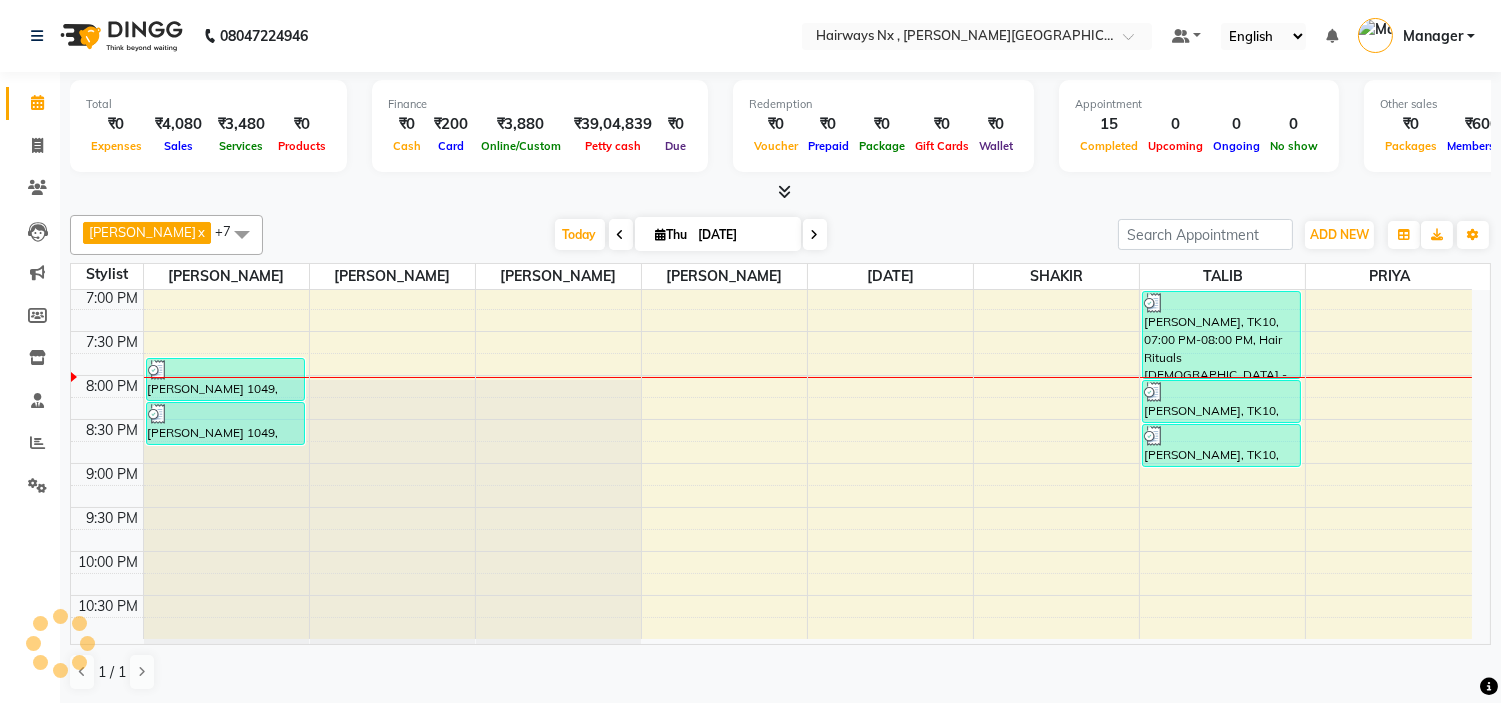 scroll, scrollTop: 882, scrollLeft: 0, axis: vertical 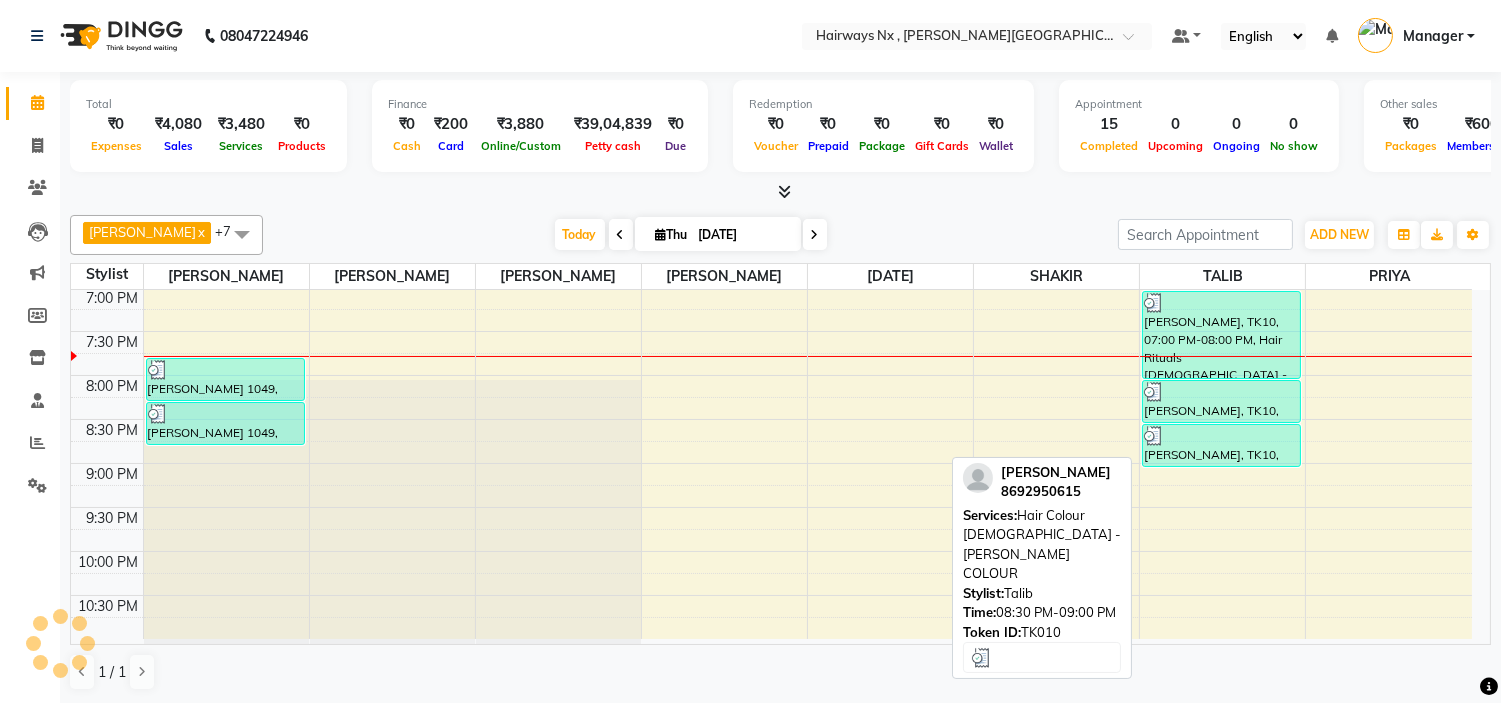 click on "[PERSON_NAME], TK10, 08:30 PM-09:00 PM, Hair Colour [DEMOGRAPHIC_DATA] - [PERSON_NAME] COLOUR" at bounding box center (1221, 445) 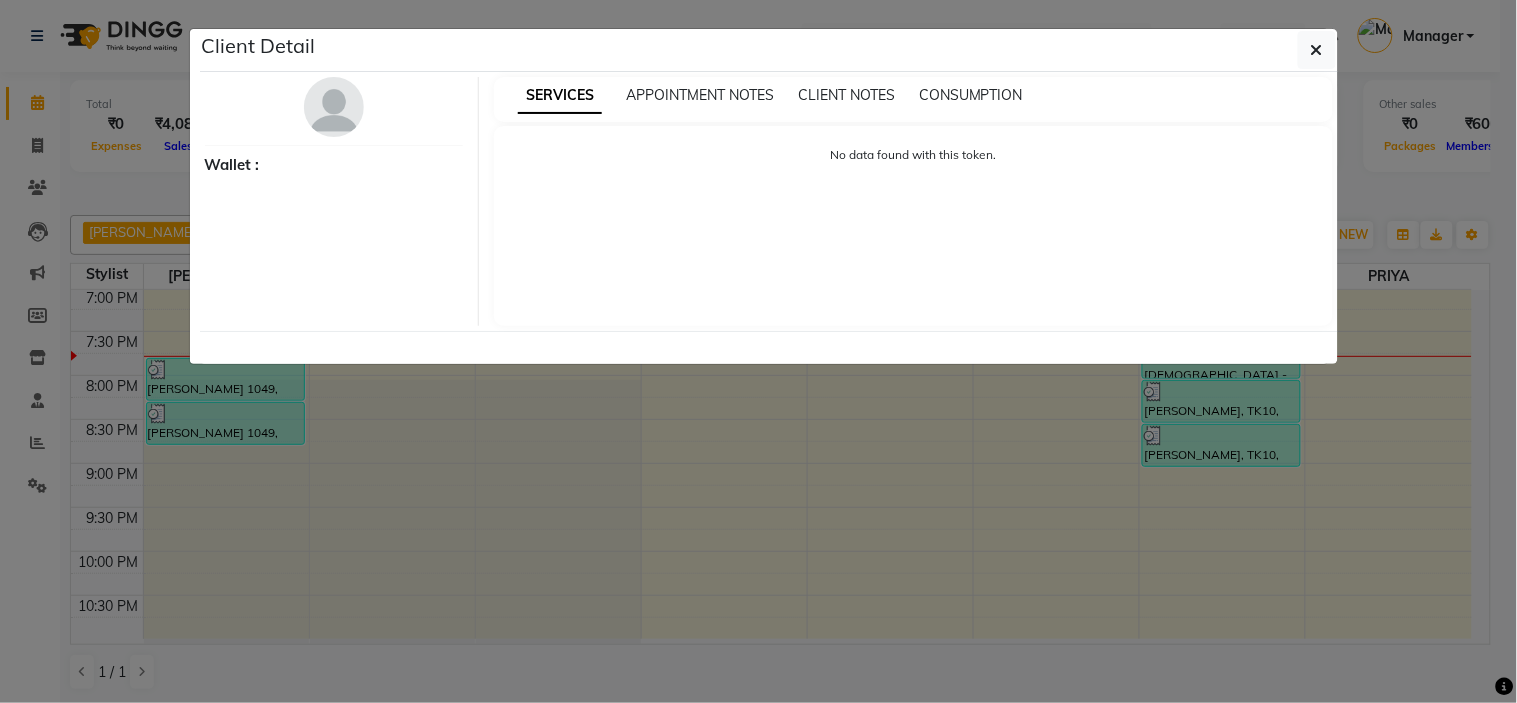 select on "3" 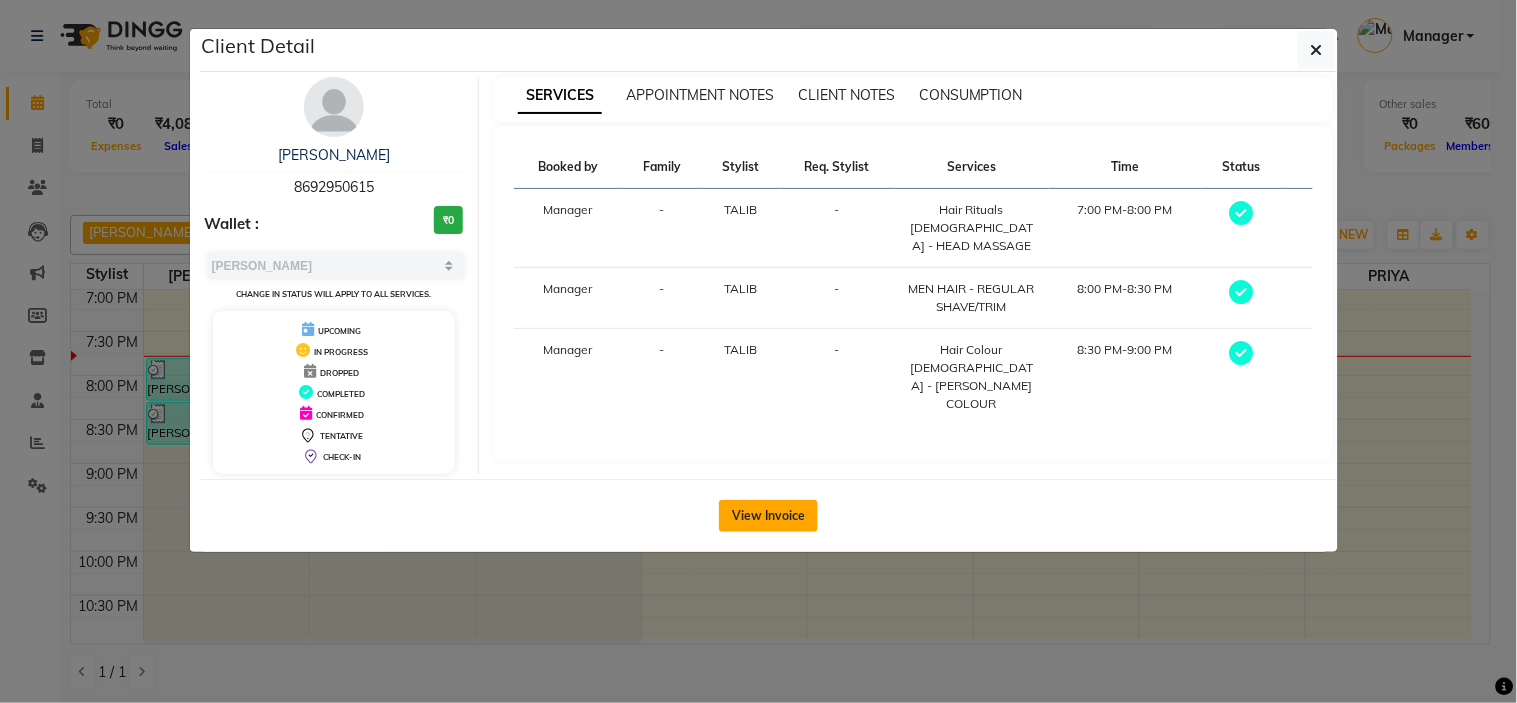 click on "View Invoice" 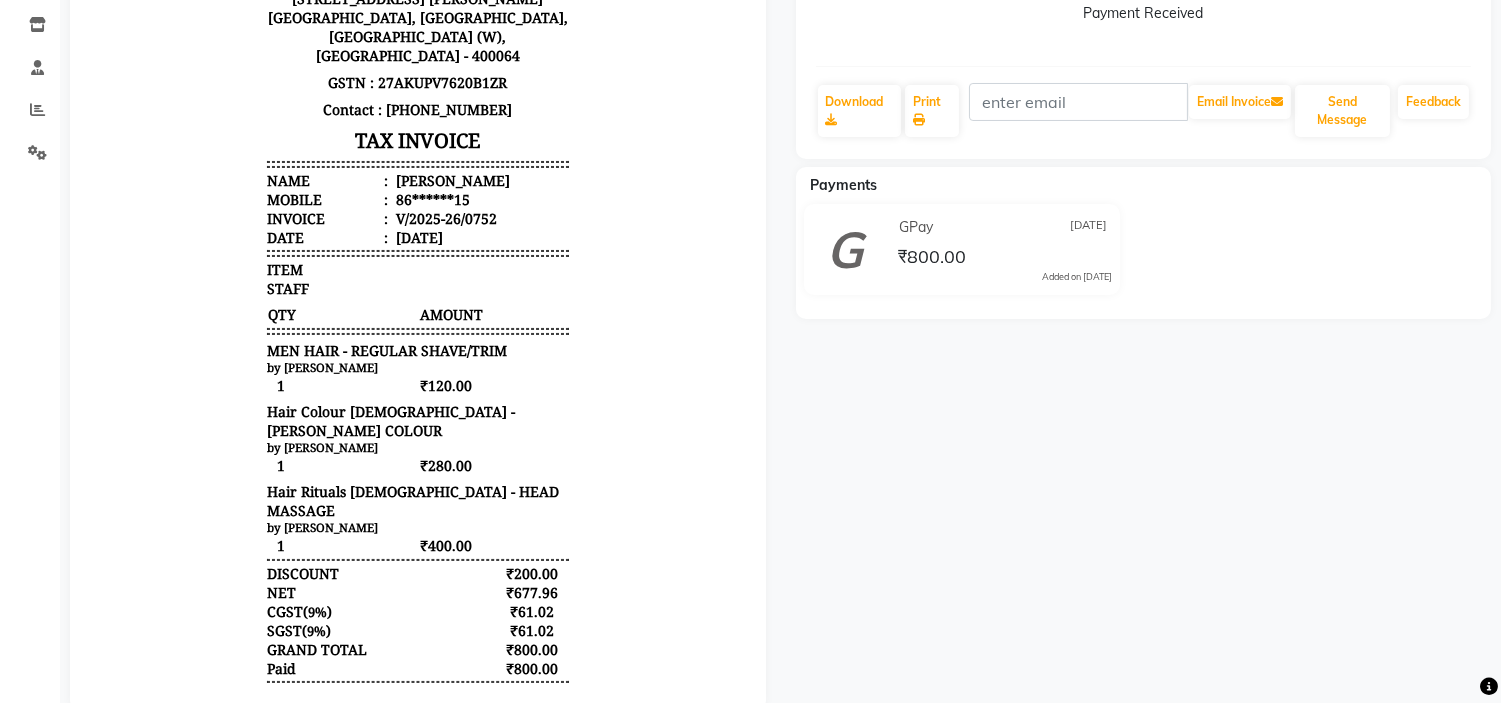 scroll, scrollTop: 0, scrollLeft: 0, axis: both 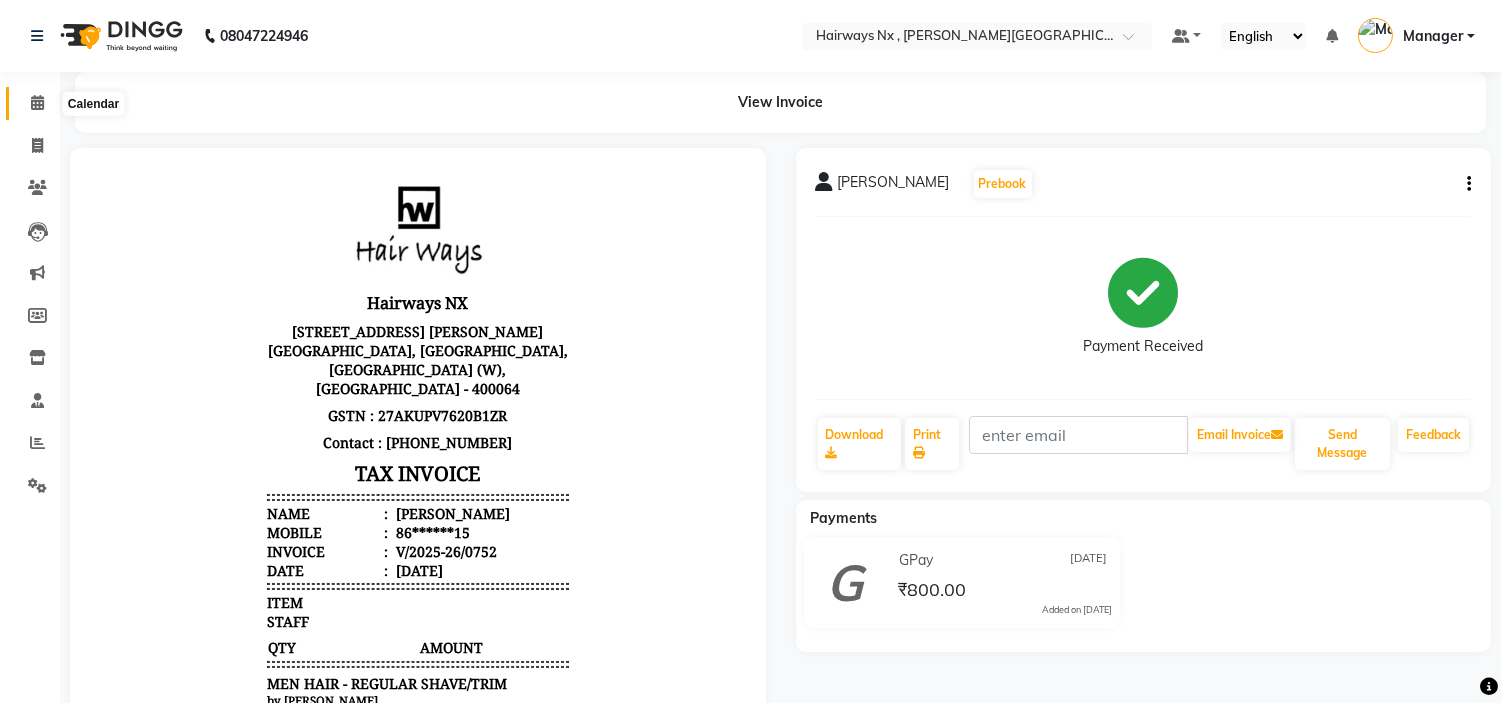 click 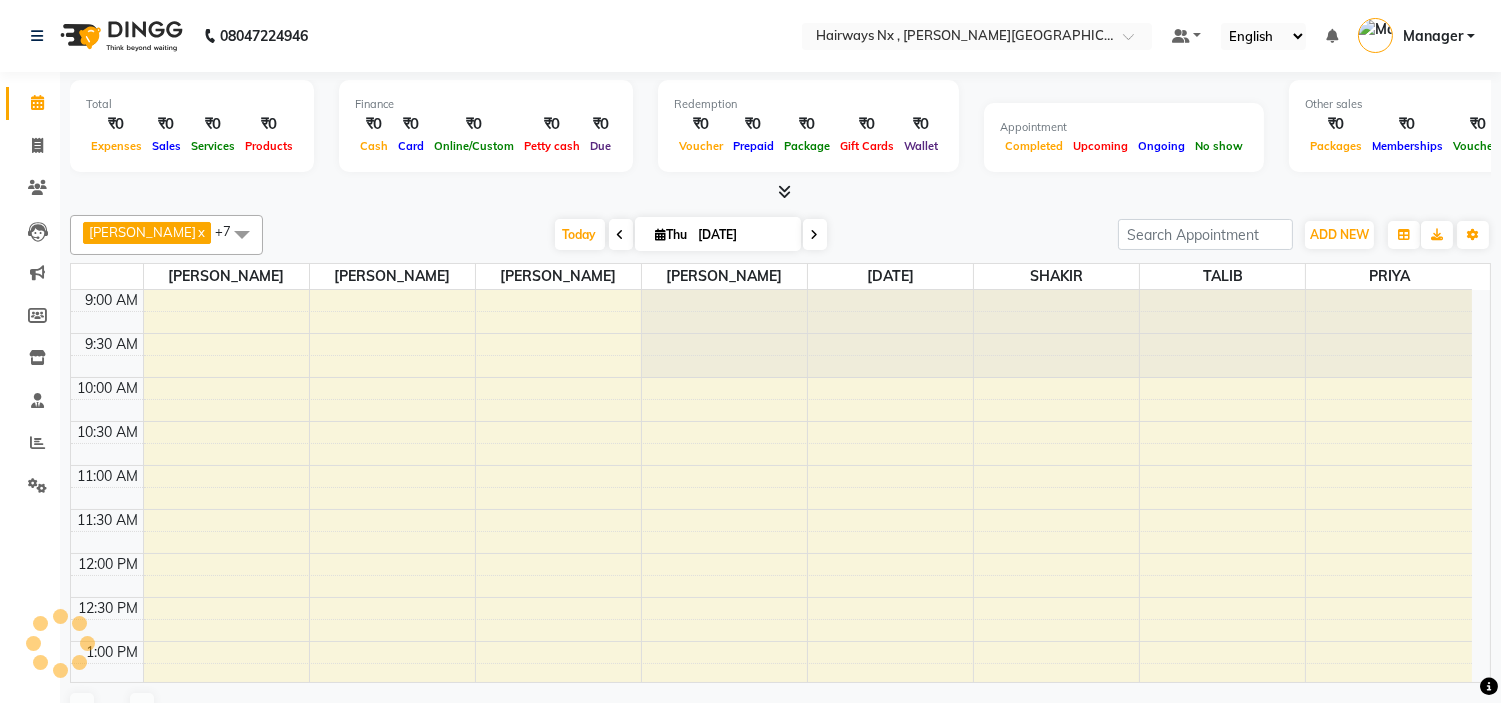 scroll, scrollTop: 0, scrollLeft: 0, axis: both 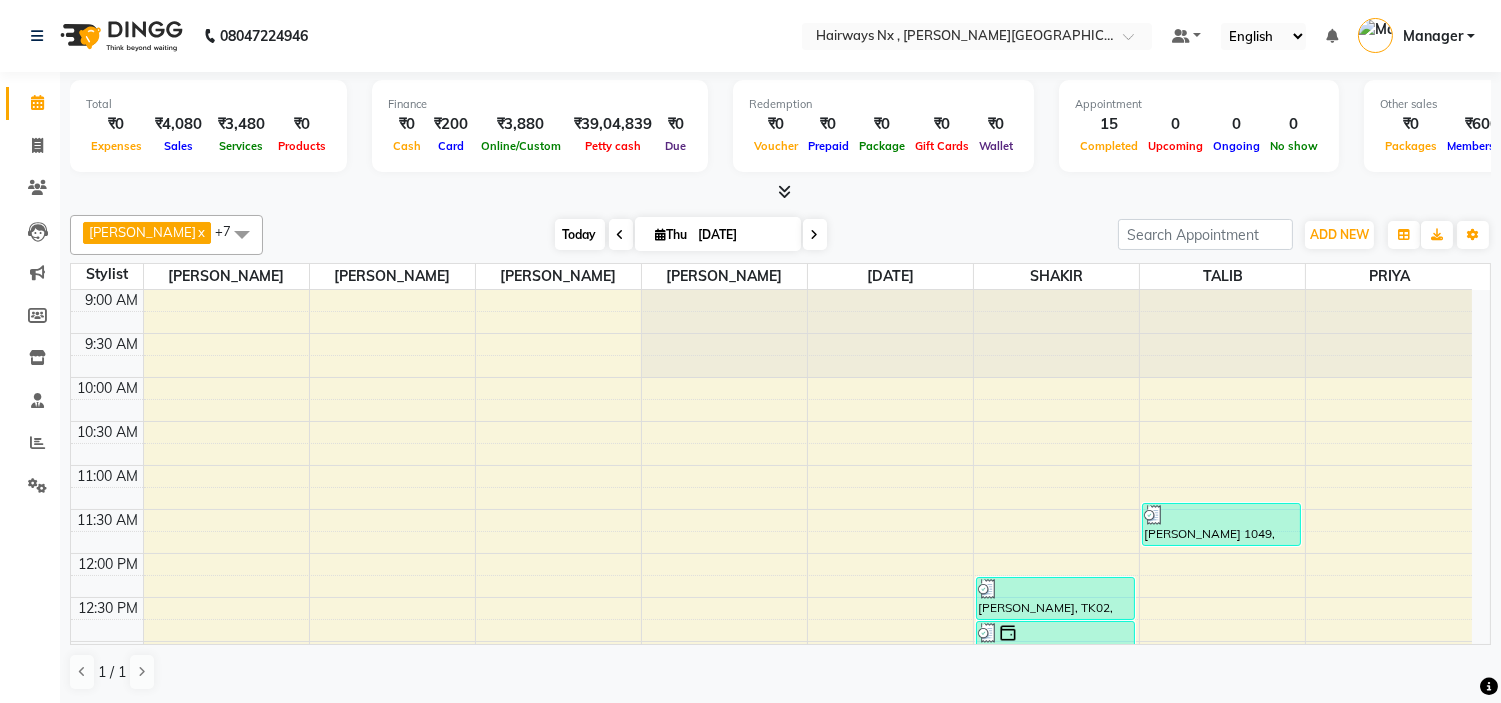 click on "Today" at bounding box center (580, 234) 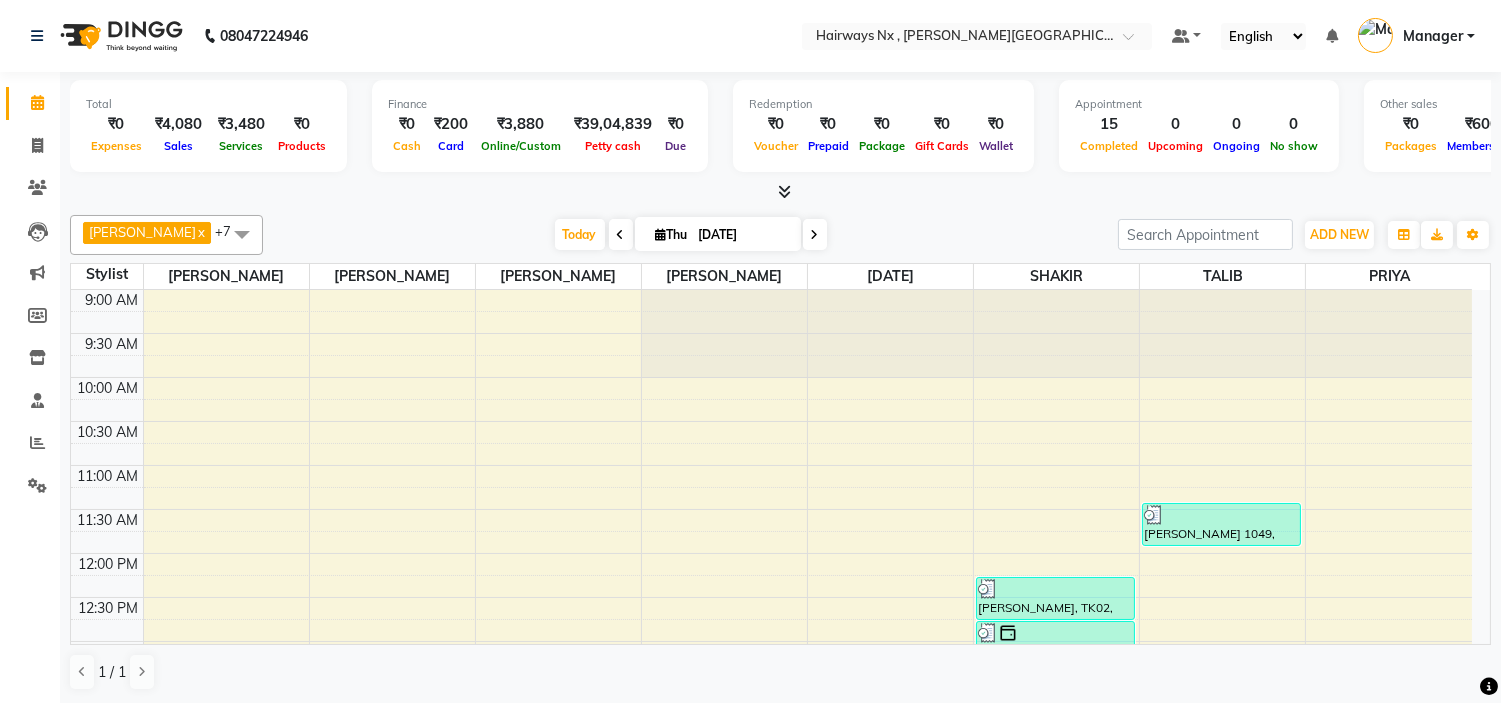 scroll, scrollTop: 882, scrollLeft: 0, axis: vertical 